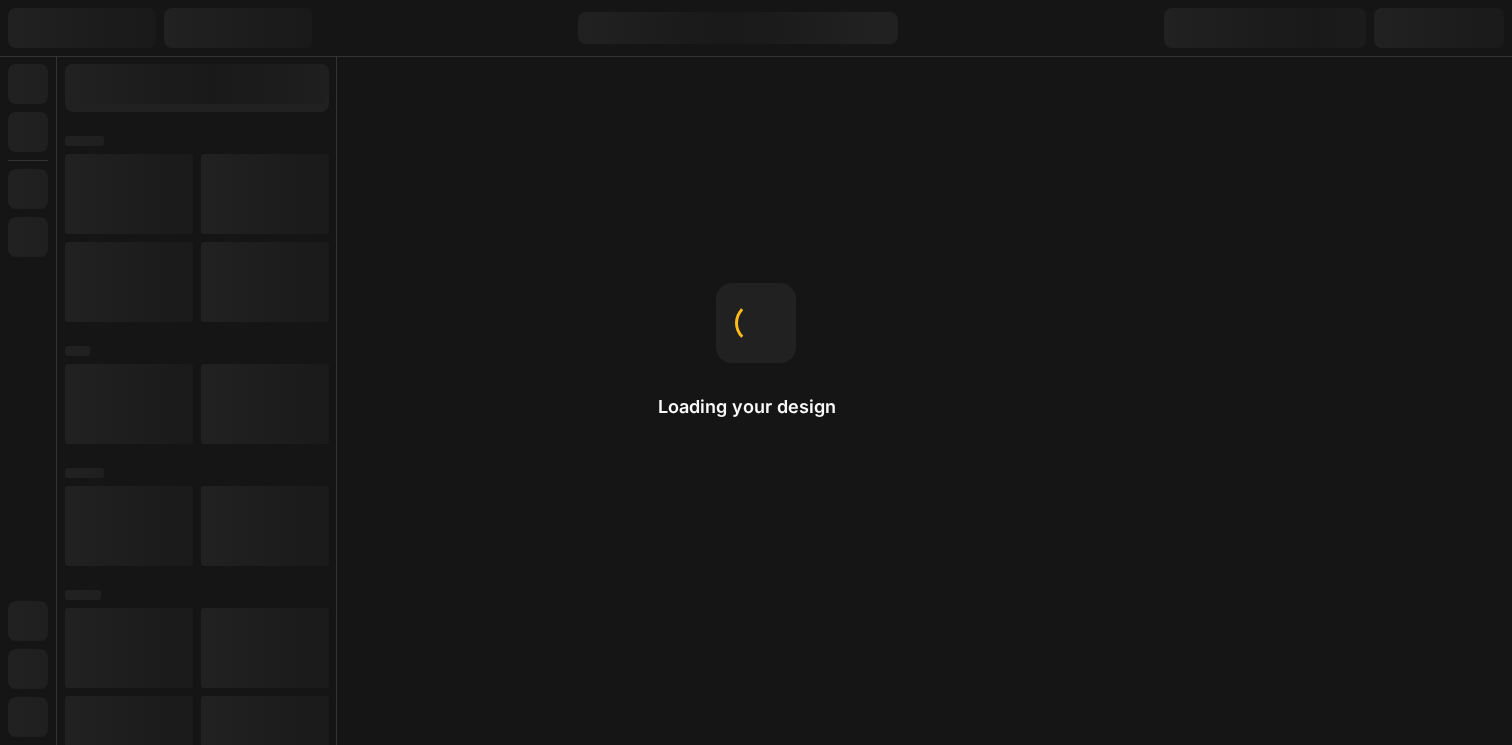 scroll, scrollTop: 0, scrollLeft: 0, axis: both 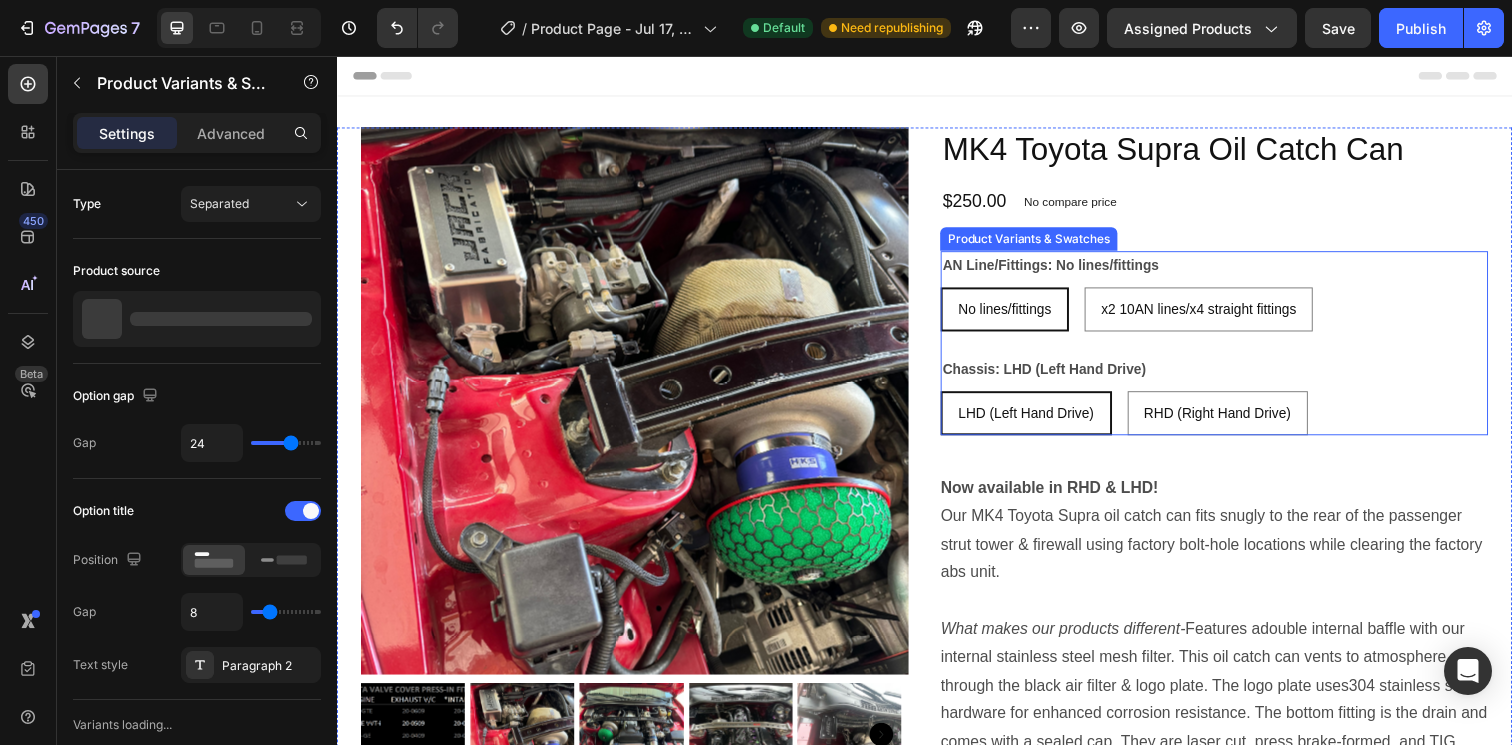 click on "No lines/fittings" at bounding box center [1018, 314] 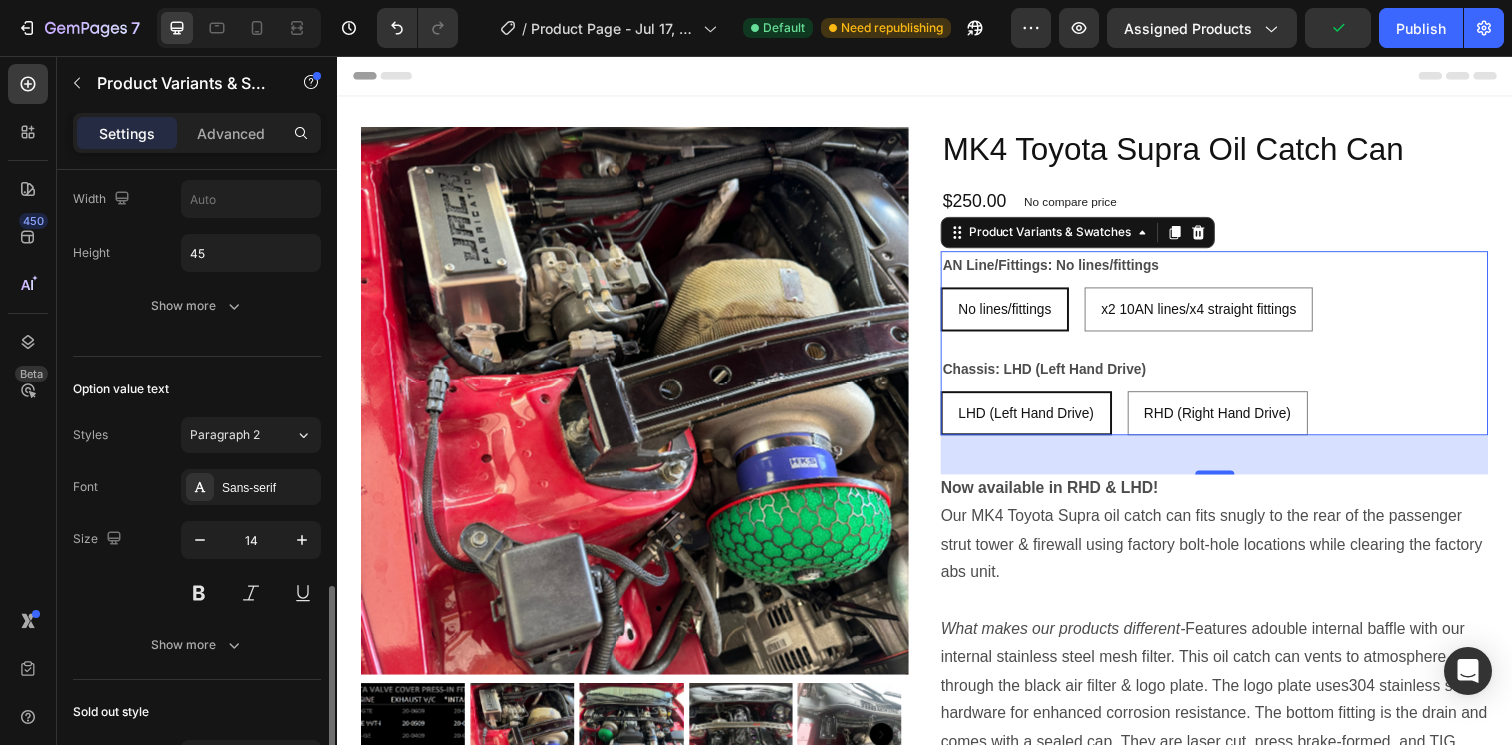 scroll, scrollTop: 1067, scrollLeft: 0, axis: vertical 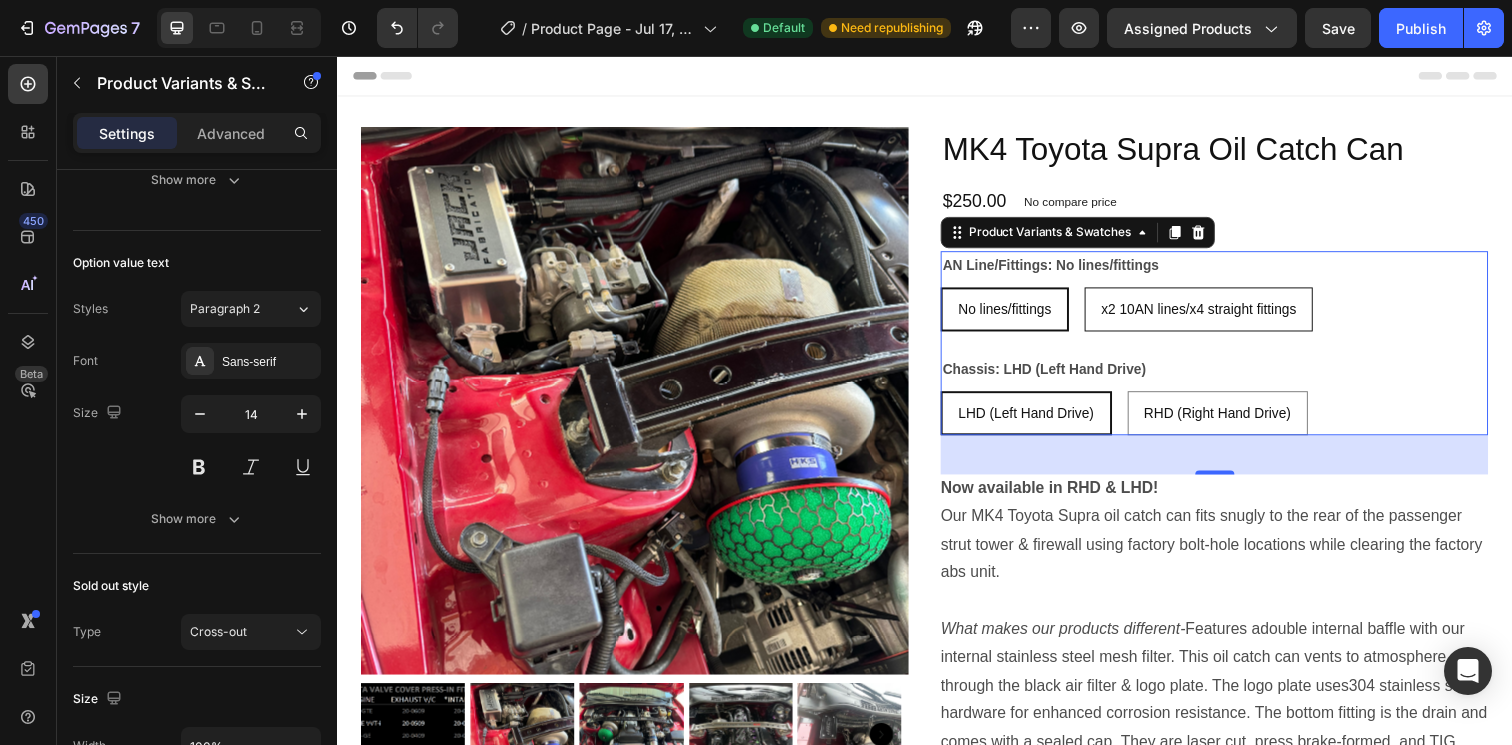 click on "x2 10AN lines/x4 straight fittings" at bounding box center [1216, 314] 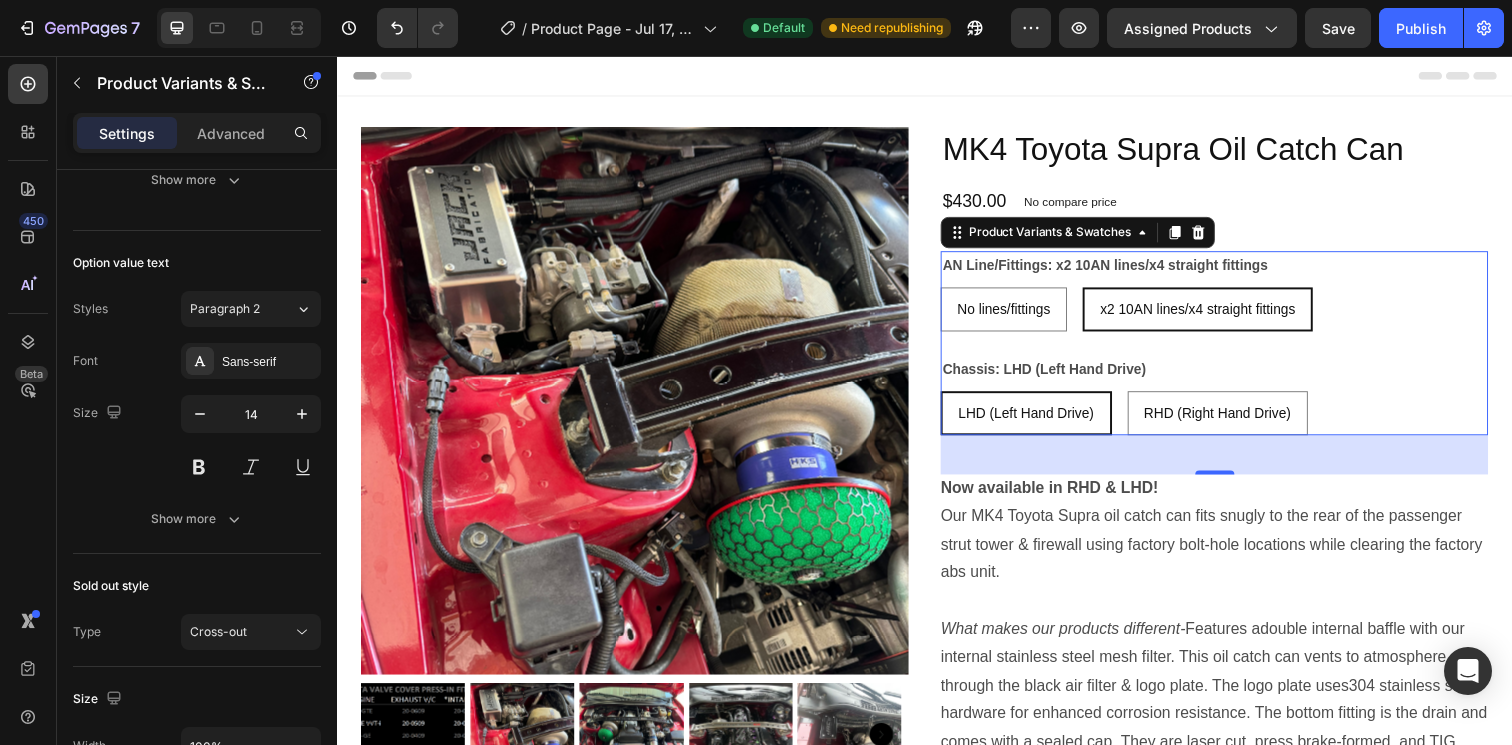 click on "No lines/fittings No lines/fittings No lines/fittings x2 10AN lines/x4 straight fittings x2 10AN lines/x4 straight fittings x2 10AN lines/x4 straight fittings" at bounding box center (1232, 314) 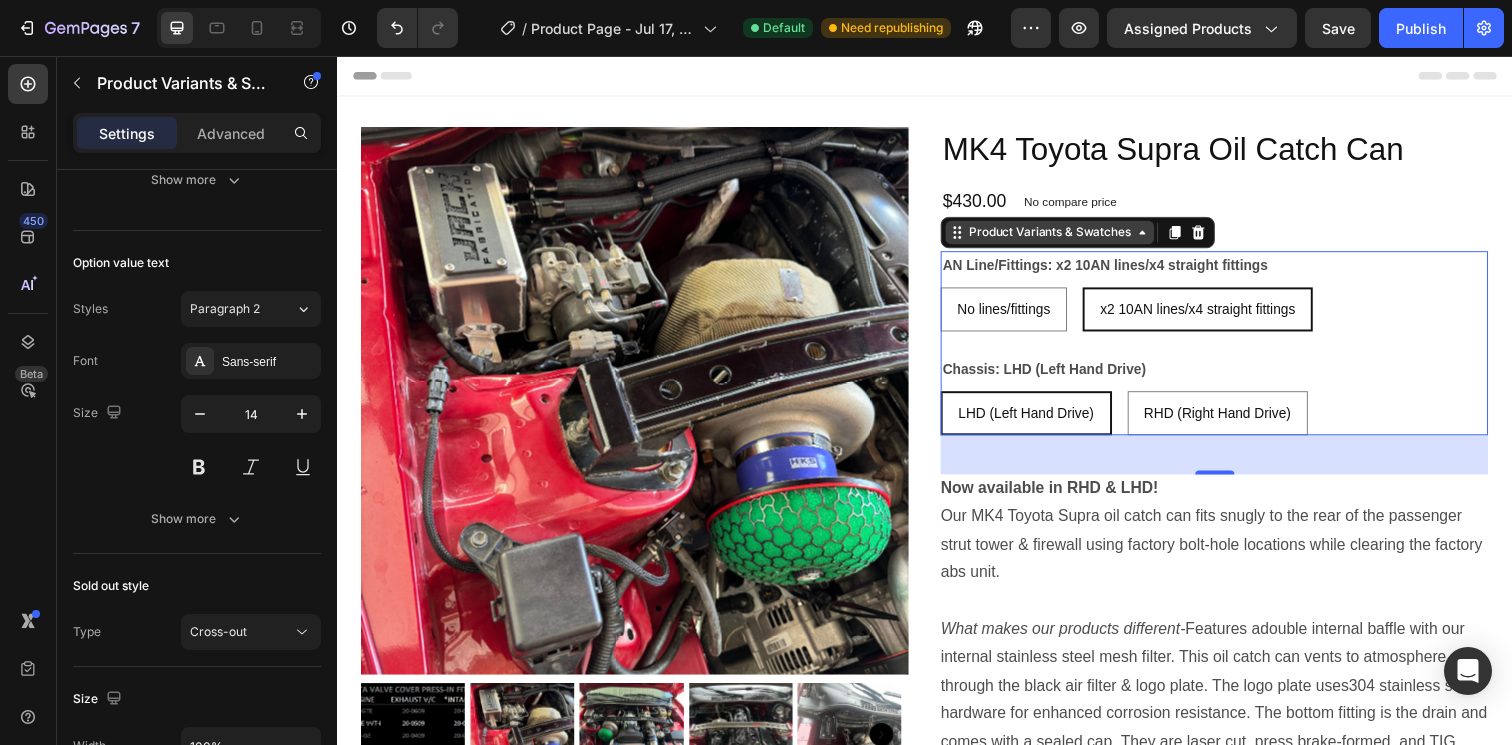 click on "Product Variants & Swatches" at bounding box center [1064, 236] 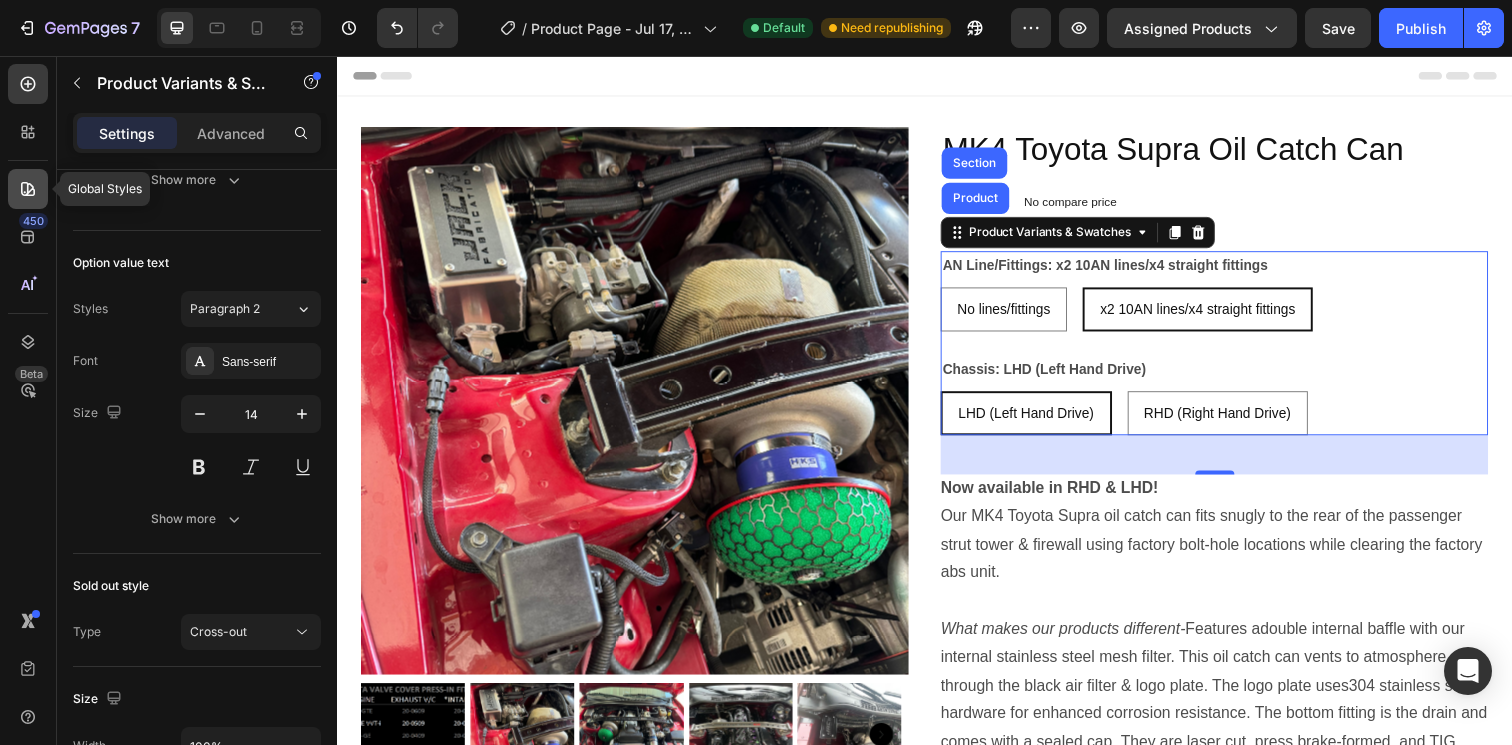 click 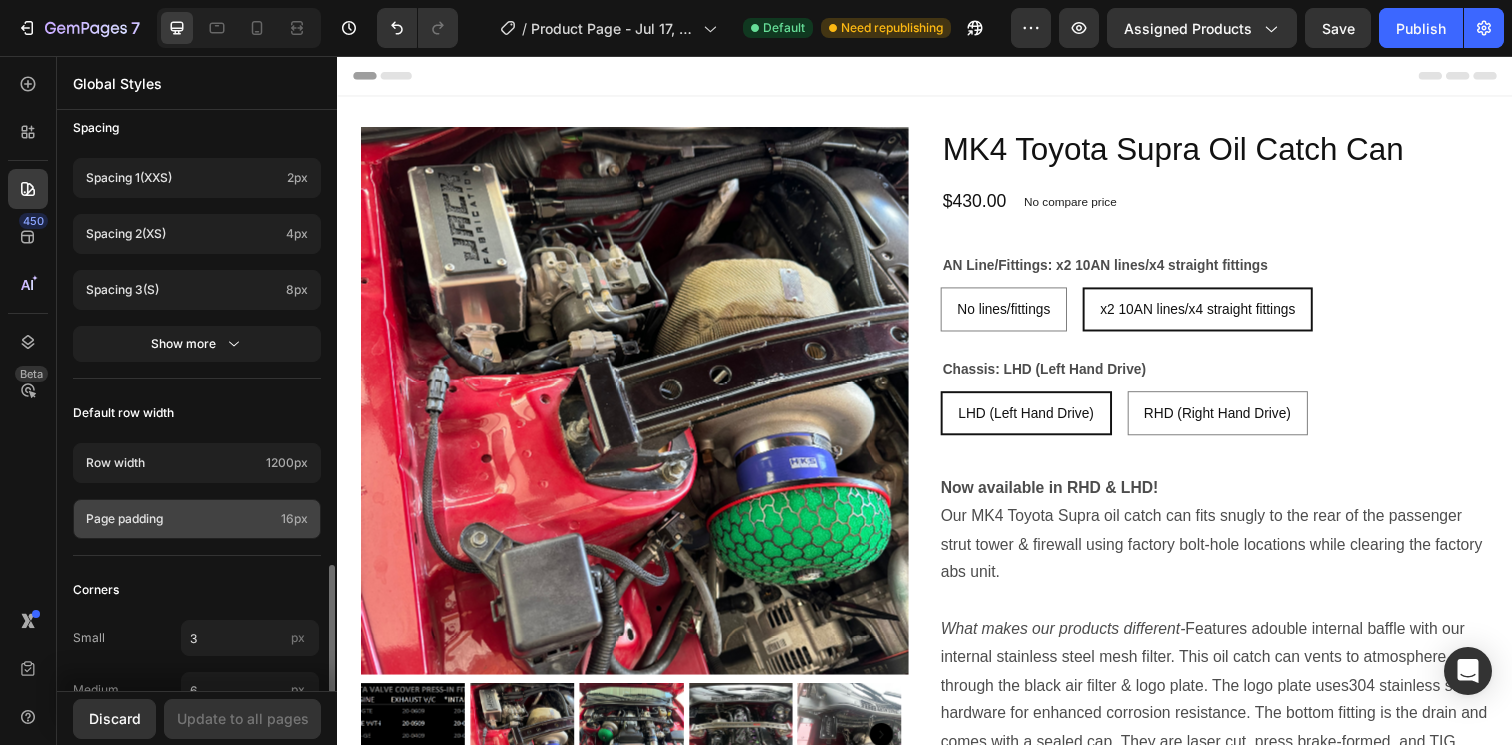 scroll, scrollTop: 888, scrollLeft: 0, axis: vertical 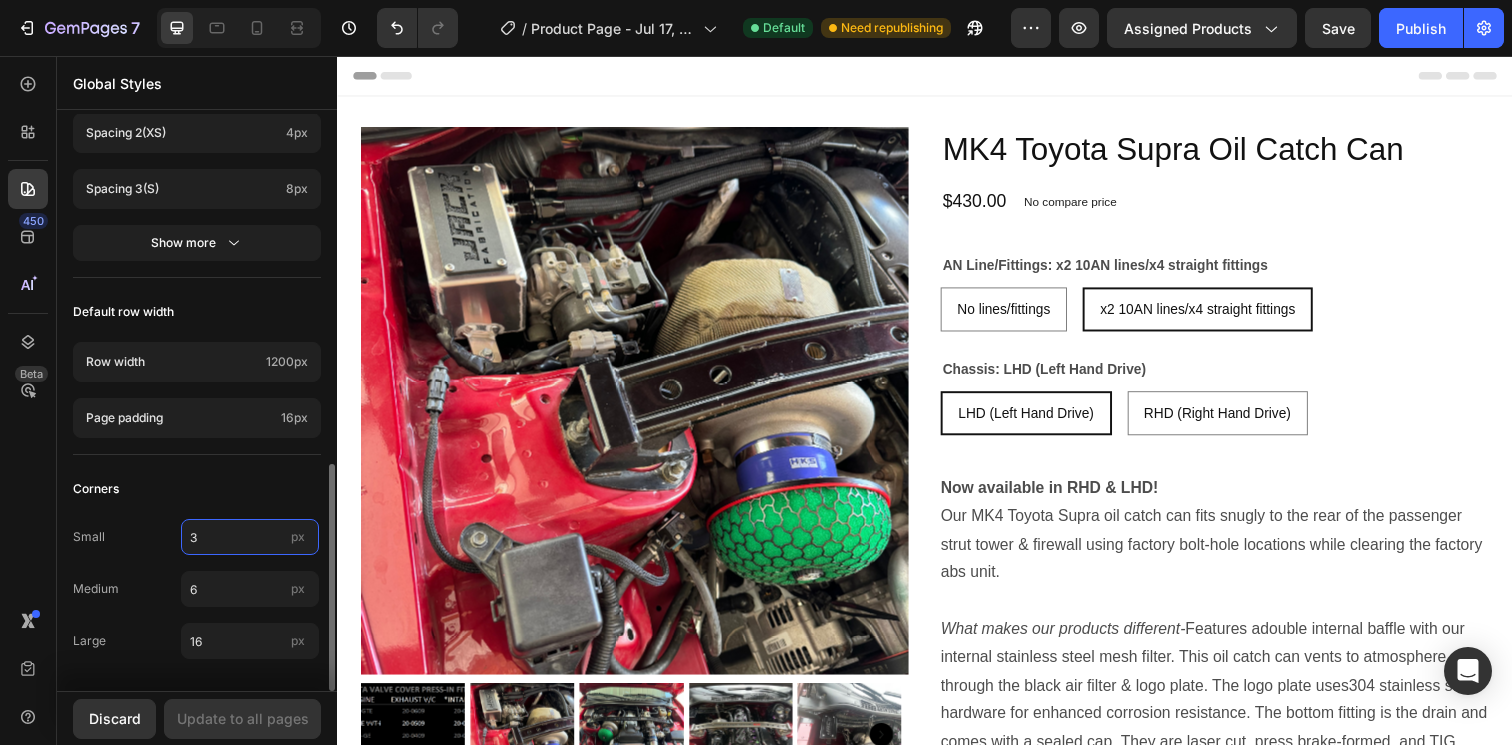 click on "3" at bounding box center [250, 537] 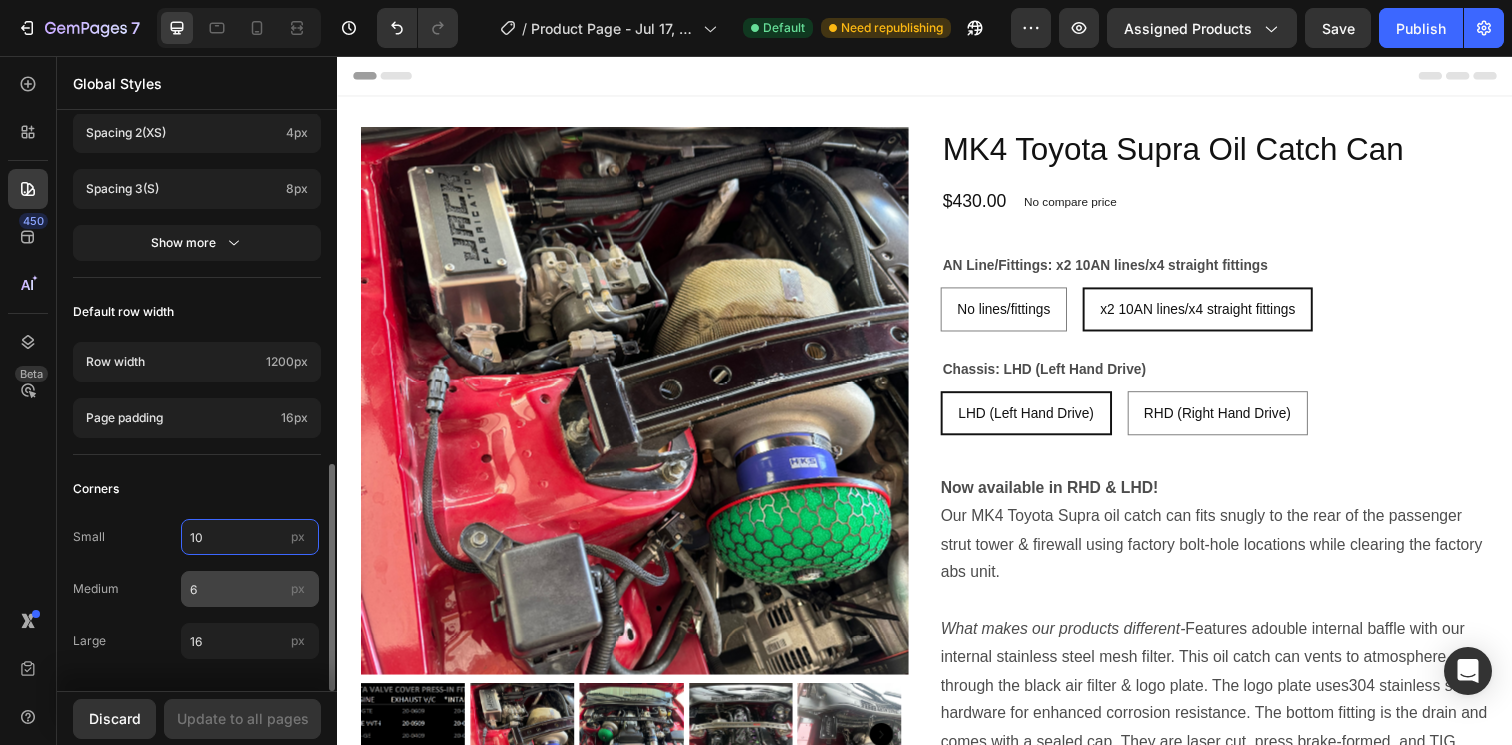 type on "10" 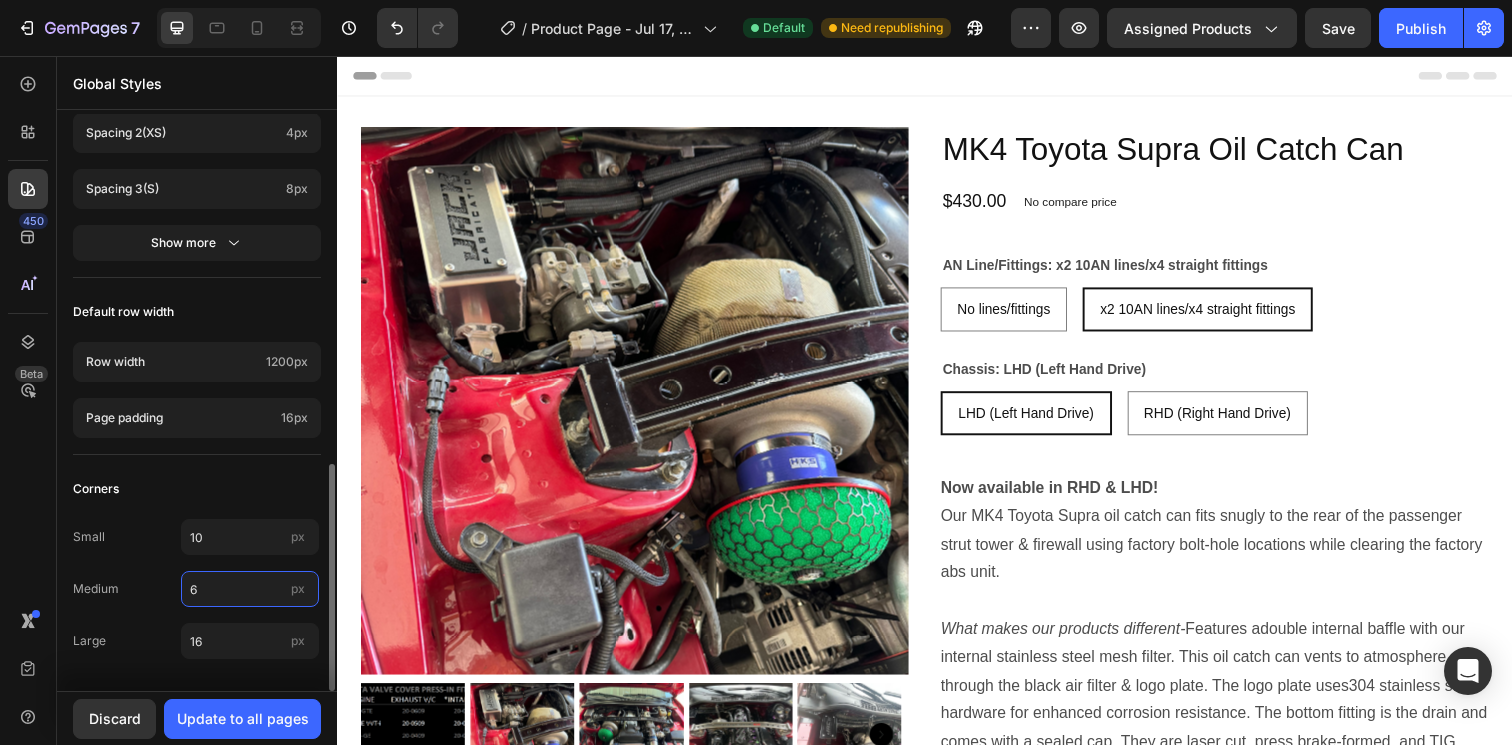 click on "6" at bounding box center [250, 589] 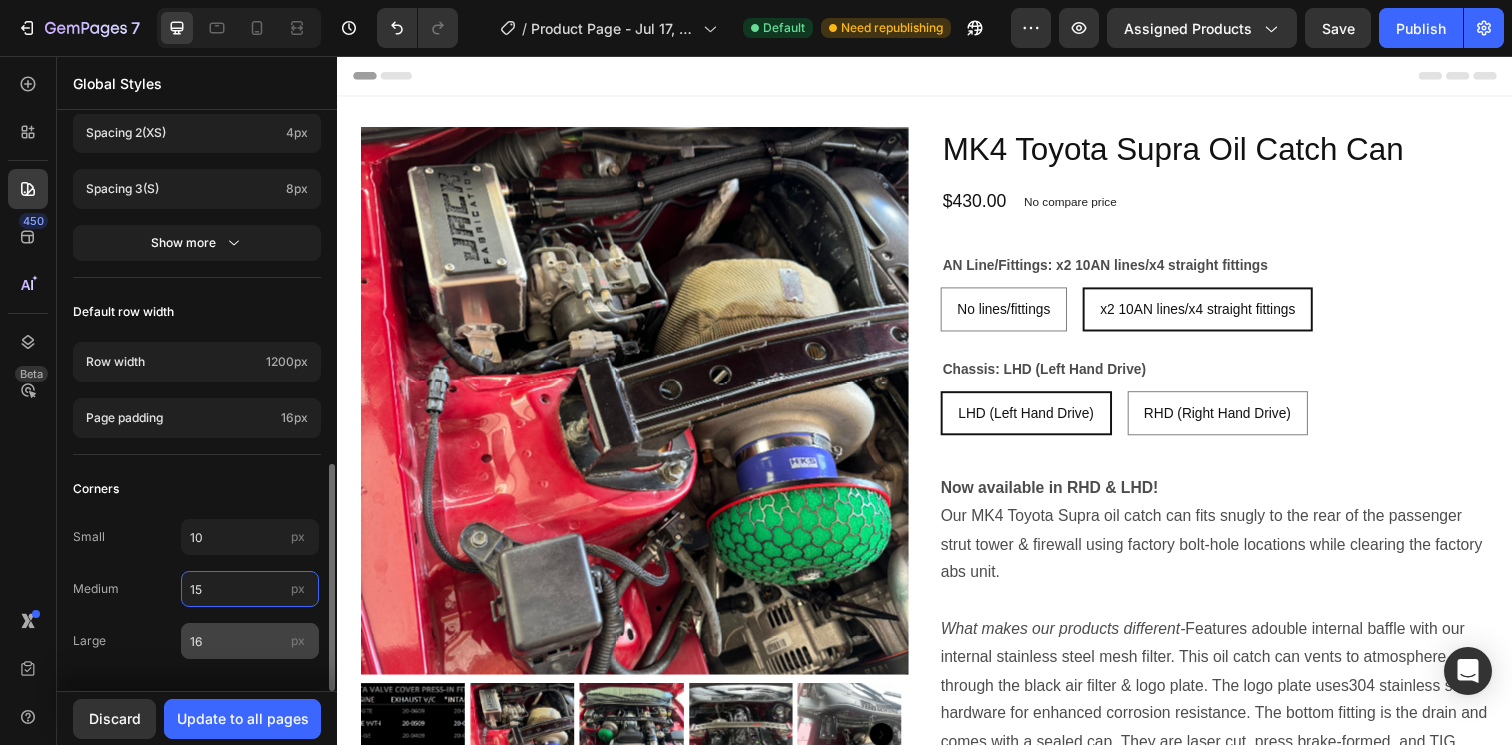 type on "15" 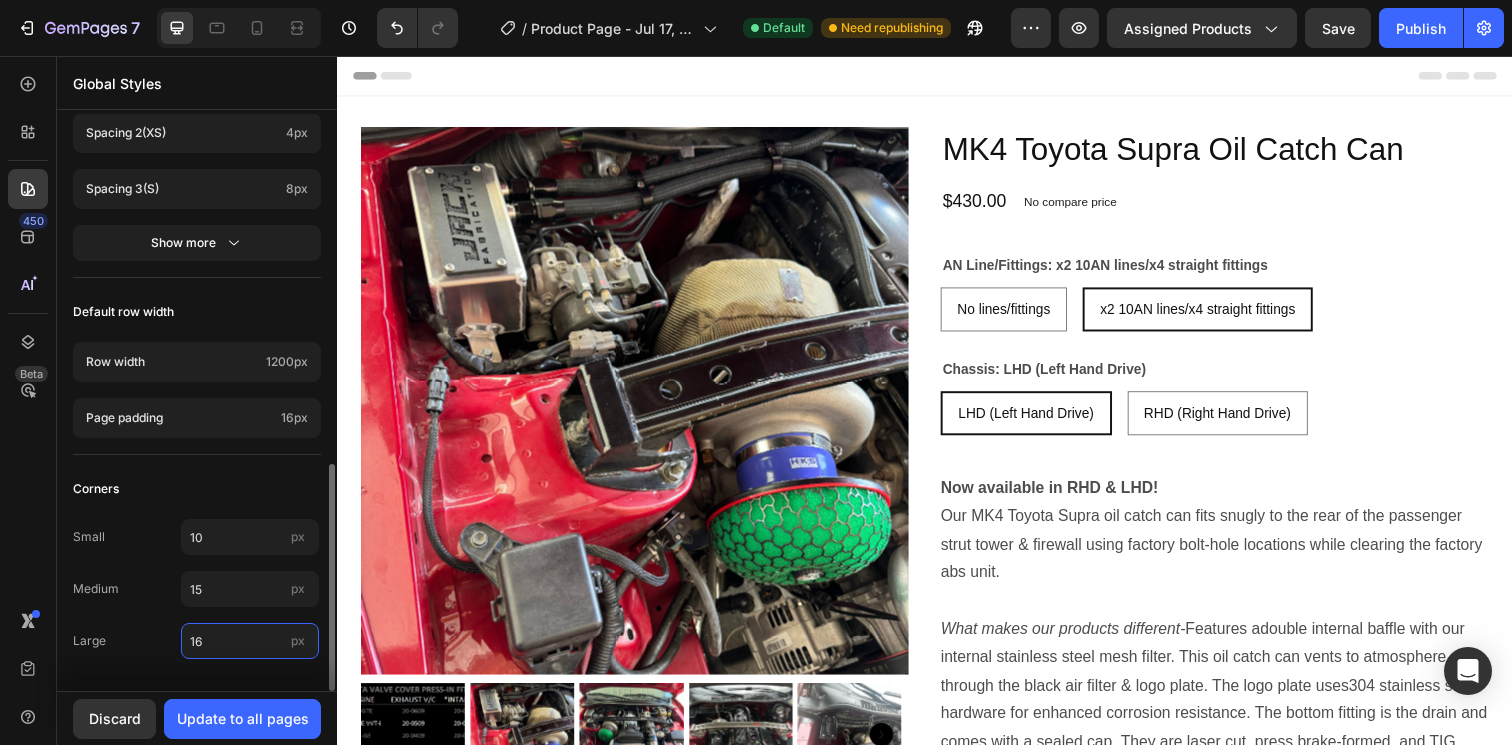 click on "16" at bounding box center [250, 641] 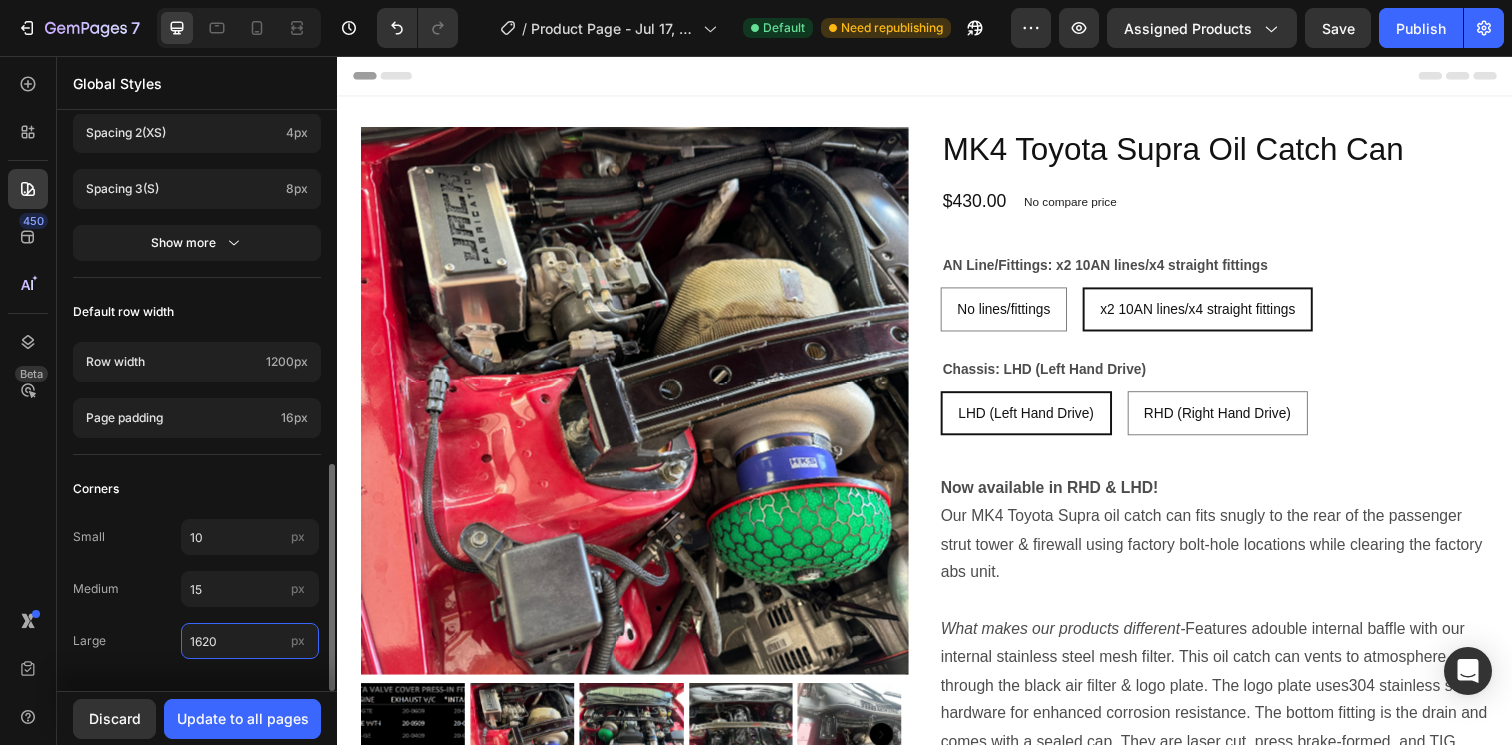 click on "1620" at bounding box center [250, 641] 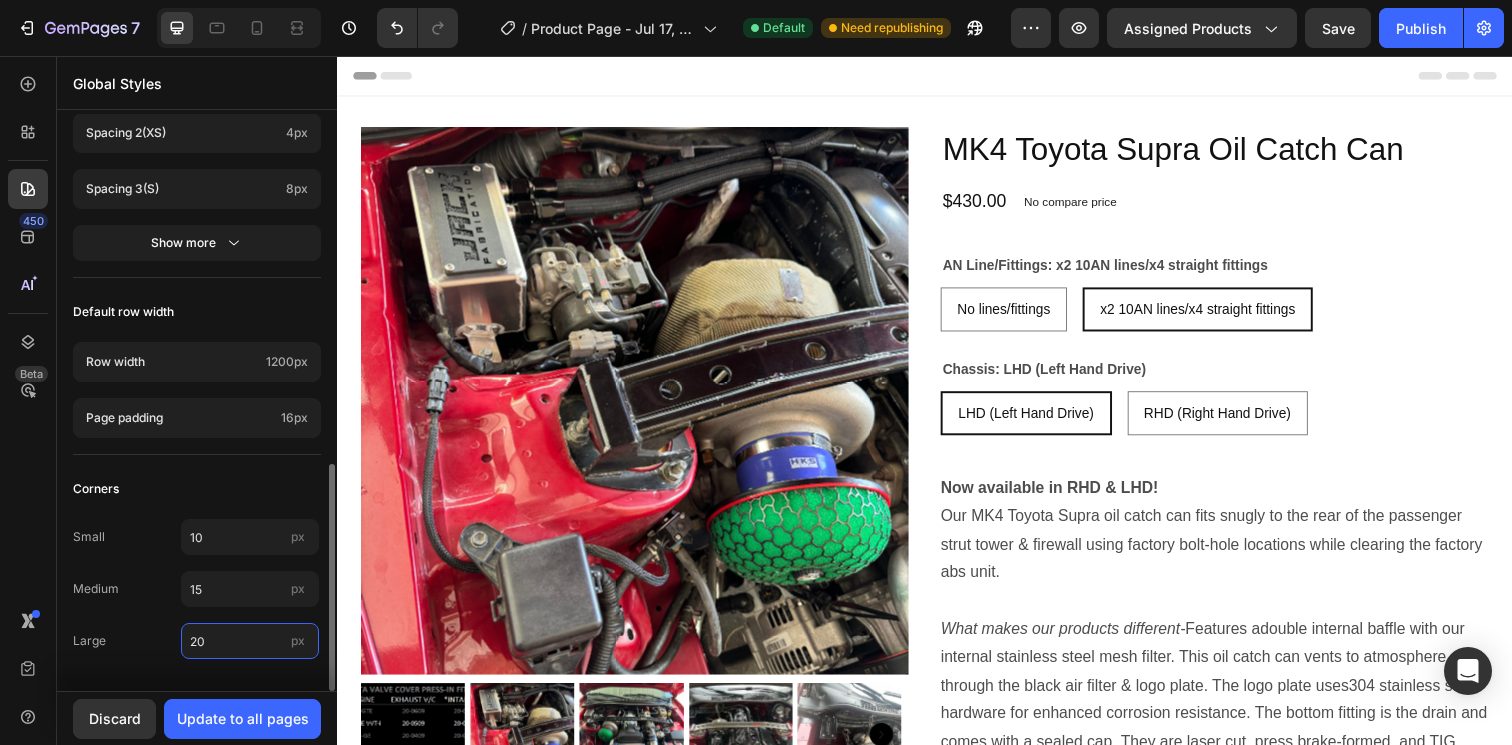 type on "20" 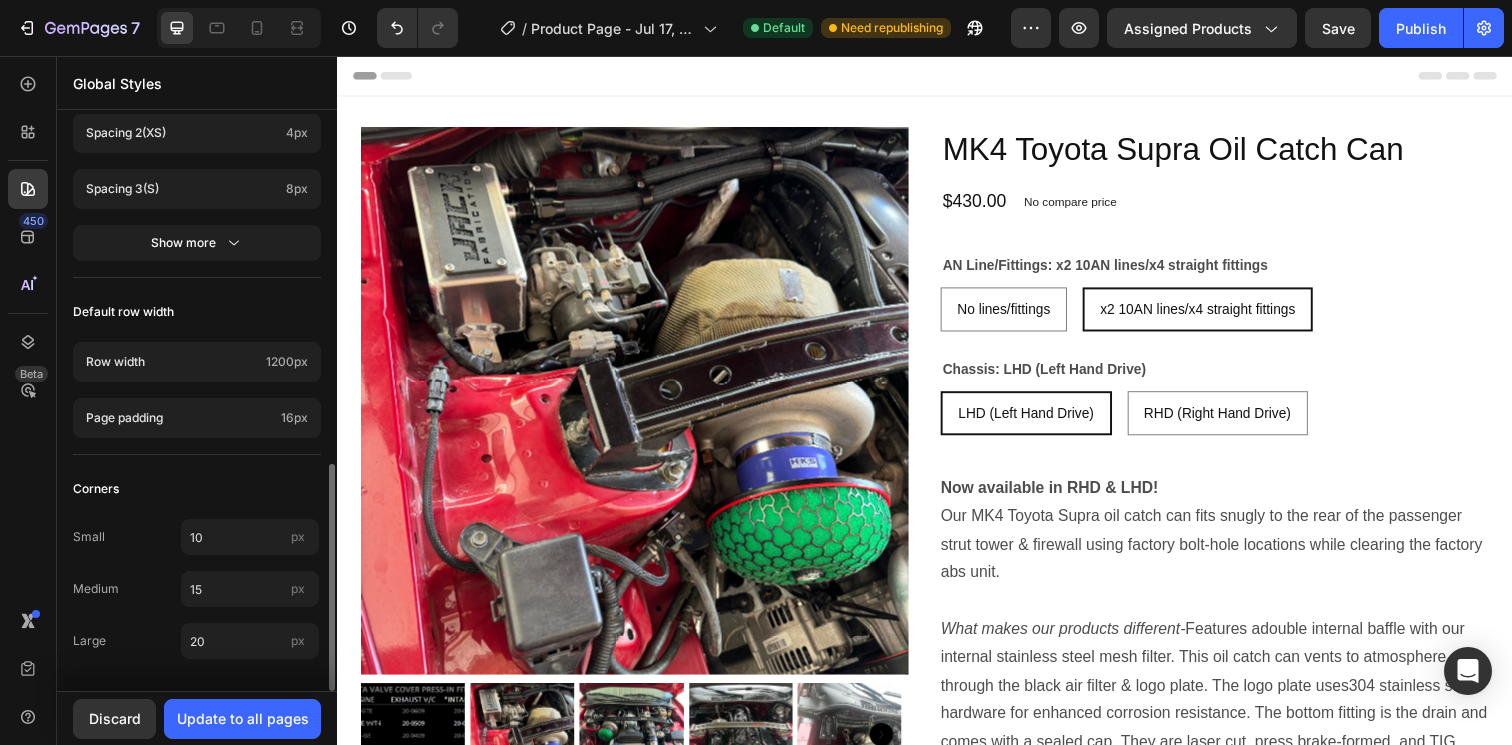 click on "Small 10 px Medium 15 px Large 20 px" 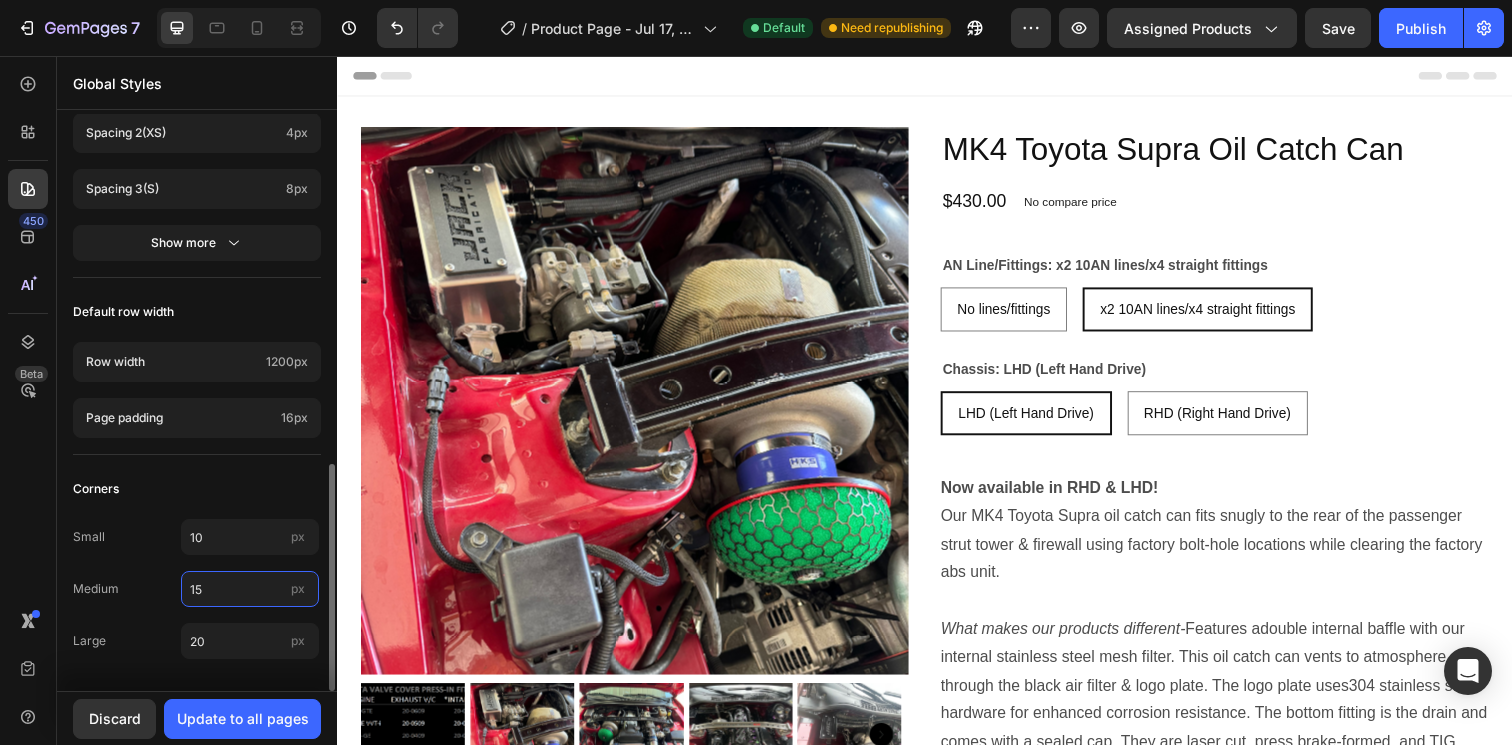 click on "15" at bounding box center [250, 589] 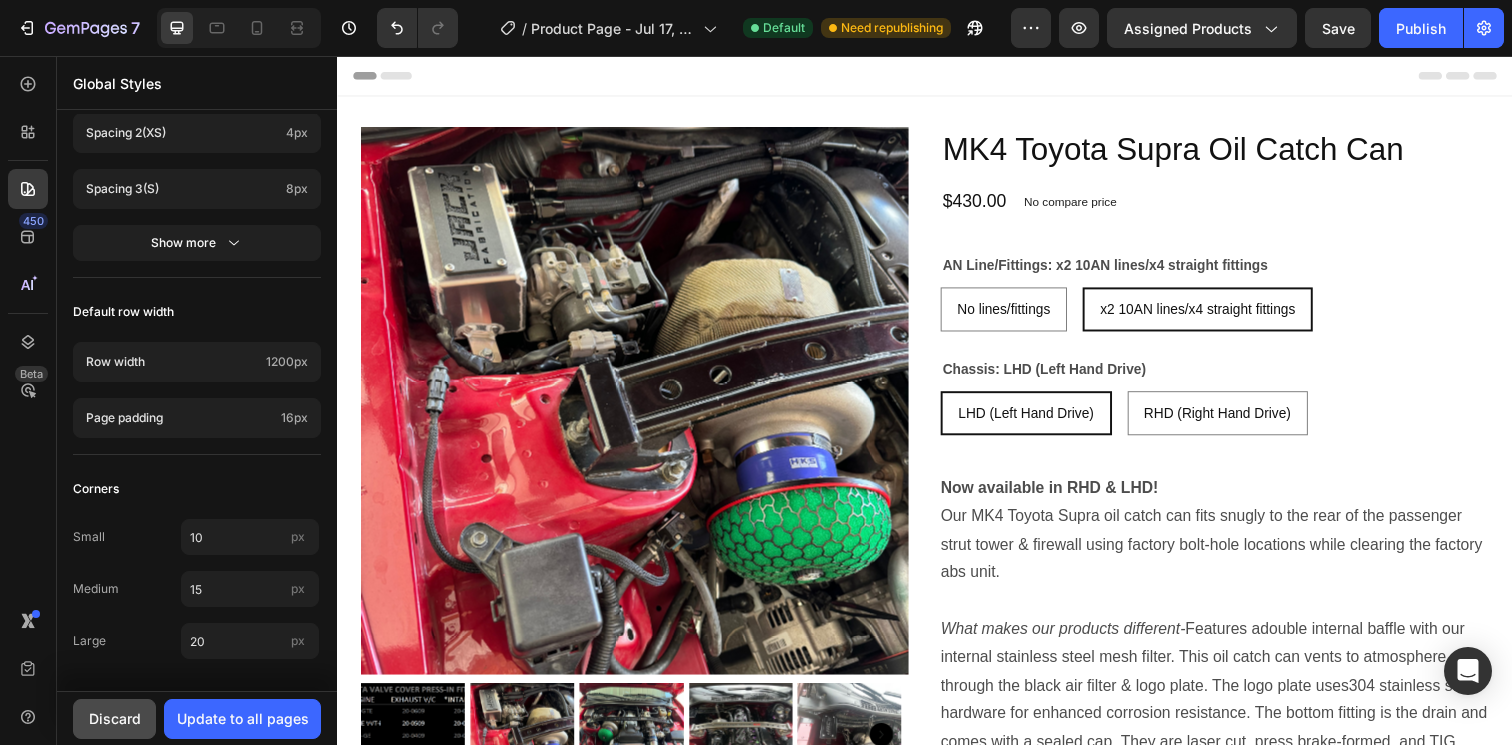 click on "Discard" at bounding box center [115, 718] 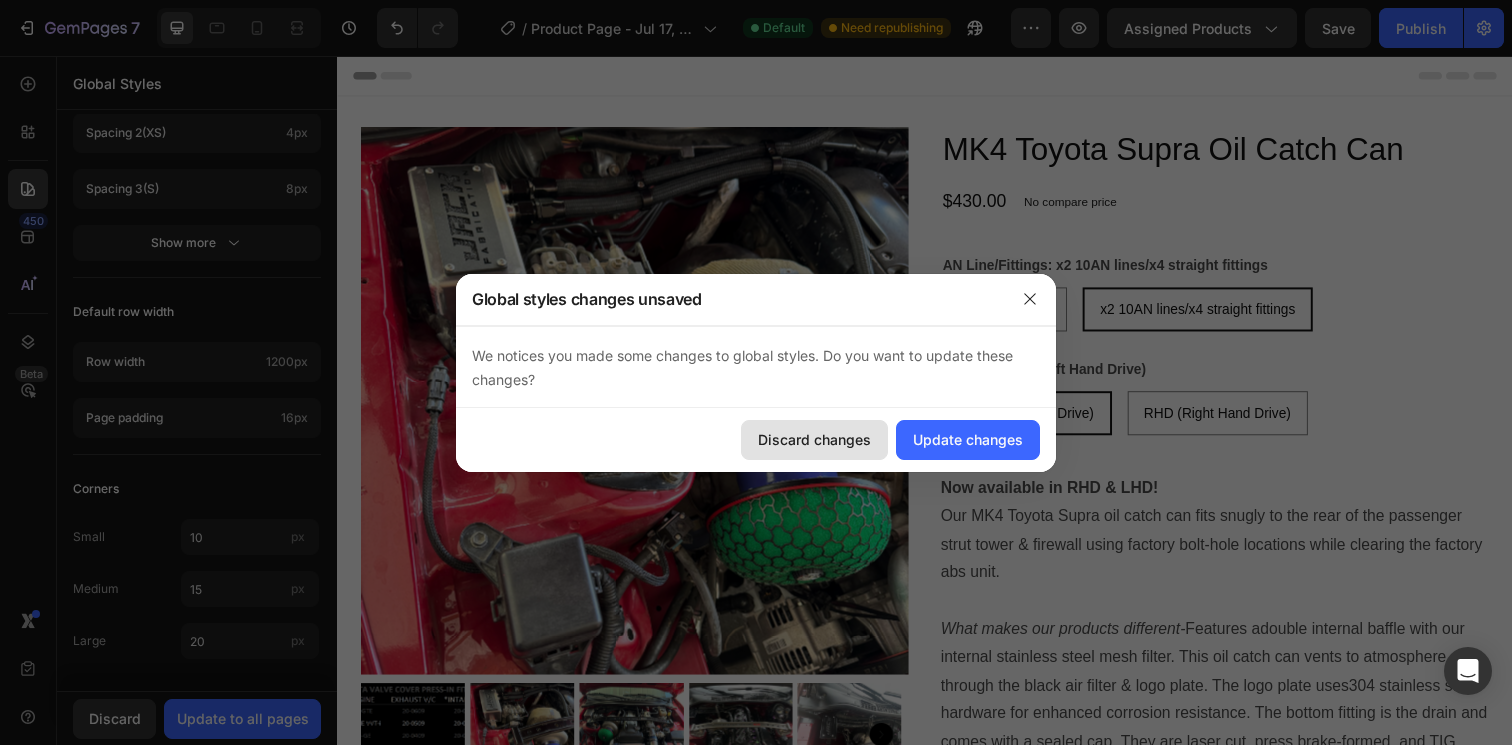 click on "Discard changes" 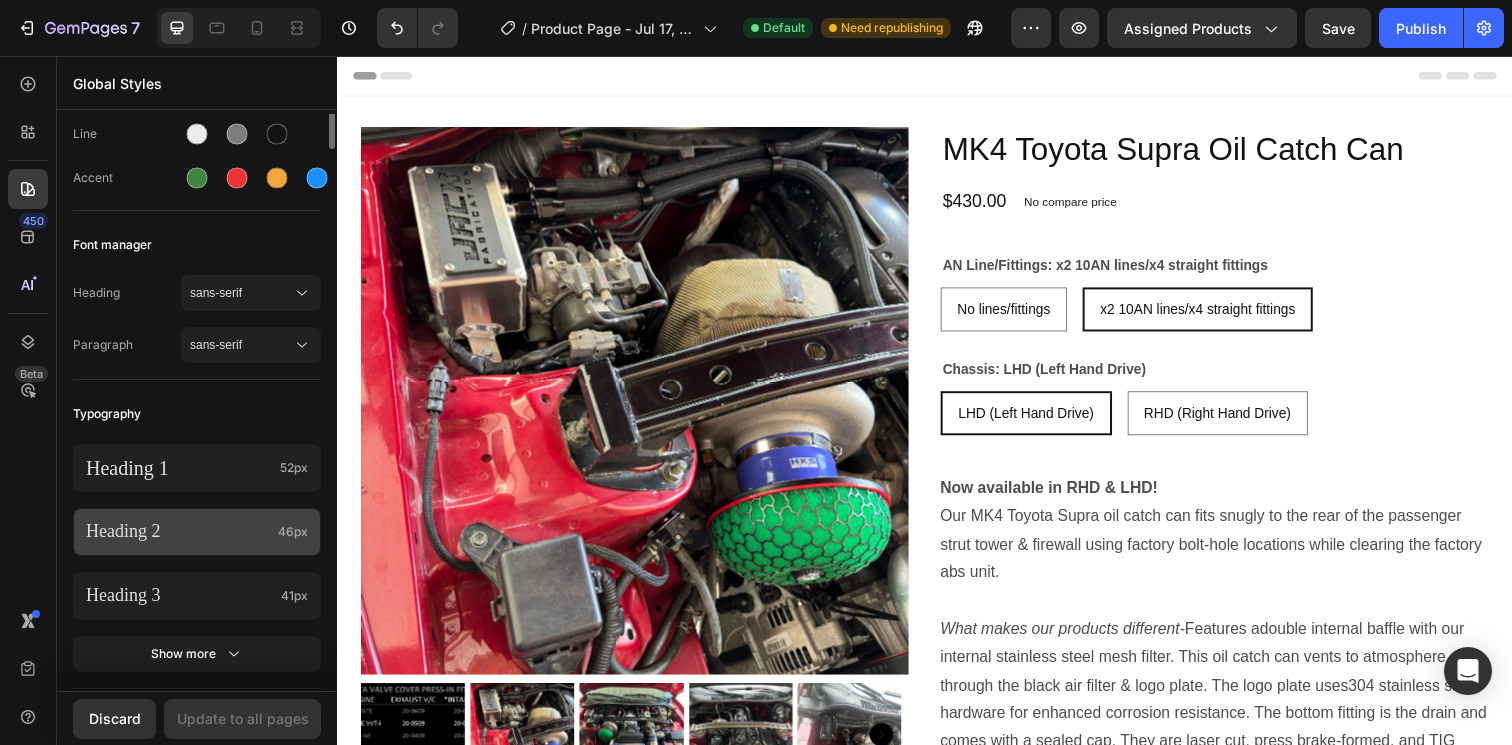 scroll, scrollTop: 0, scrollLeft: 0, axis: both 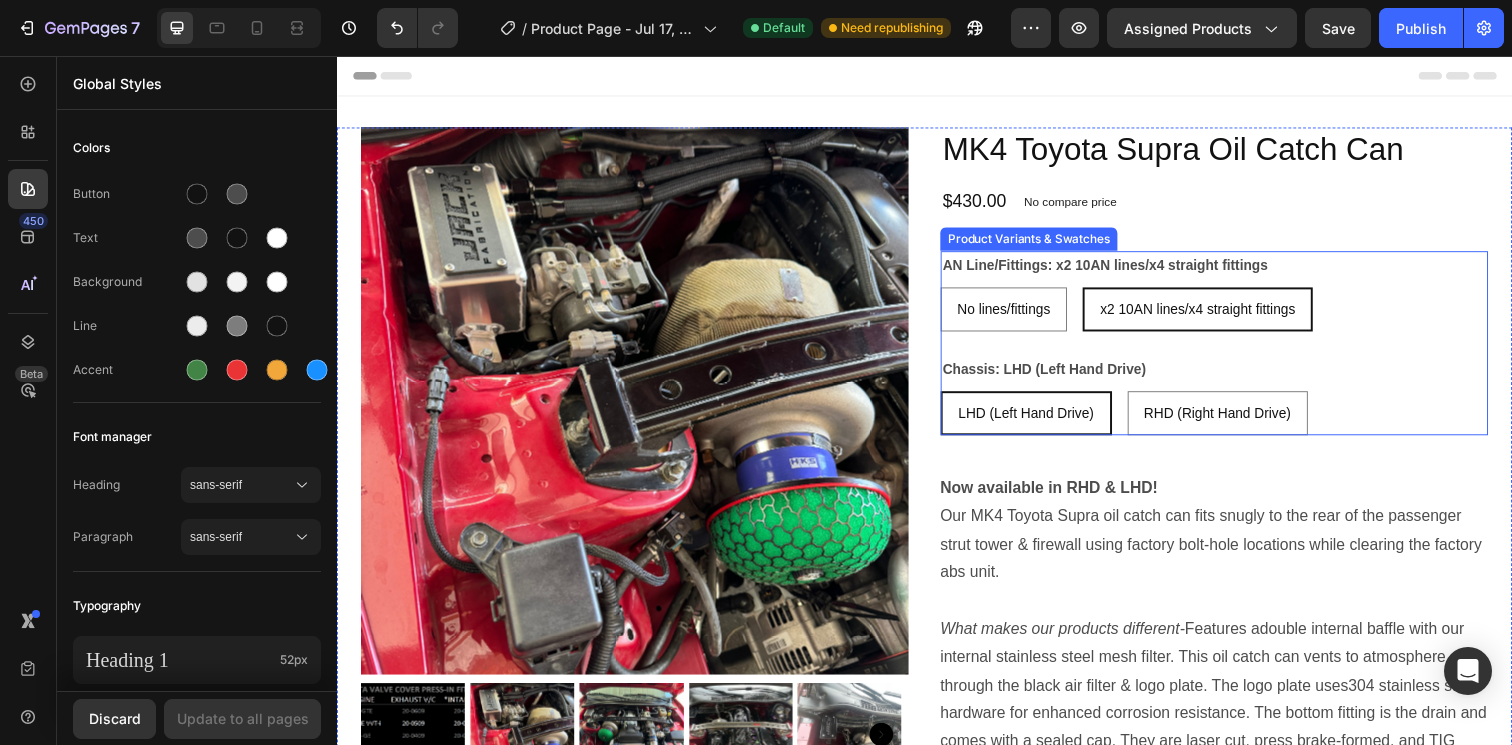 click on "LHD (Left Hand Drive)" at bounding box center [1040, 420] 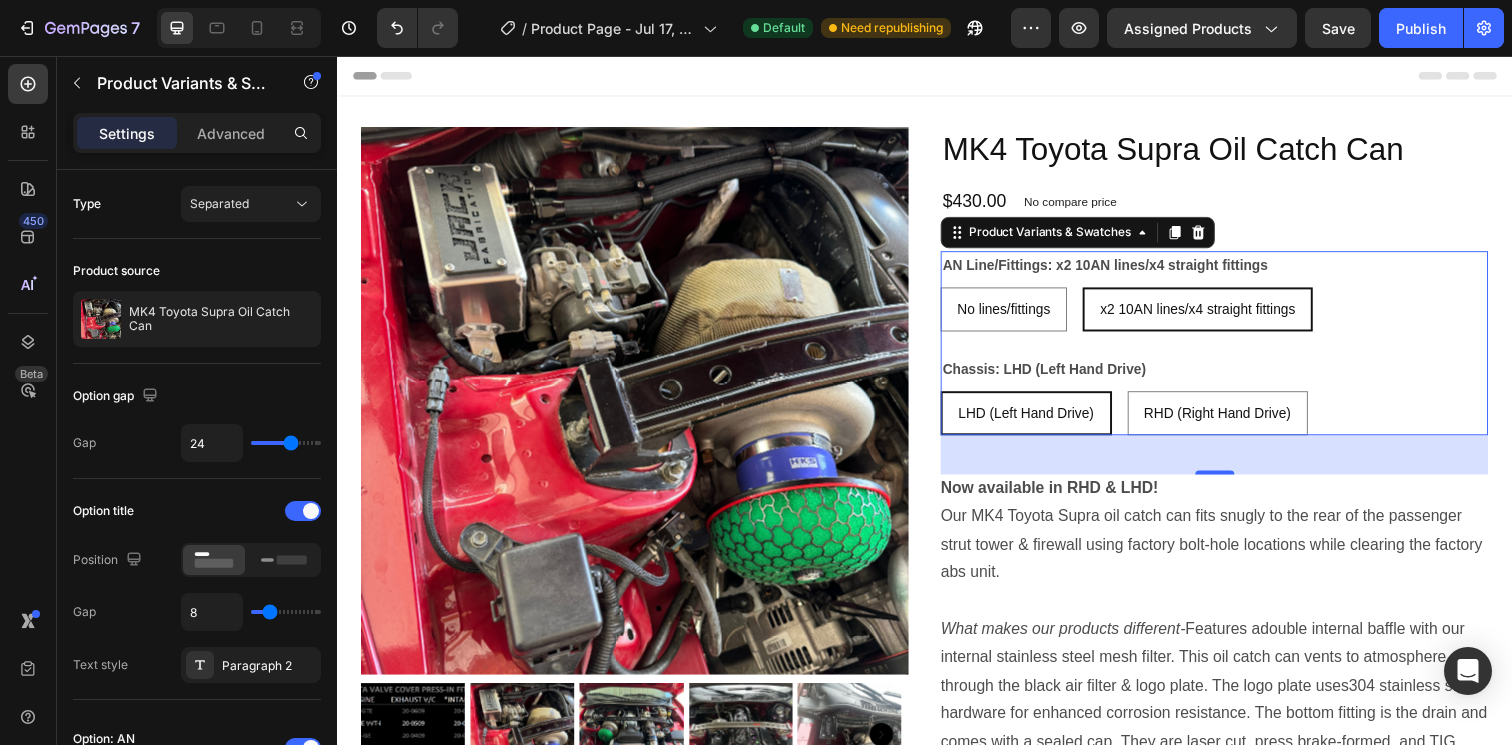 click on "LHD (Left Hand Drive) LHD (Left Hand Drive) LHD (Left Hand Drive) RHD (Right Hand Drive) RHD (Right Hand Drive) RHD (Right Hand Drive)" at bounding box center [1232, 420] 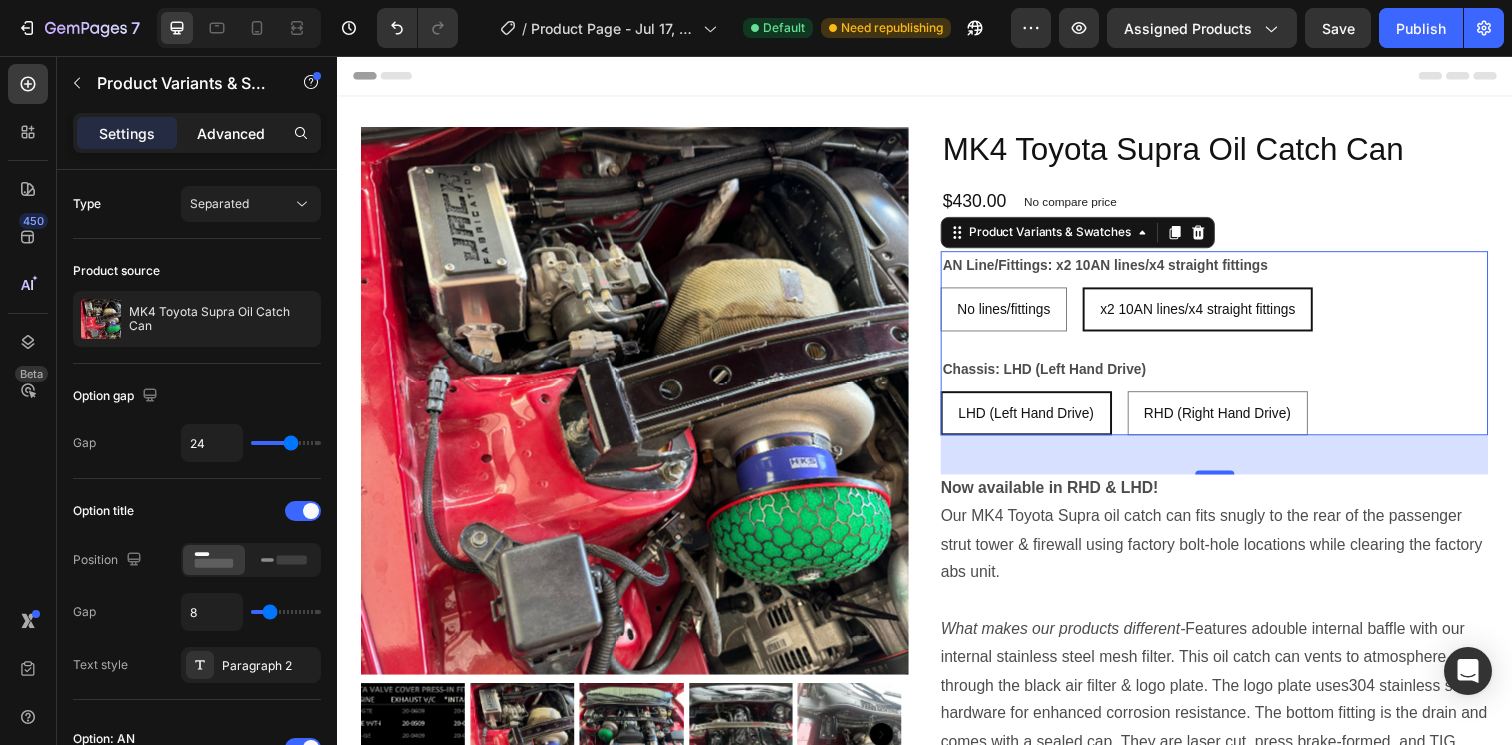 click on "Advanced" at bounding box center (231, 133) 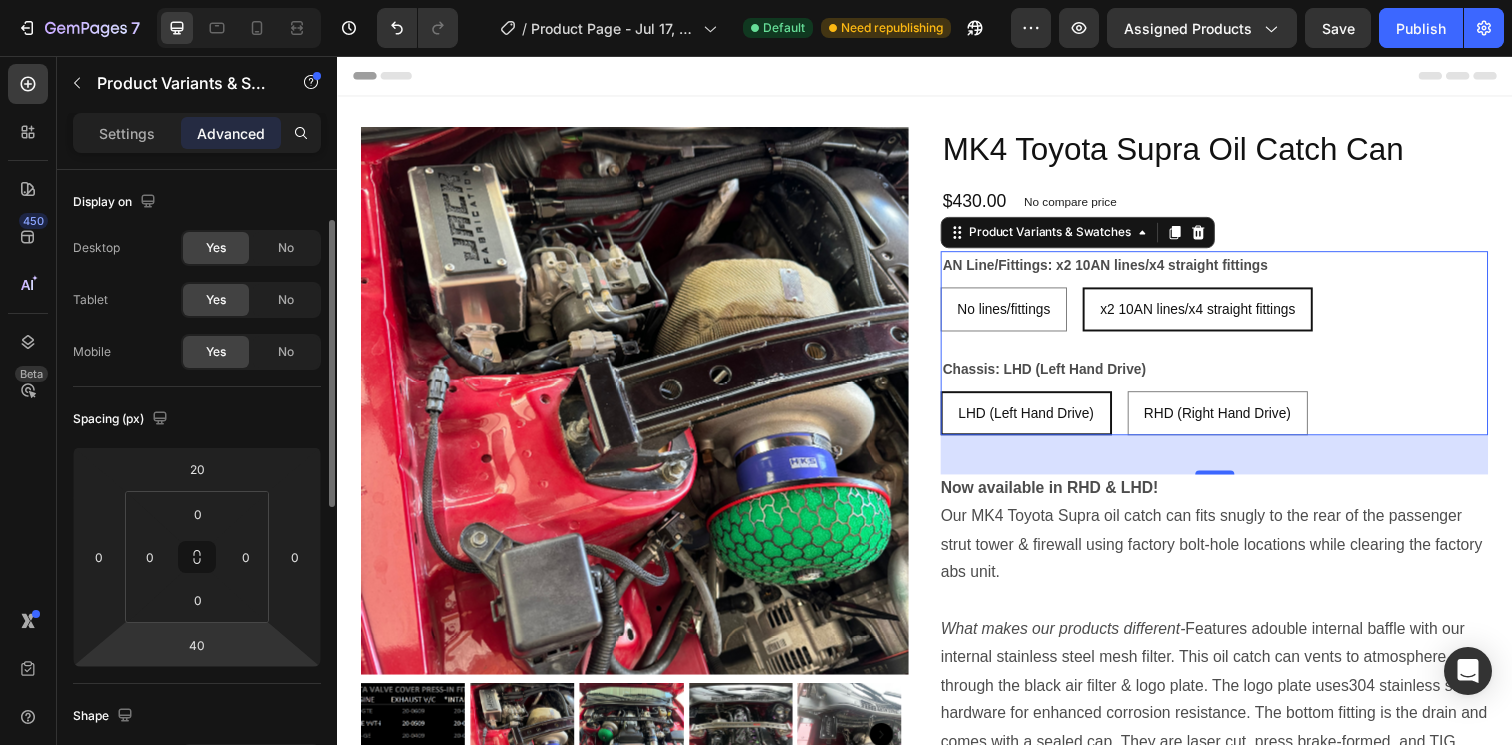scroll, scrollTop: 365, scrollLeft: 0, axis: vertical 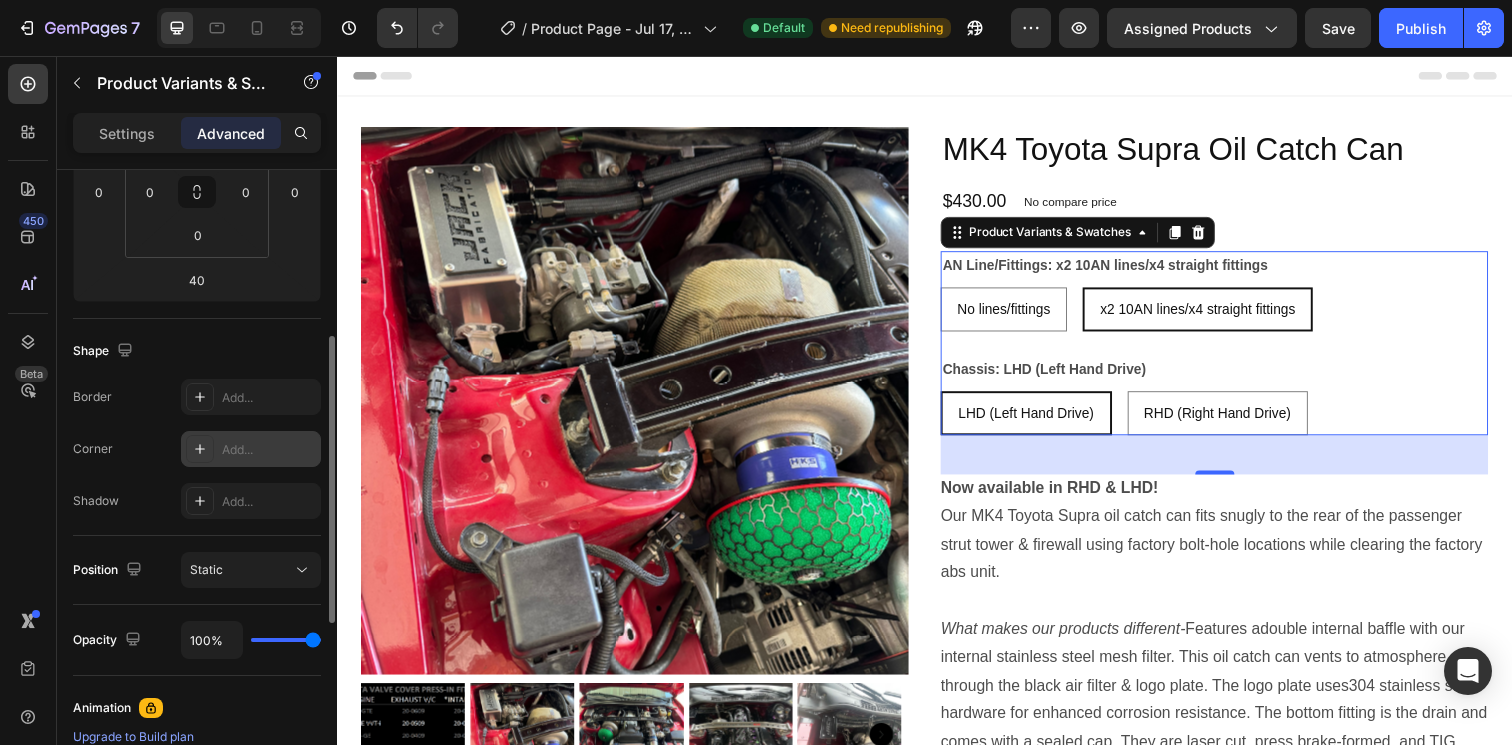 click on "Add..." at bounding box center [269, 450] 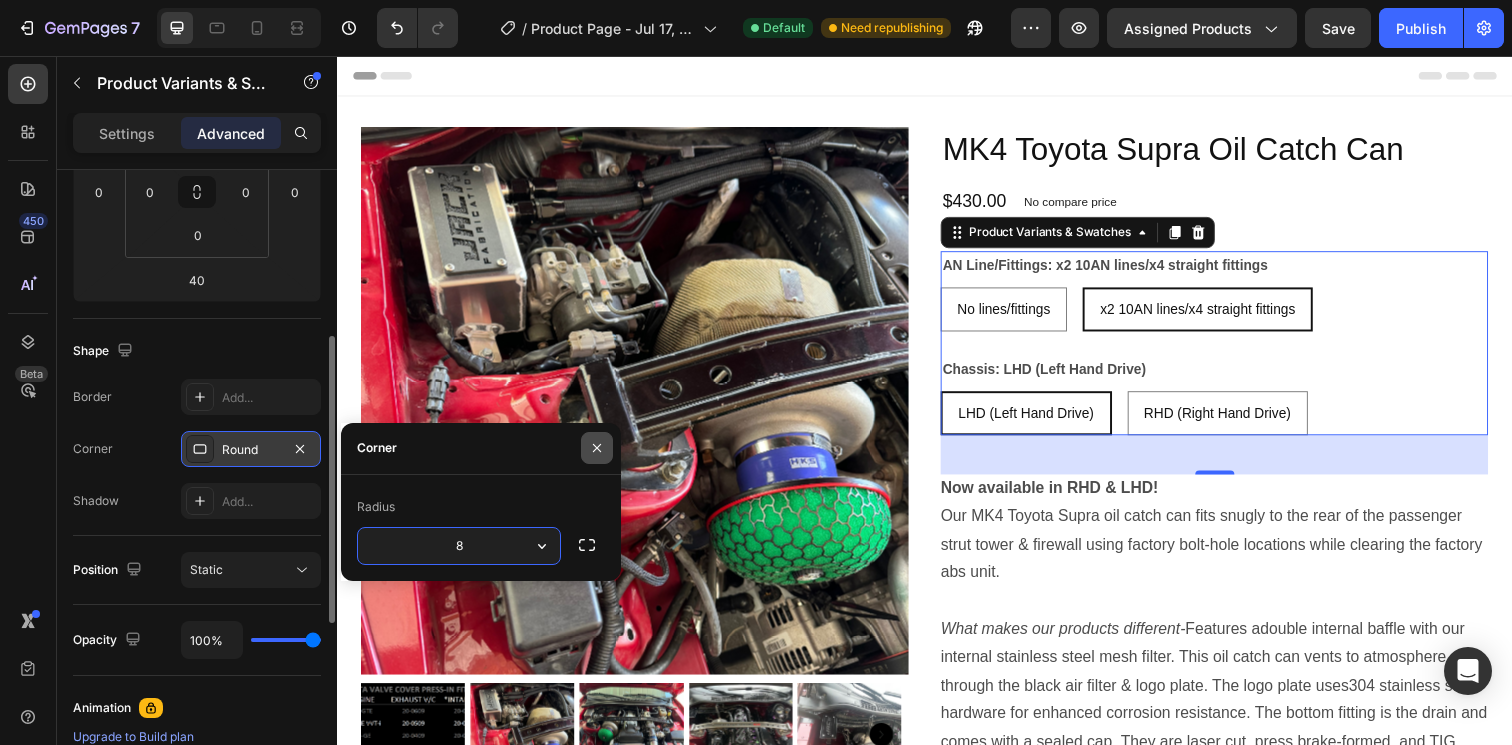 click at bounding box center (597, 448) 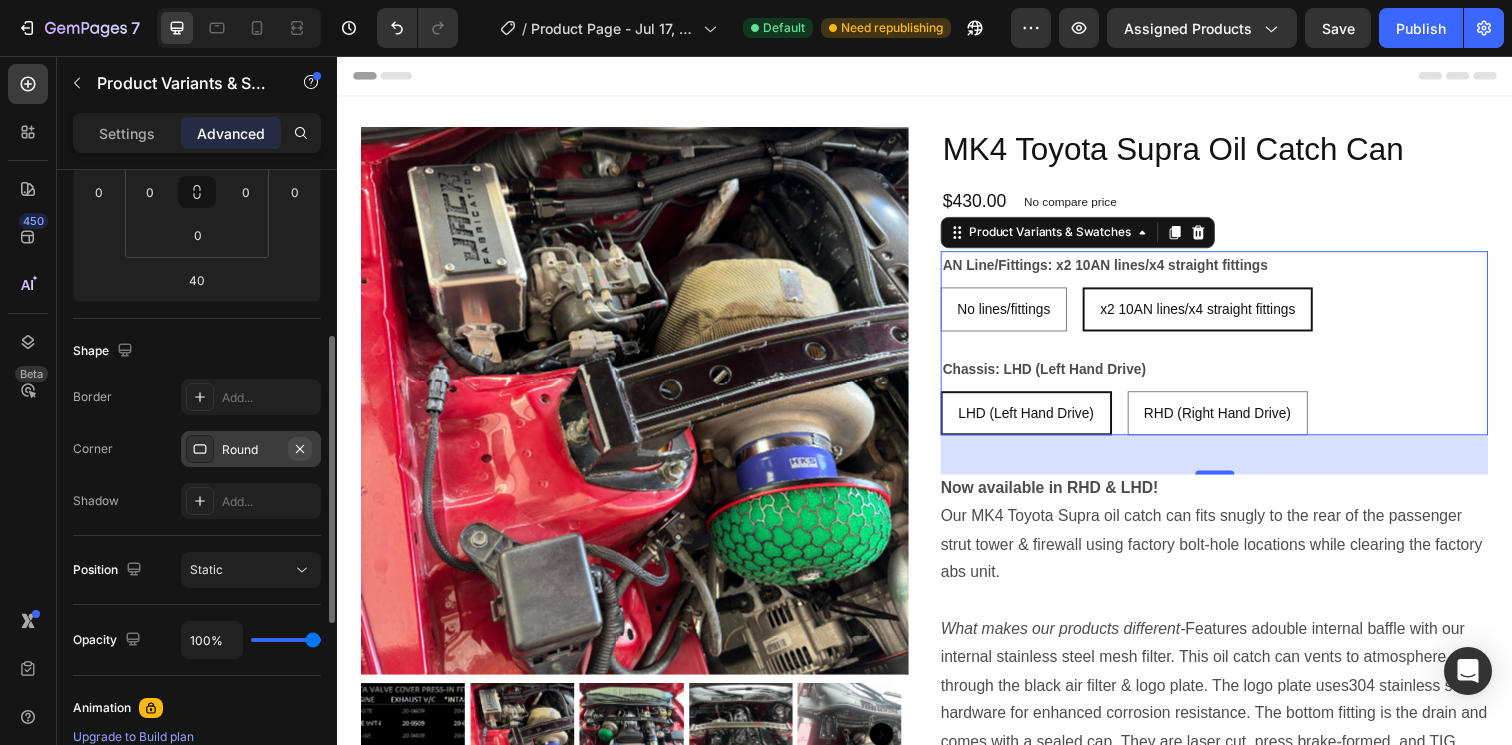 click 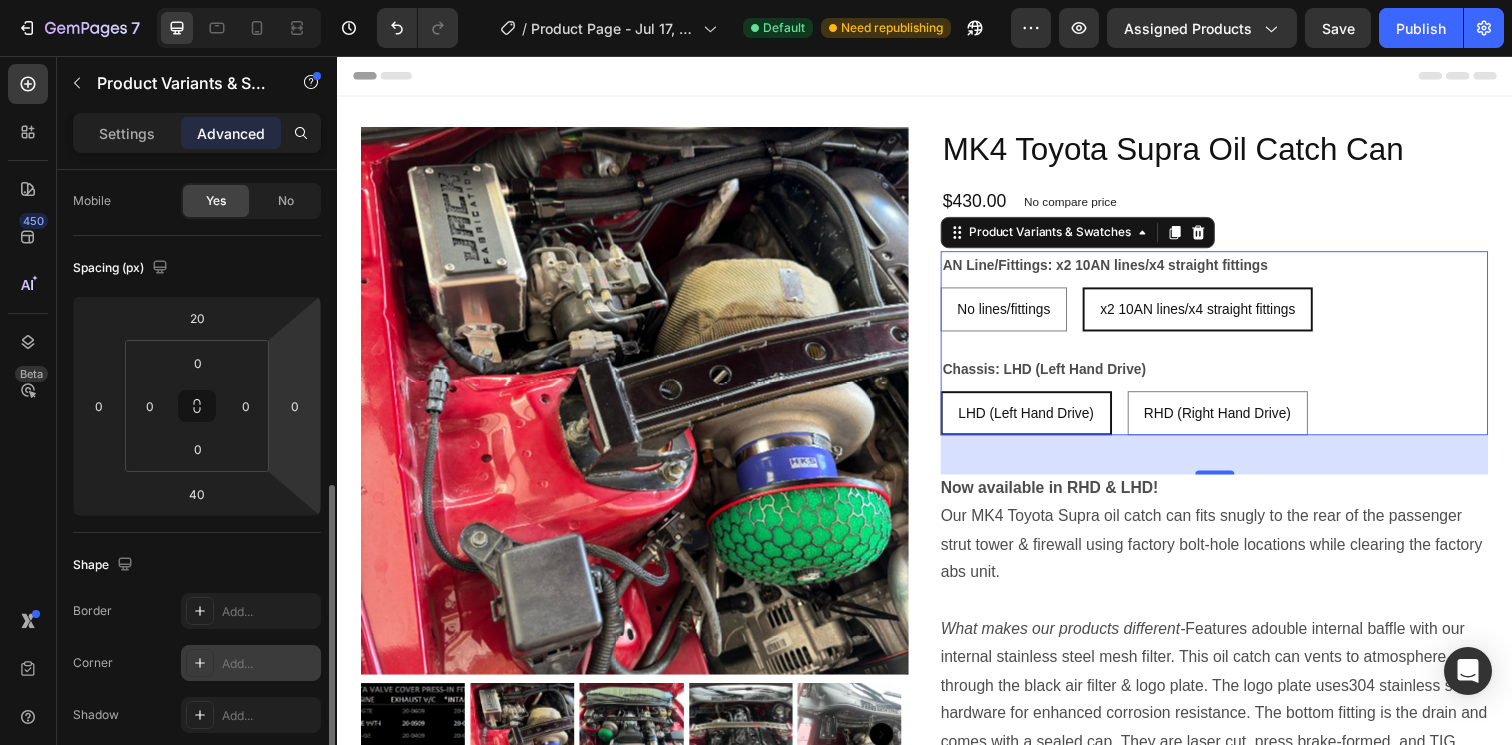 scroll, scrollTop: 0, scrollLeft: 0, axis: both 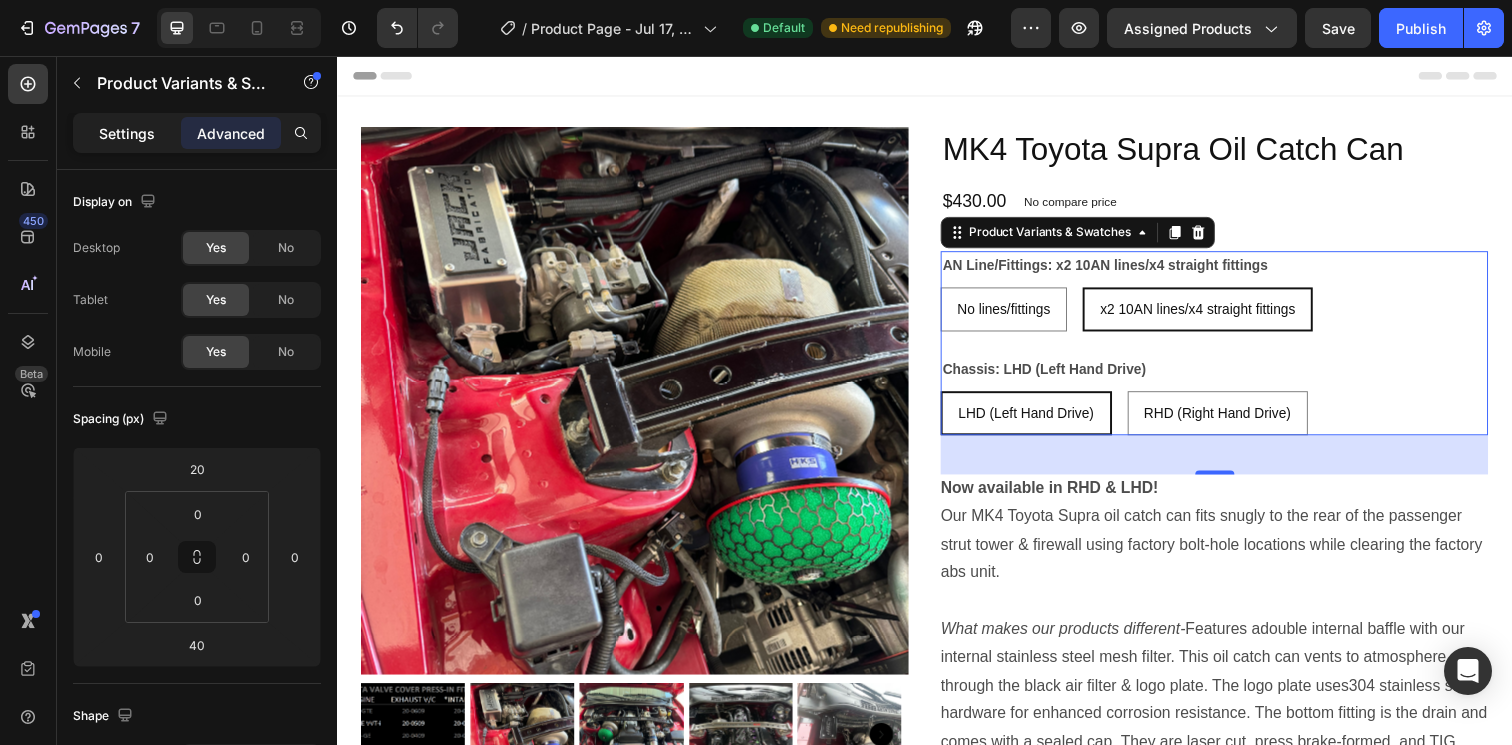 click on "Settings" 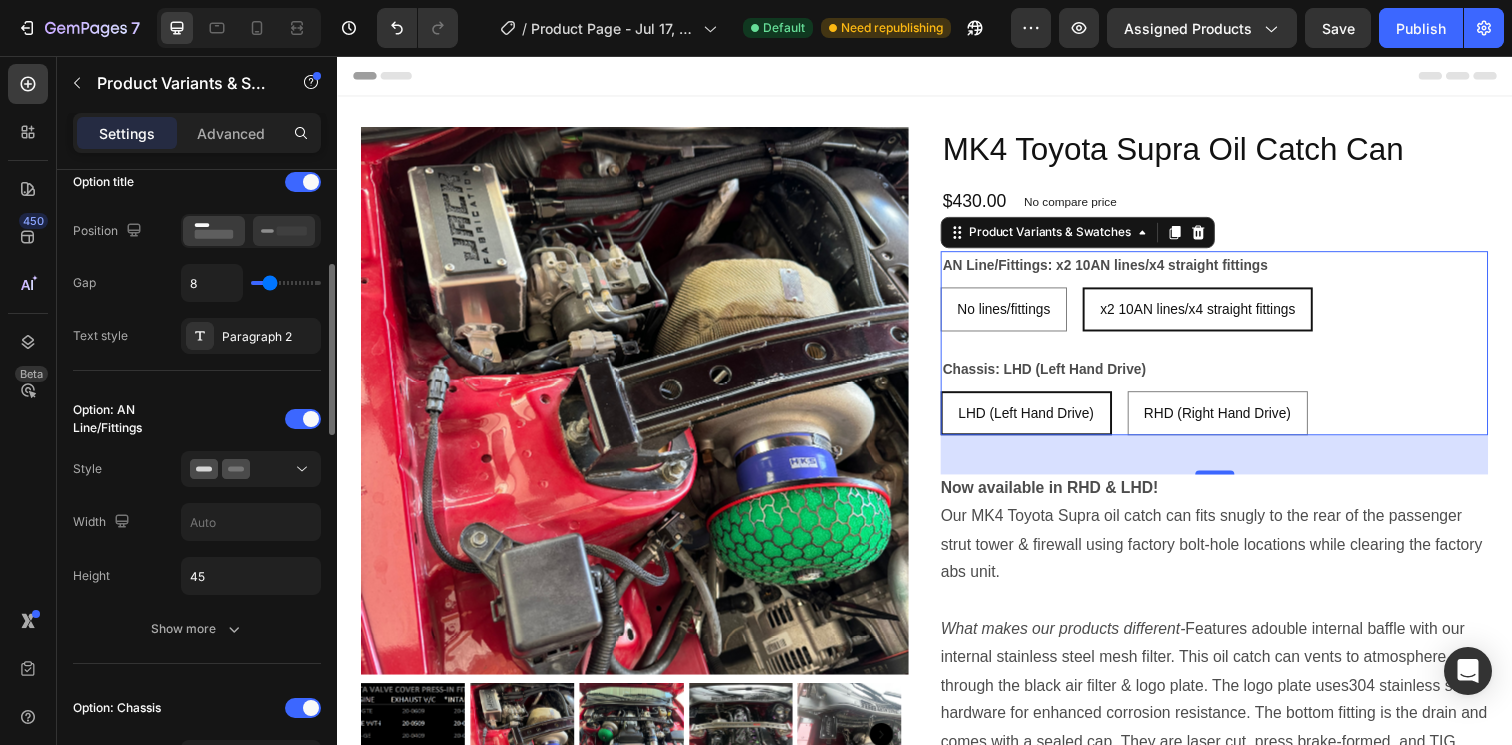 scroll, scrollTop: 333, scrollLeft: 0, axis: vertical 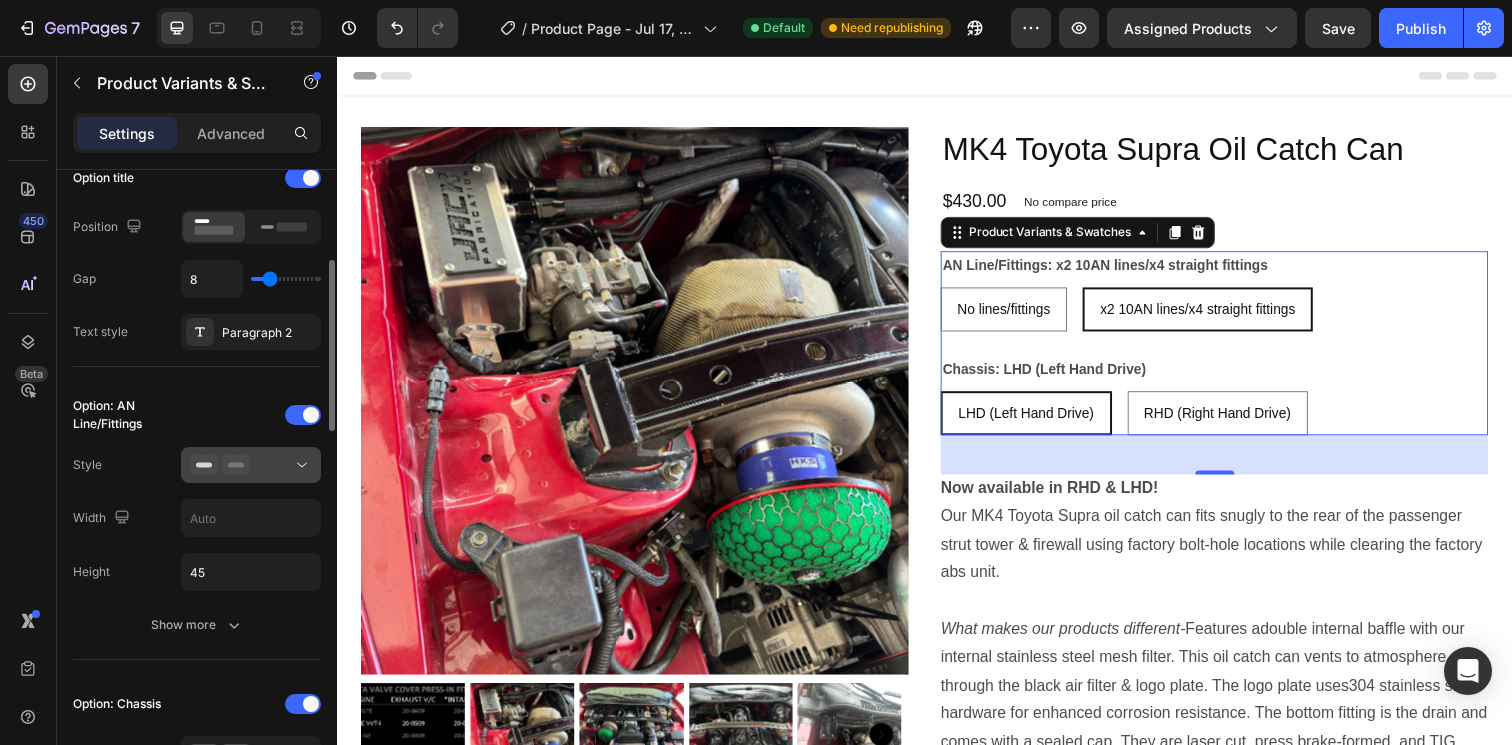 click at bounding box center [251, 465] 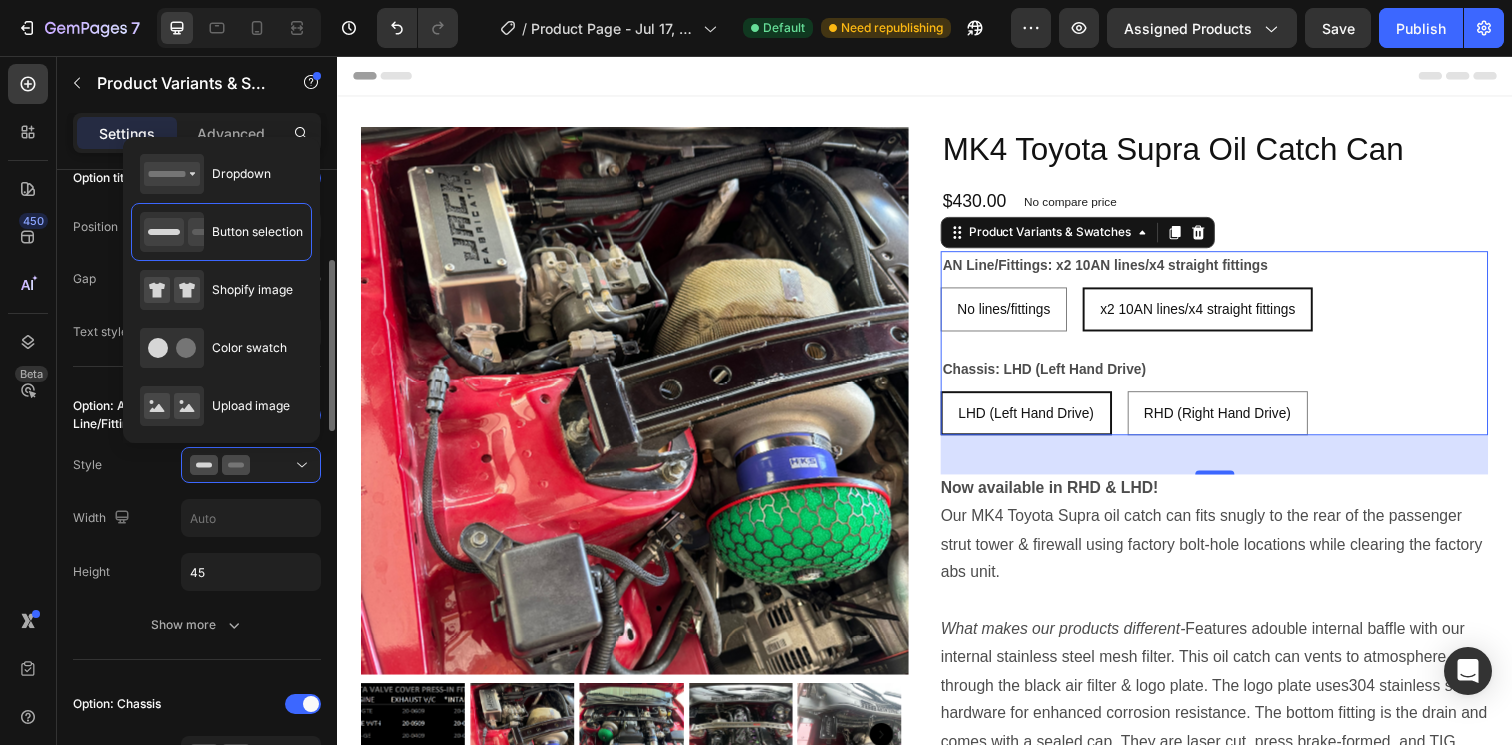 click on "Type Separated Product source MK4 Toyota Supra Oil Catch Can Option gap Gap 24 Option title Position Gap 8 Text style Paragraph 2 Option: AN Line/Fittings Style Width Height 45 Show more Option: Chassis Style Width Height 45 Show more Option value text Styles Paragraph 2 Font Sans-serif Size 14 Show more Sold out style Type Cross-out Size Width 100% Shape Border Add... Corner Add... Shadow Add... Display option Change product source in Product module to "Manually Pick" to custom default variant.  Learn more Default variant Yes No Align Delete element" at bounding box center (197, 1000) 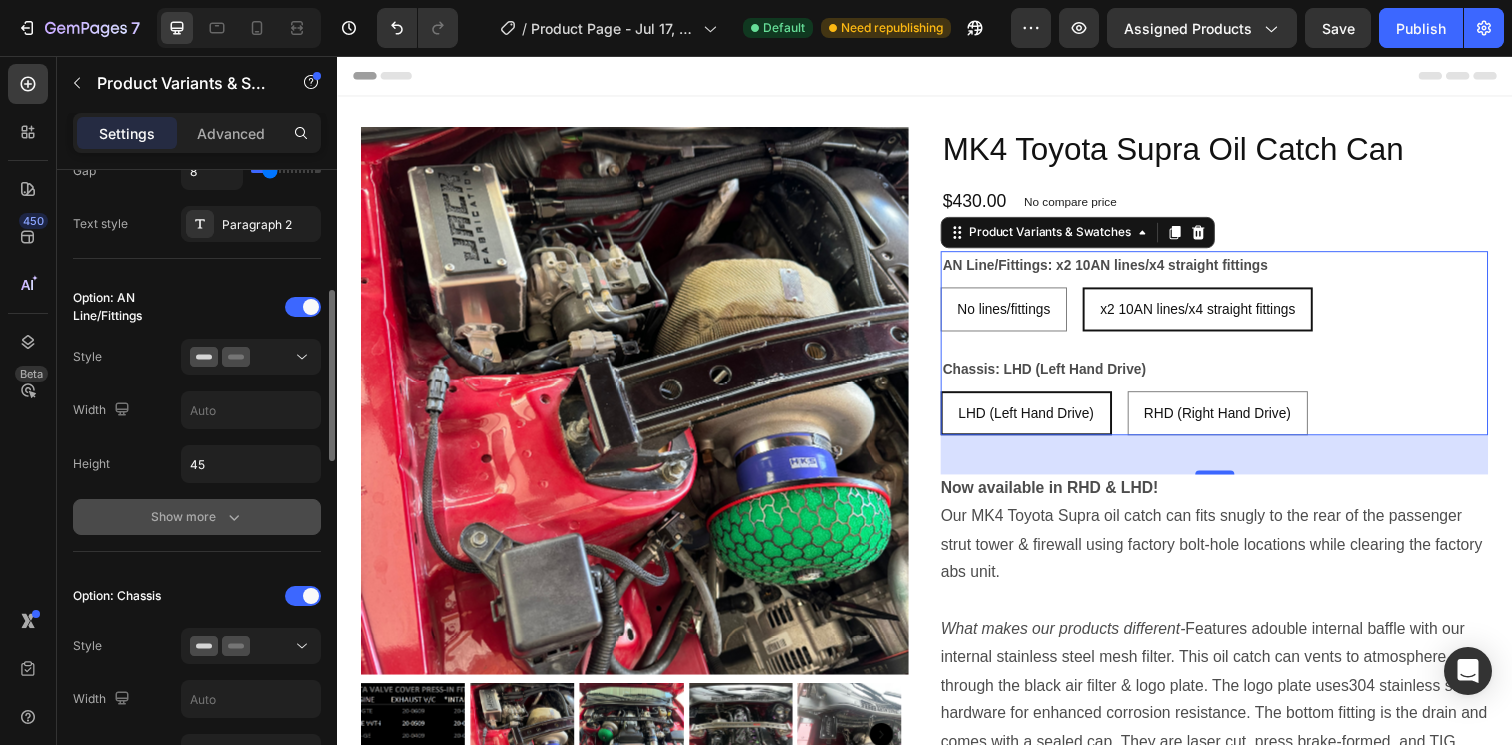 scroll, scrollTop: 575, scrollLeft: 0, axis: vertical 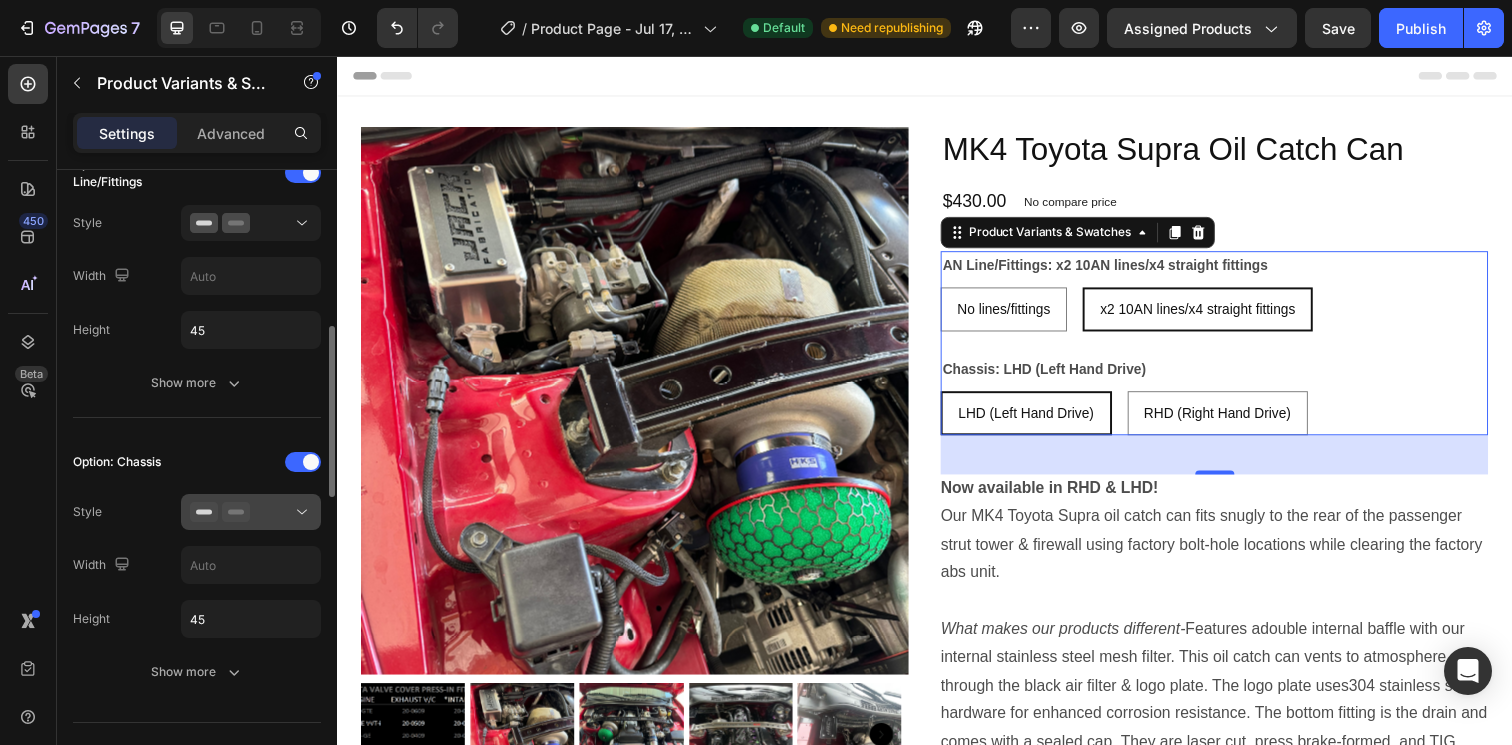 click 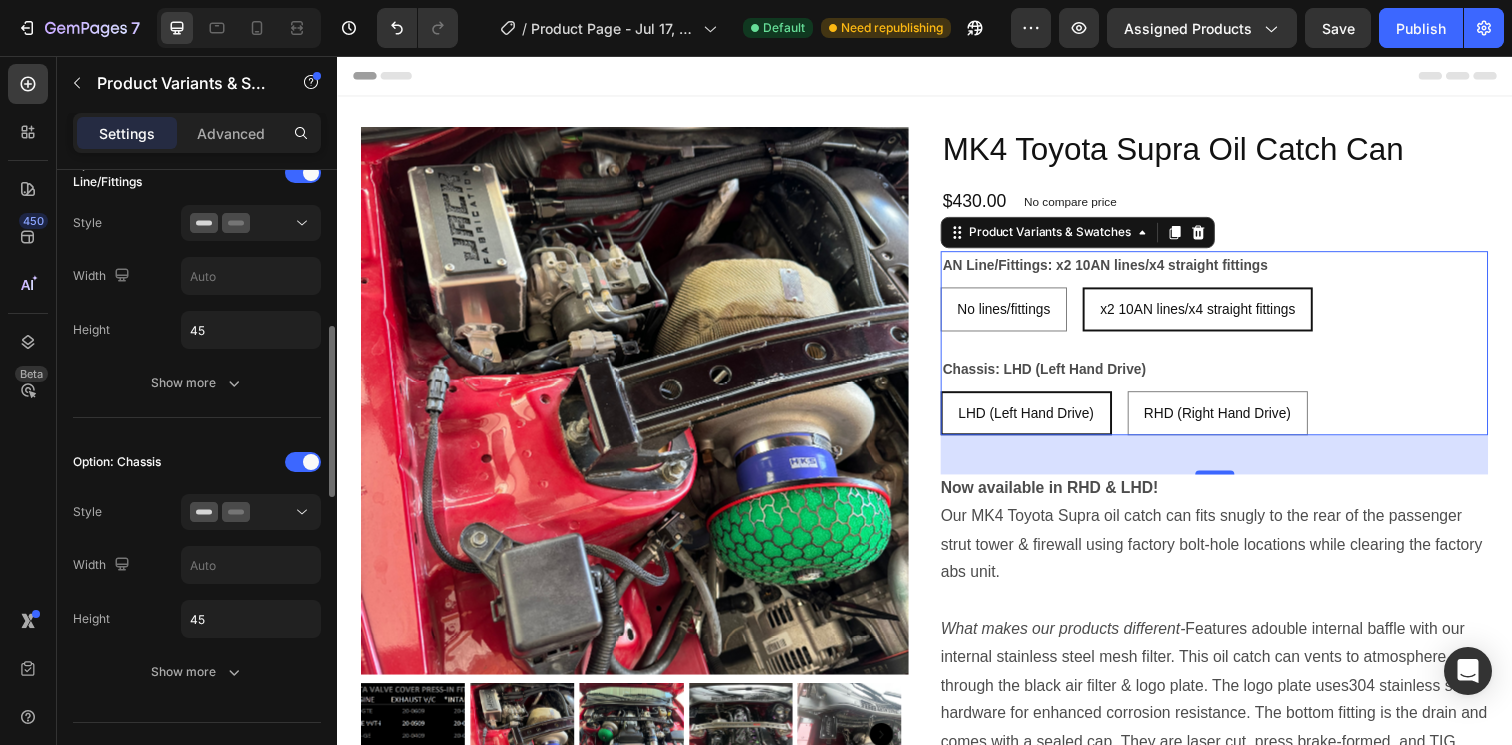click on "Style" at bounding box center [87, 512] 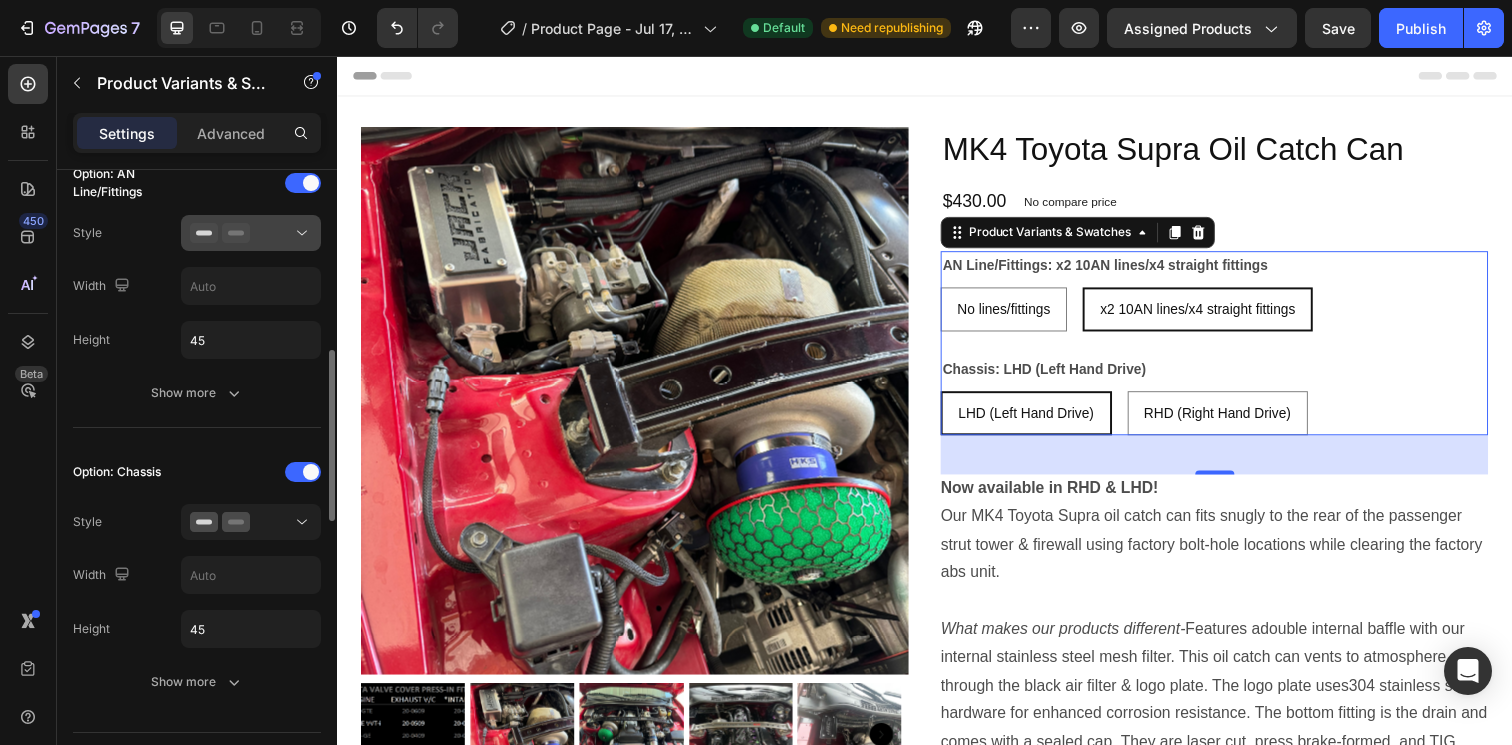 scroll, scrollTop: 645, scrollLeft: 0, axis: vertical 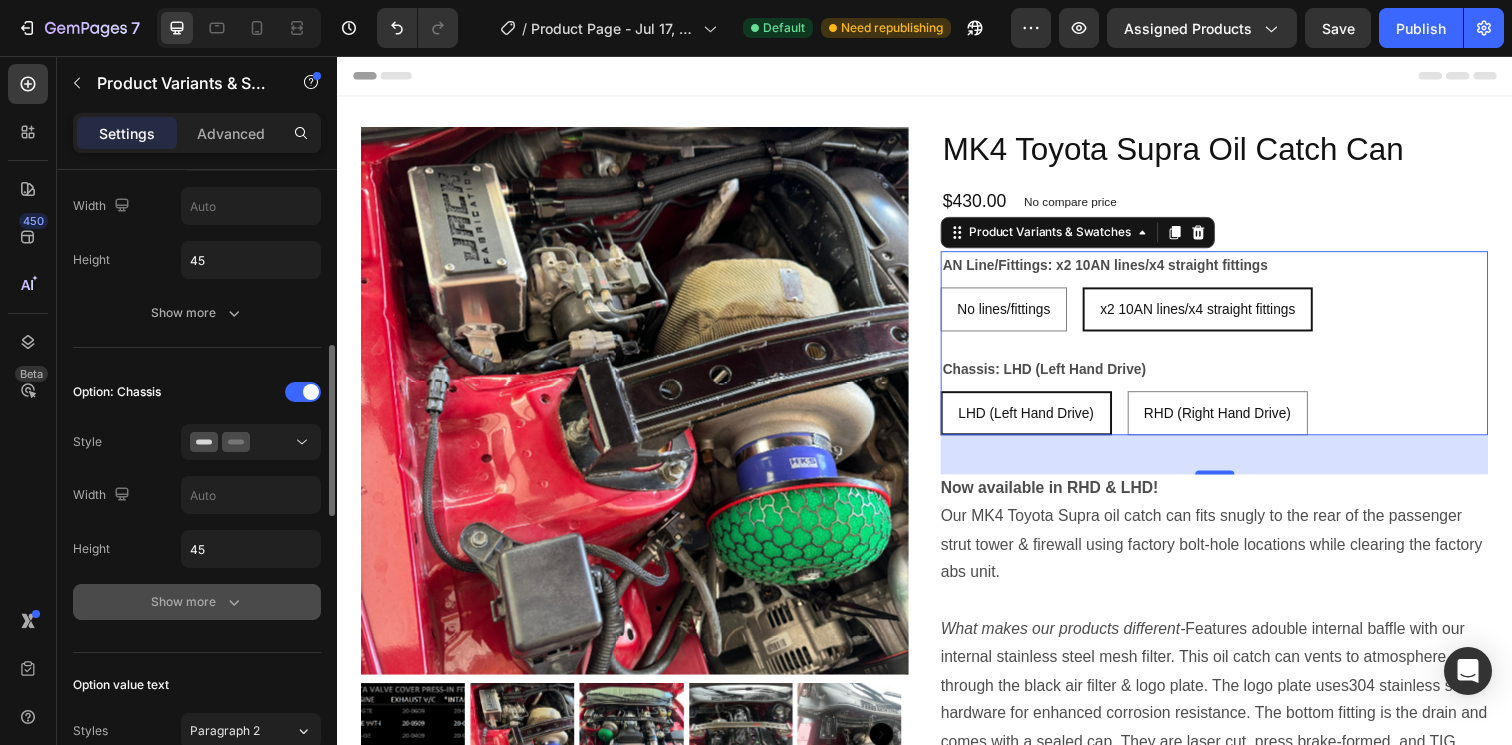 click 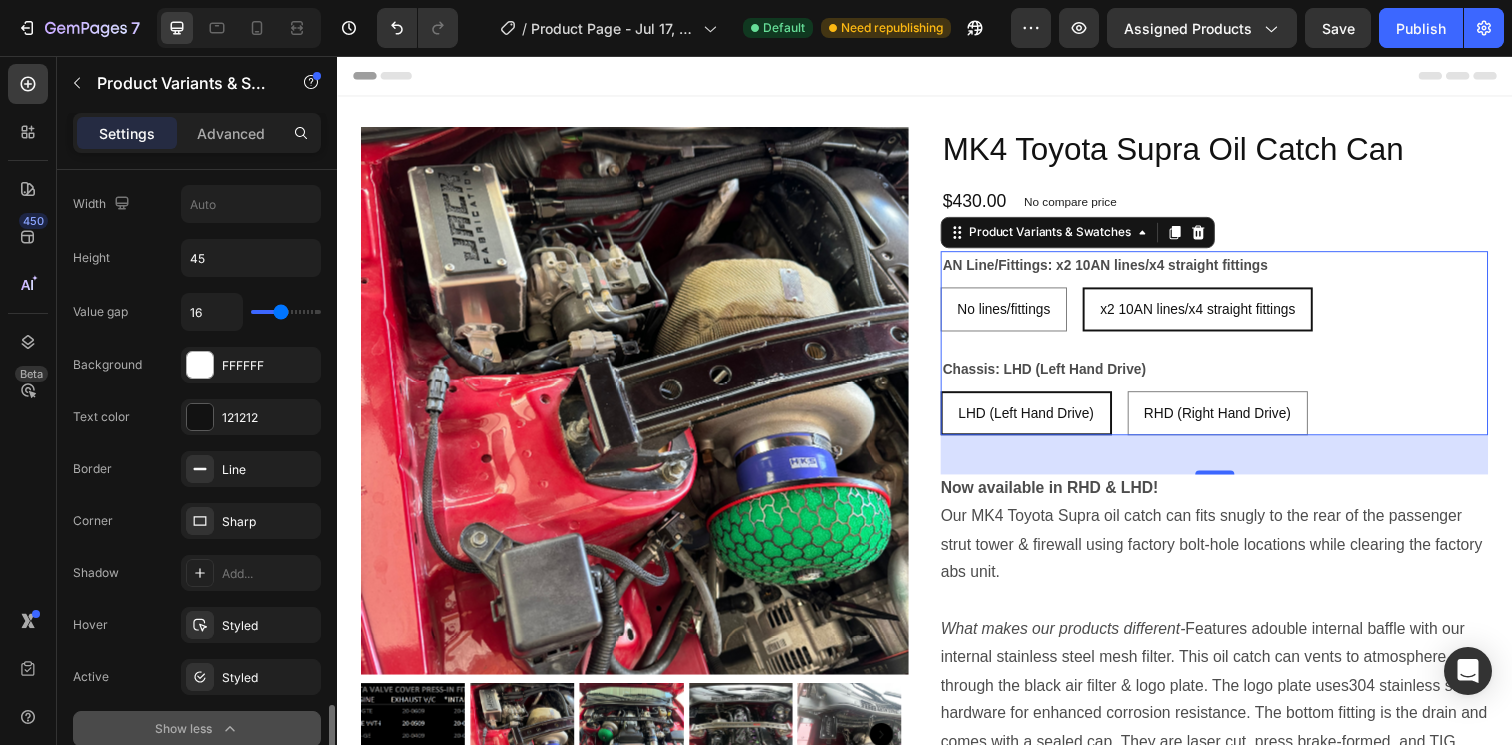 scroll, scrollTop: 1196, scrollLeft: 0, axis: vertical 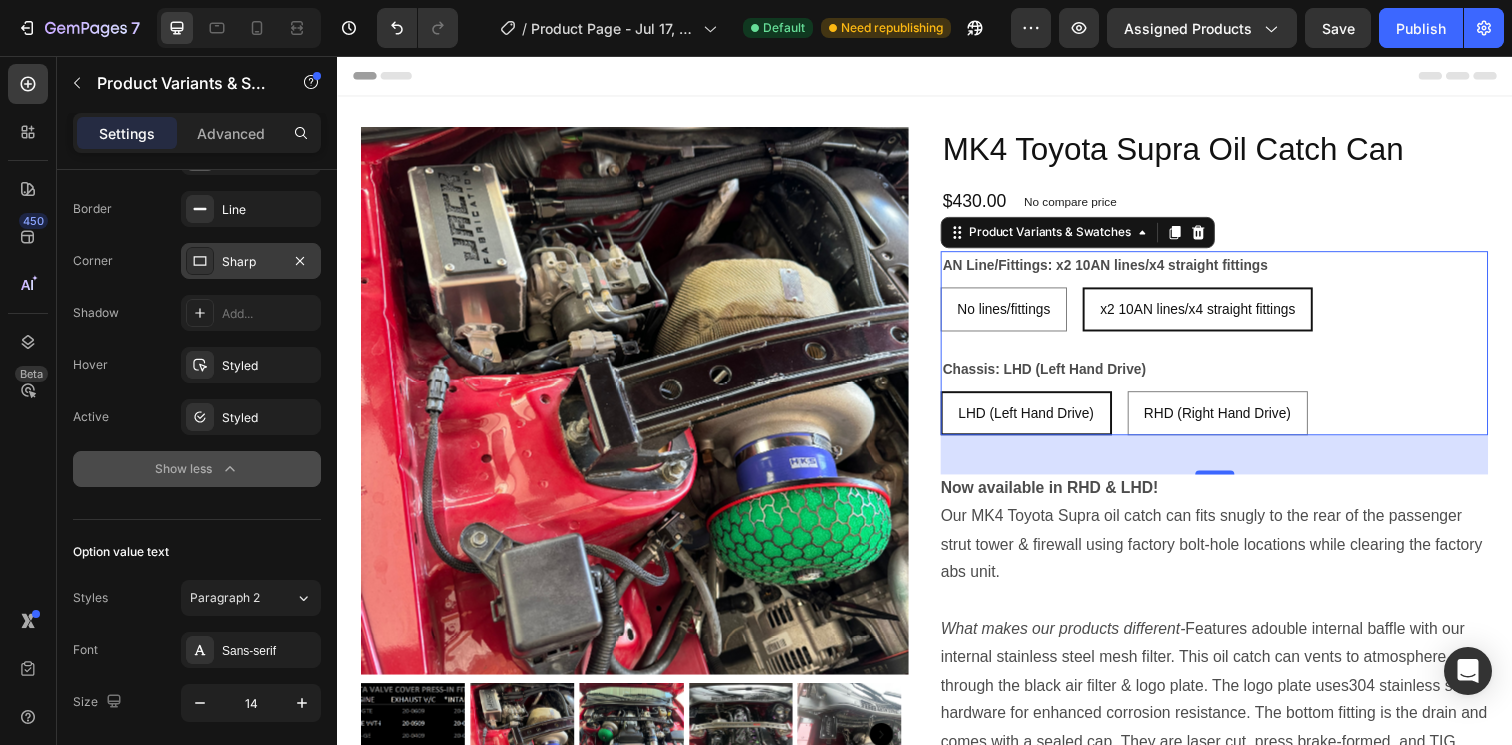 click on "Sharp" at bounding box center [251, 262] 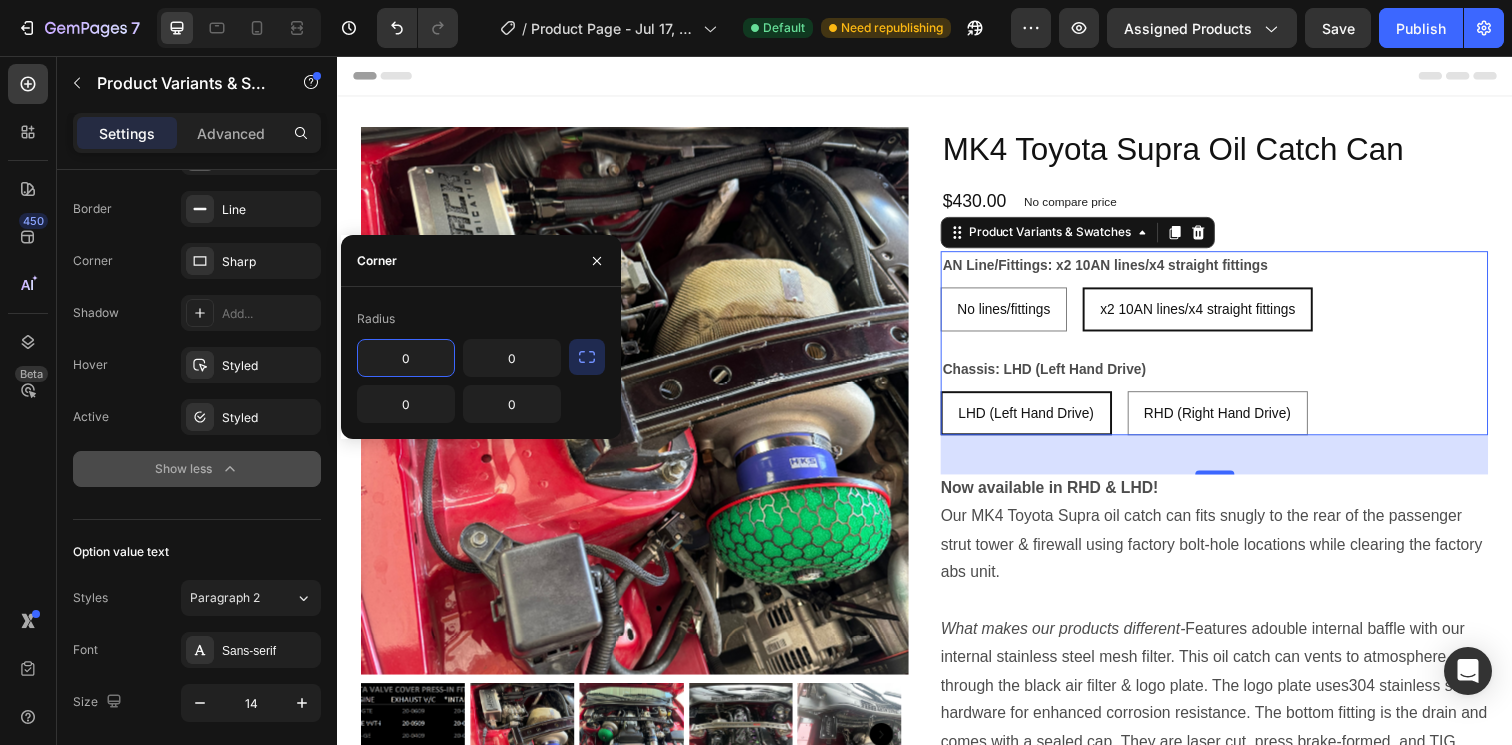 click on "0" at bounding box center [406, 358] 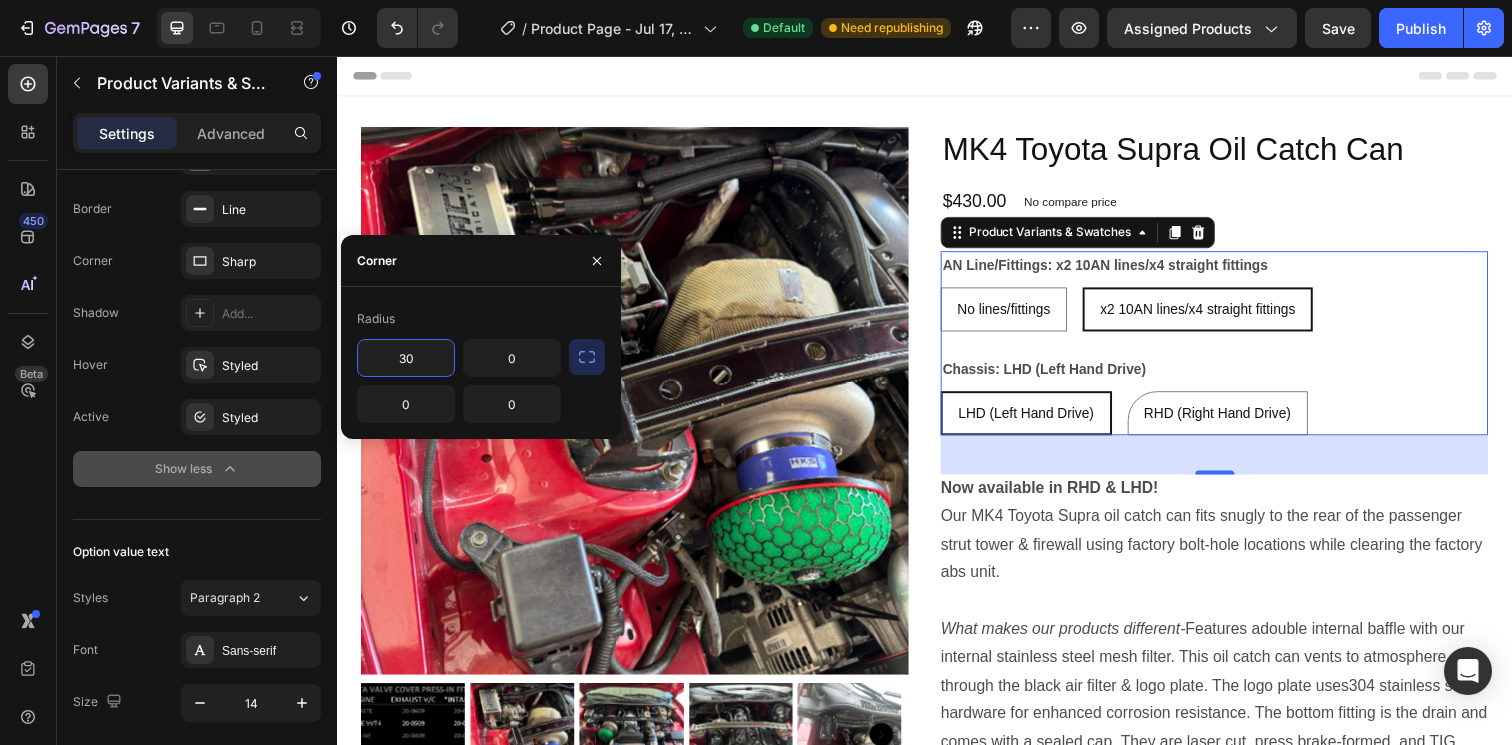 type on "30" 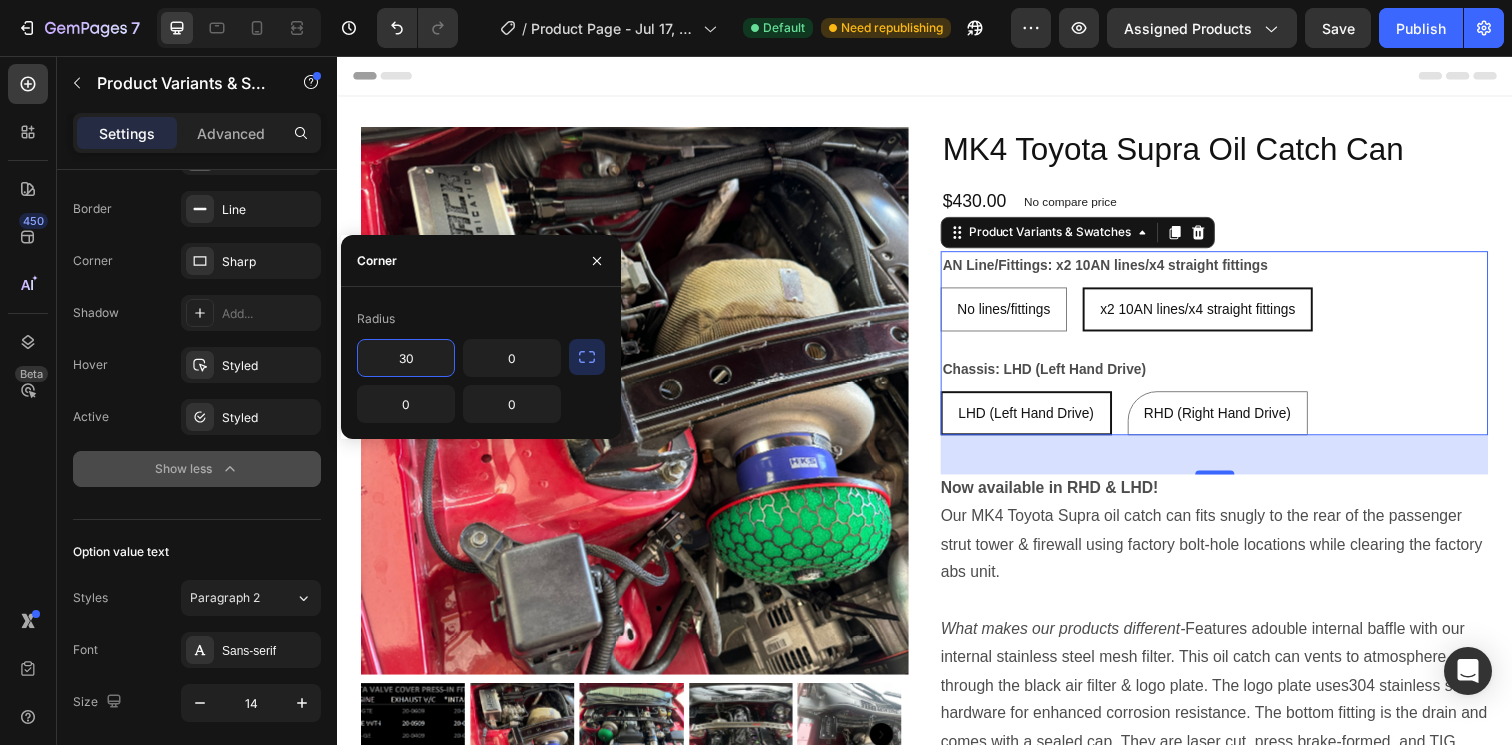 click on "Chassis: LHD (Left Hand Drive) LHD (Left Hand Drive) LHD (Left Hand Drive) LHD (Left Hand Drive) RHD (Right Hand Drive) RHD (Right Hand Drive) RHD (Right Hand Drive)" at bounding box center [1232, 402] 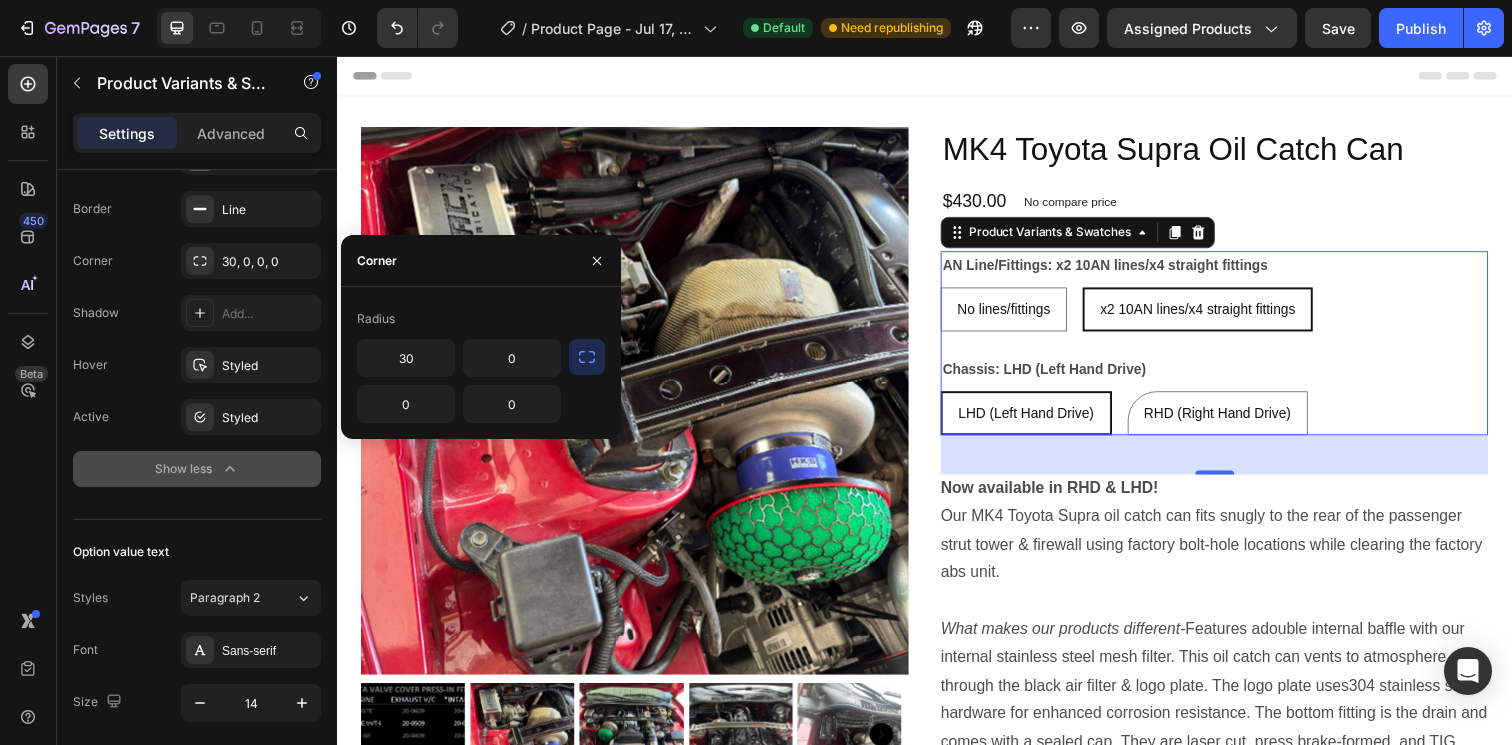 click 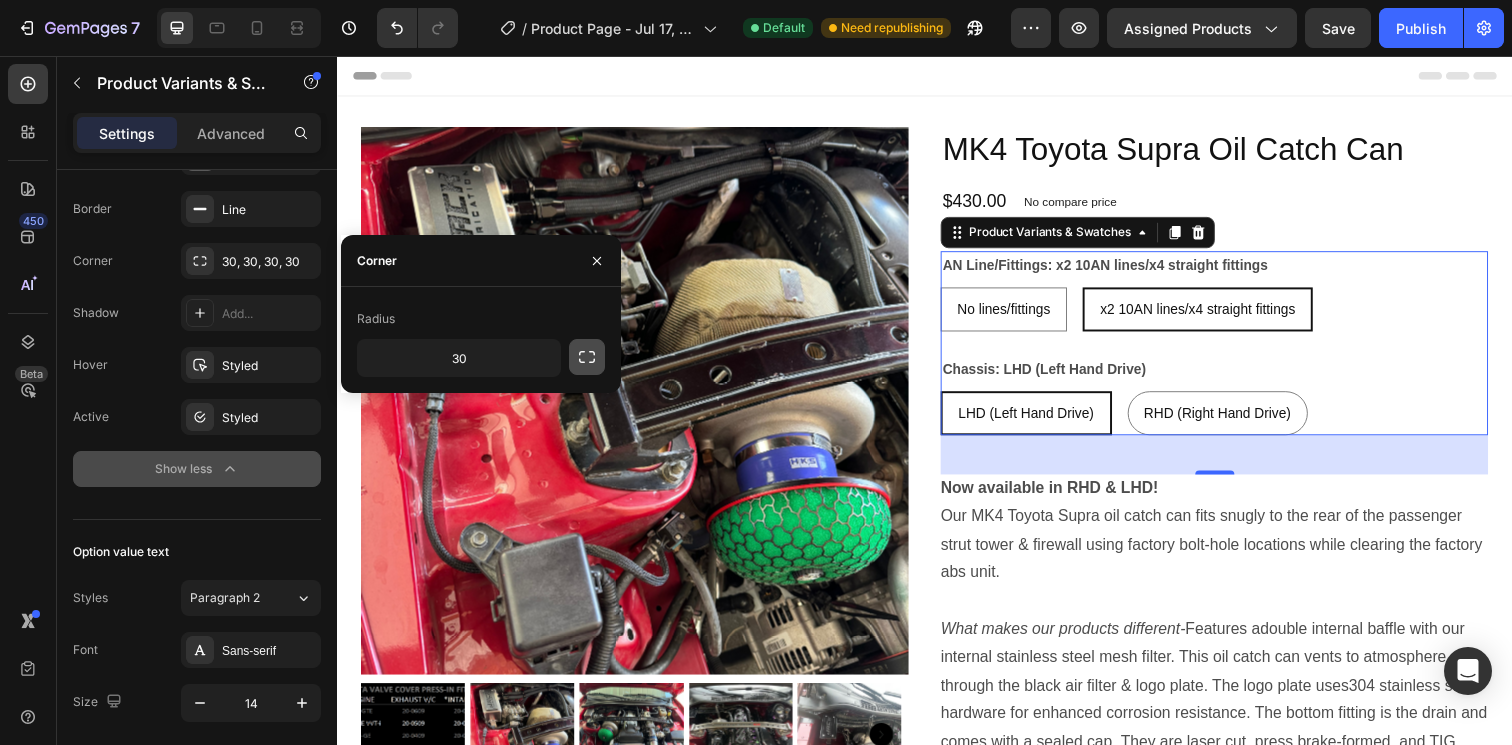 click 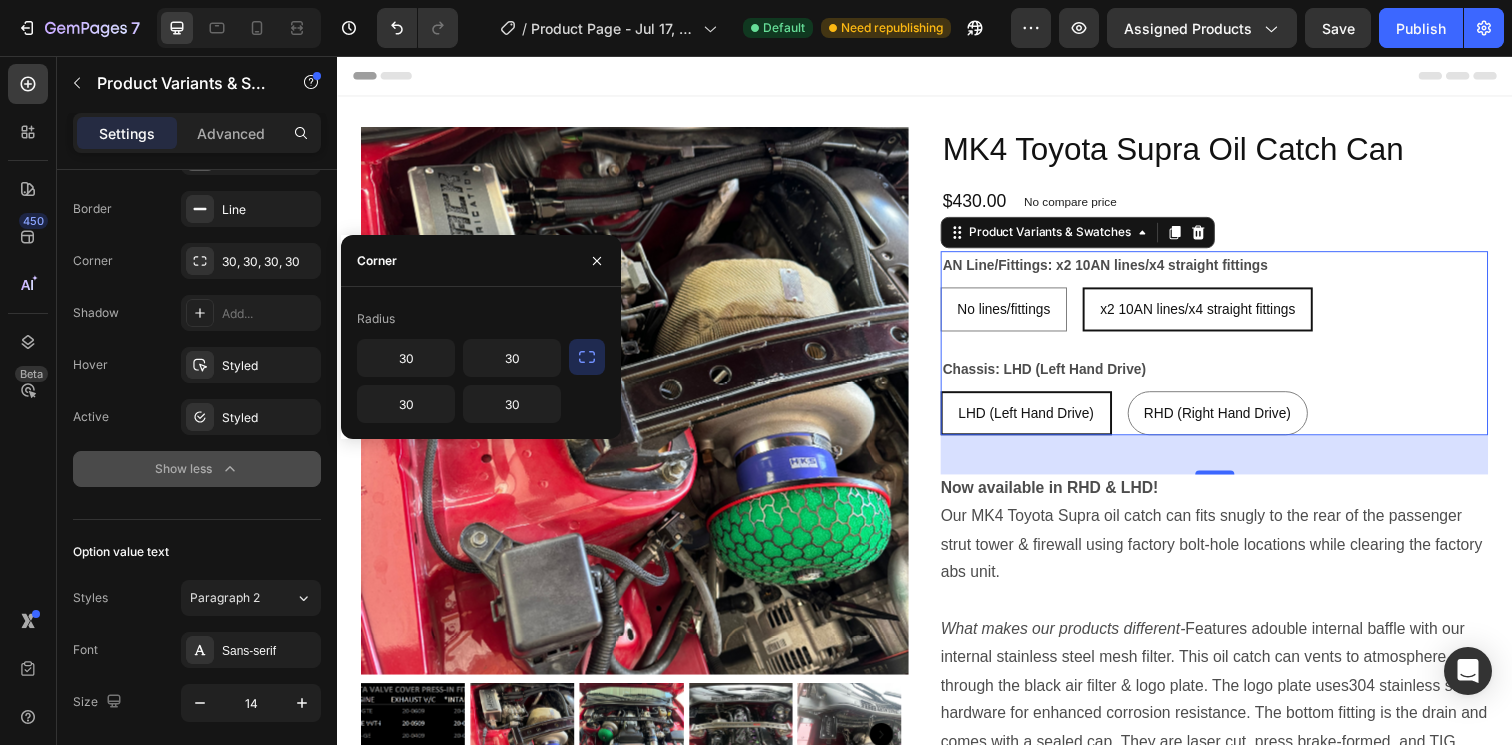 click 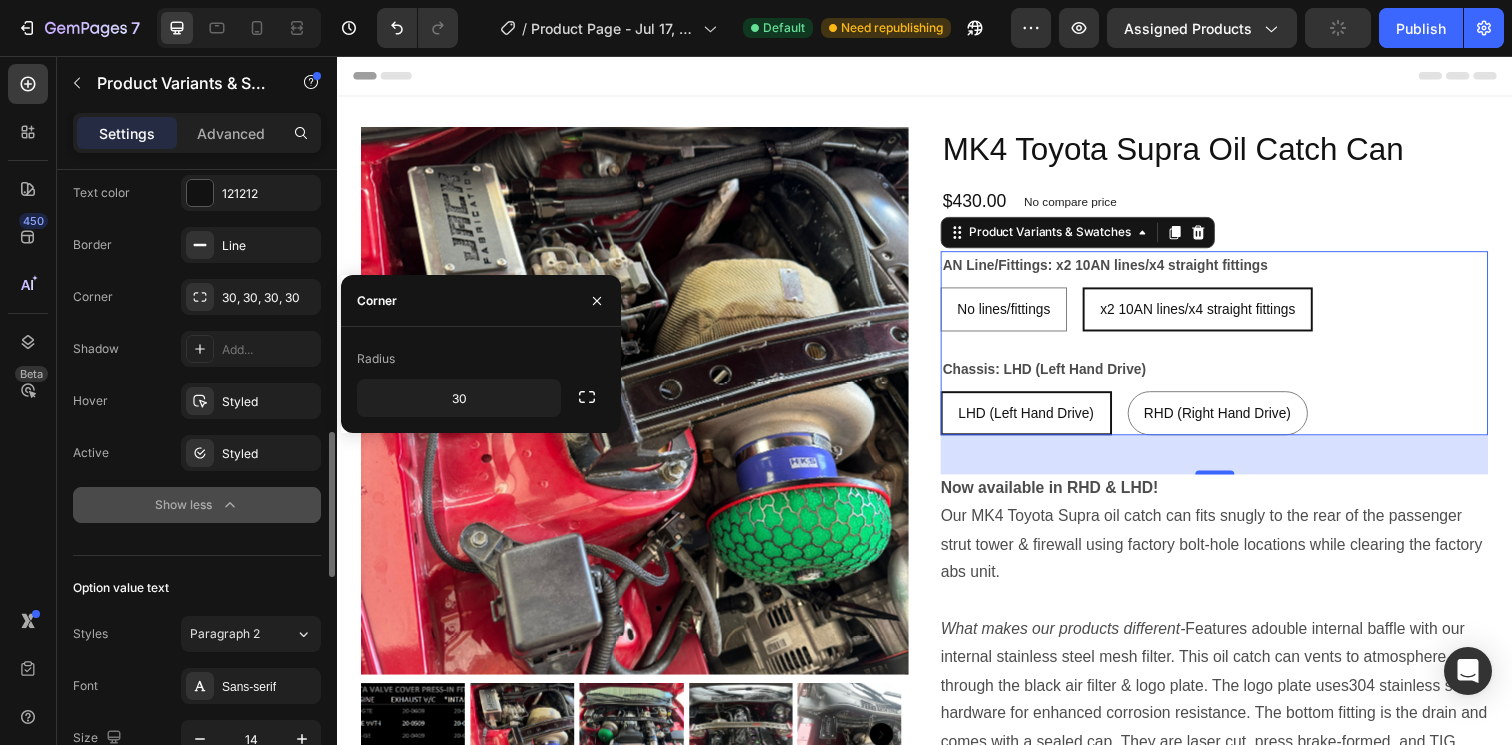 scroll, scrollTop: 1156, scrollLeft: 0, axis: vertical 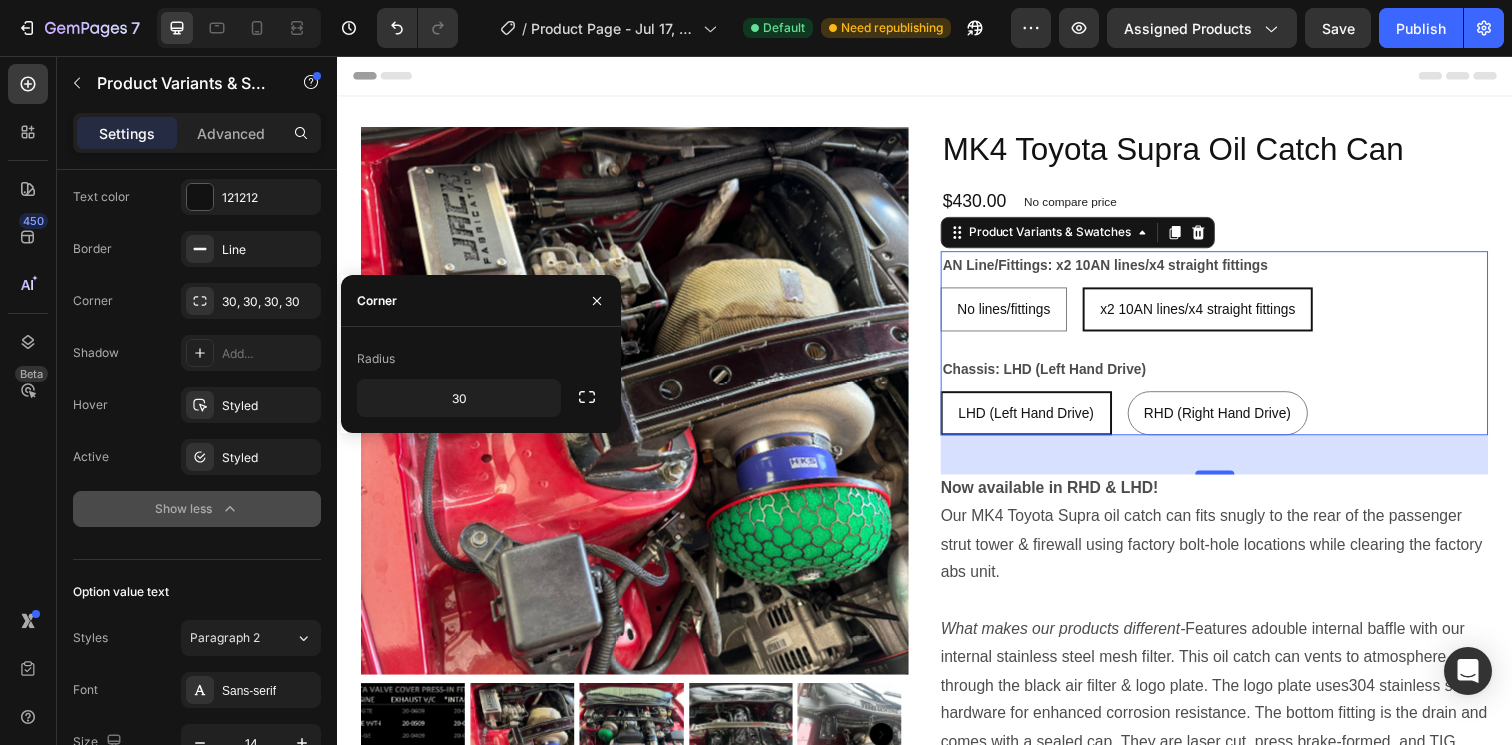 click on "LHD (Left Hand Drive)" at bounding box center [1040, 375] 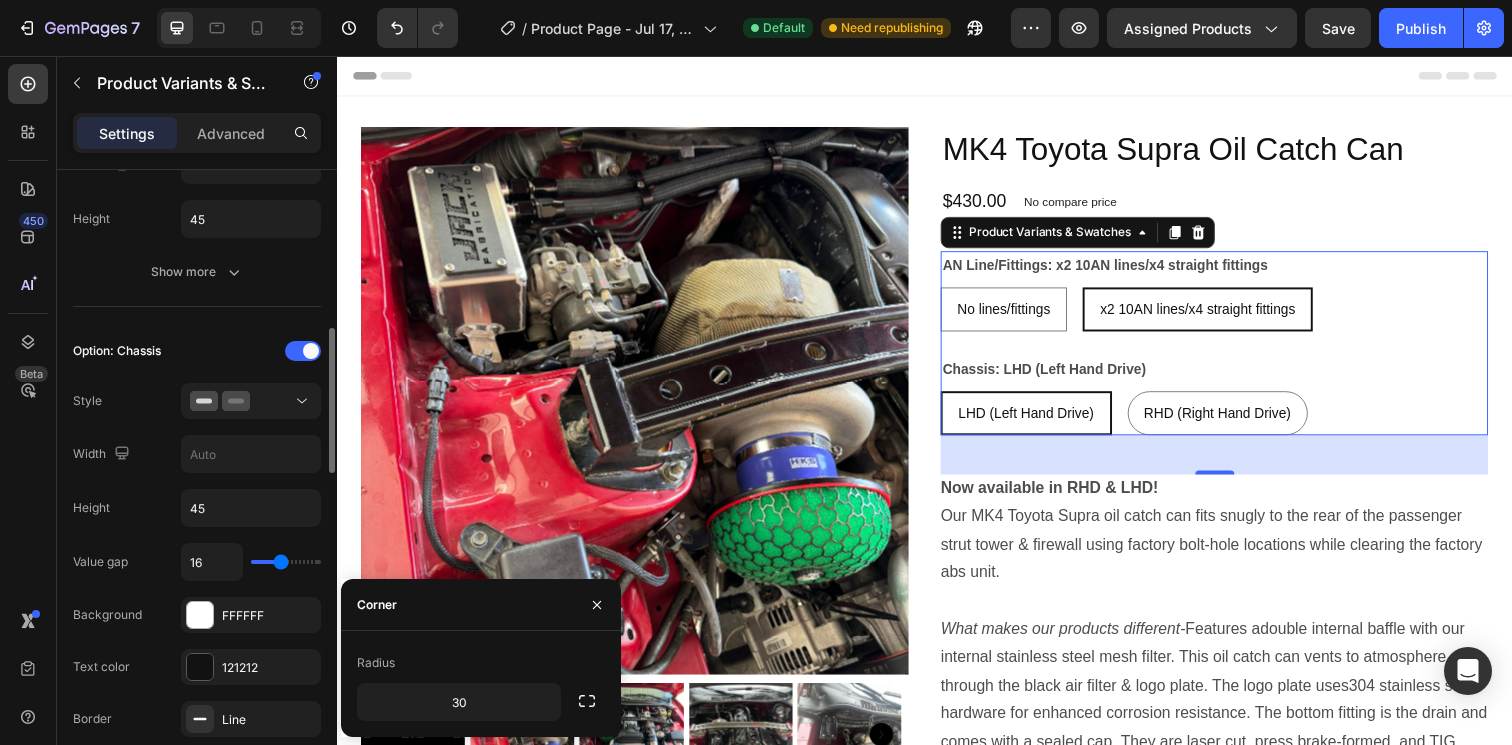 scroll, scrollTop: 682, scrollLeft: 0, axis: vertical 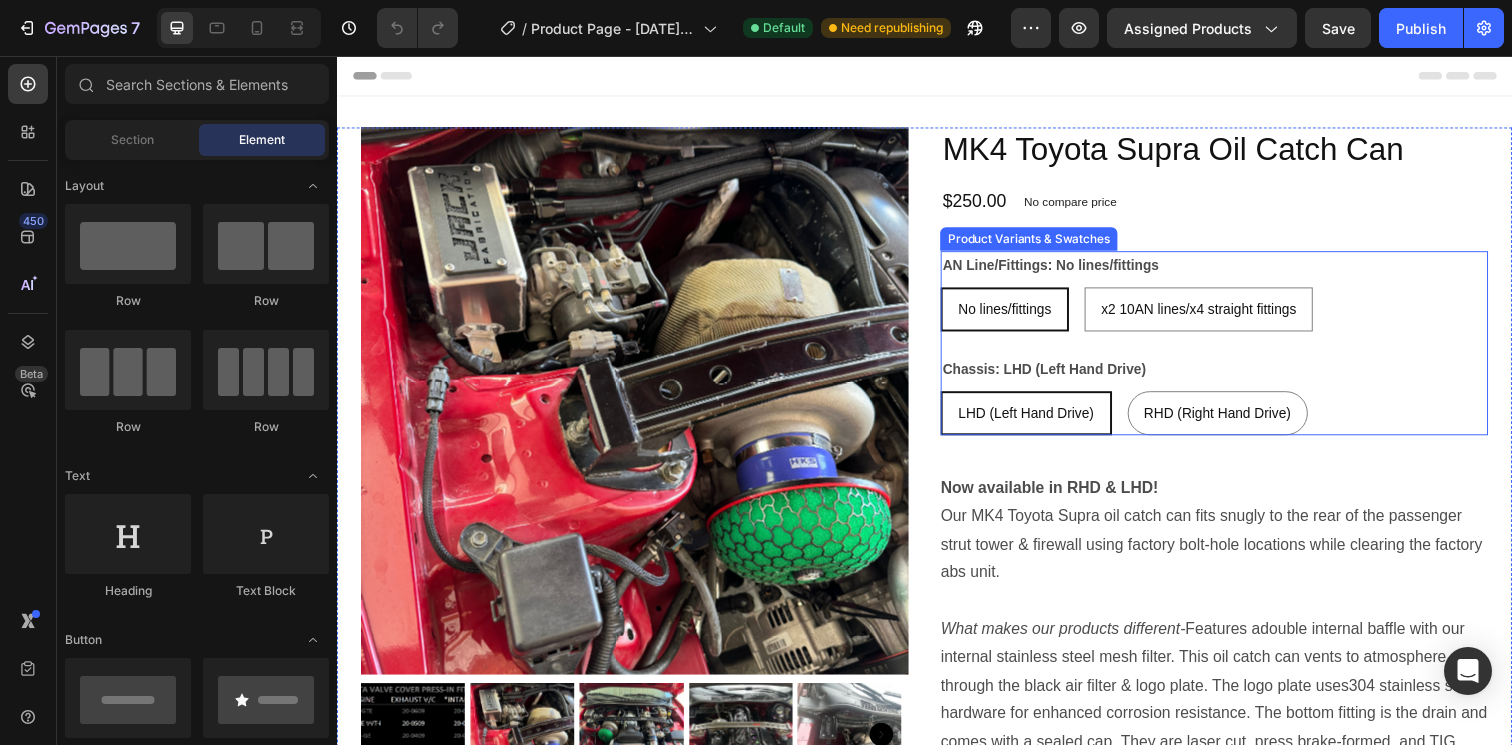 click on "LHD (Left Hand Drive)" at bounding box center [1040, 420] 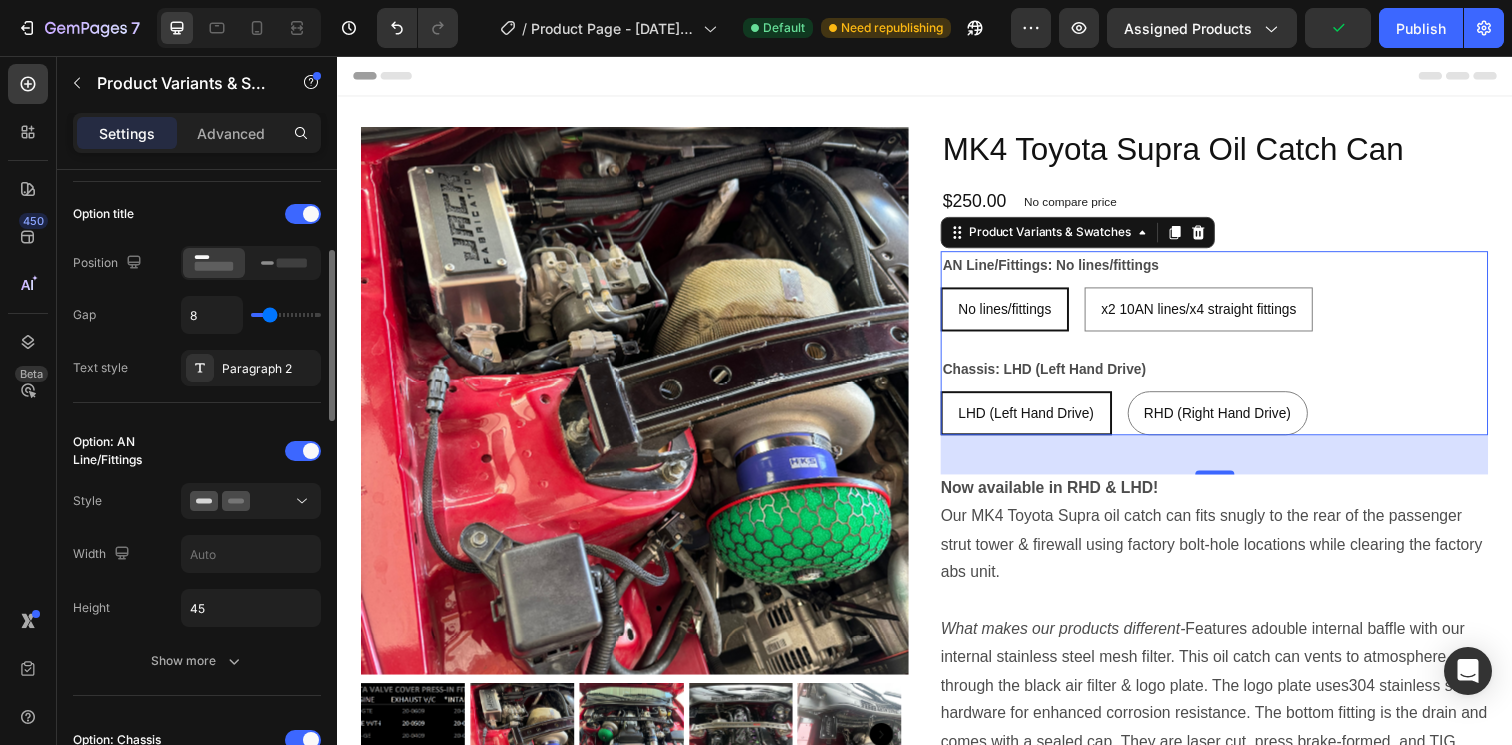 scroll, scrollTop: 81, scrollLeft: 0, axis: vertical 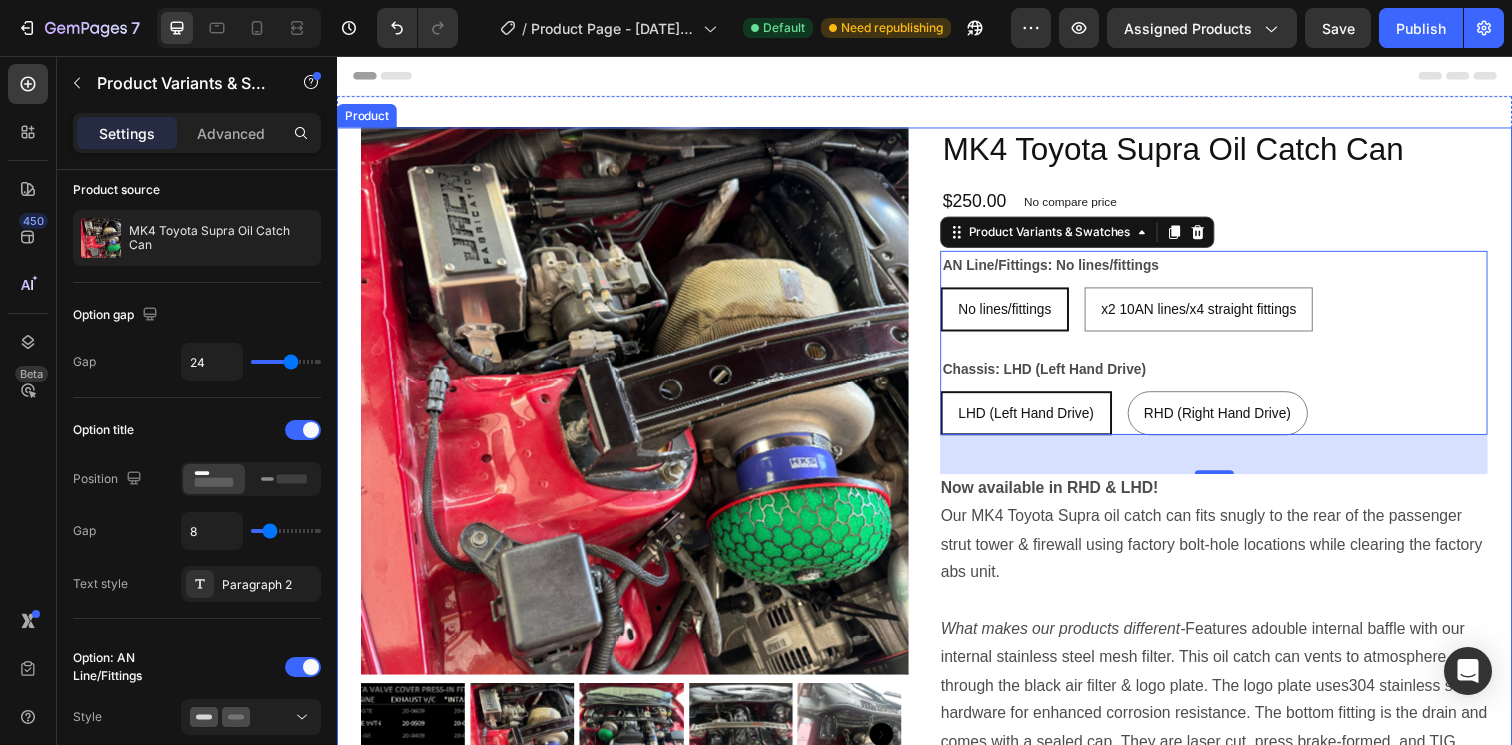 click on "MK4 Toyota Supra Oil Catch Can Product Title $250.00 Product Price Product Price No compare price Product Price Row AN Line/Fittings: No lines/fittings No lines/fittings No lines/fittings No lines/fittings x2 10AN lines/x4 straight fittings x2 10AN lines/x4 straight fittings x2 10AN lines/x4 straight fittings Chassis: LHD (Left Hand Drive) LHD (Left Hand Drive) LHD (Left Hand Drive) LHD (Left Hand Drive) RHD (Right Hand Drive) RHD (Right Hand Drive) RHD (Right Hand Drive) Product Variants & Swatches   40 Now available in RHD & LHD!
Our MK4 Toyota Supra oil catch can fits snugly to the rear of the passenger strut tower & firewall using factory bolt-hole locations while clearing the factory abs unit.
What makes our products different-  Features a  double internal baffle with our internal stainless steel mesh filter. This oil catch can vents to atmosphere through the black air filter & logo plate. The logo plate uses
Fits: RHD & LHD Chassis, Fits with or without ABS Unit   Product Description 1" at bounding box center [1232, 768] 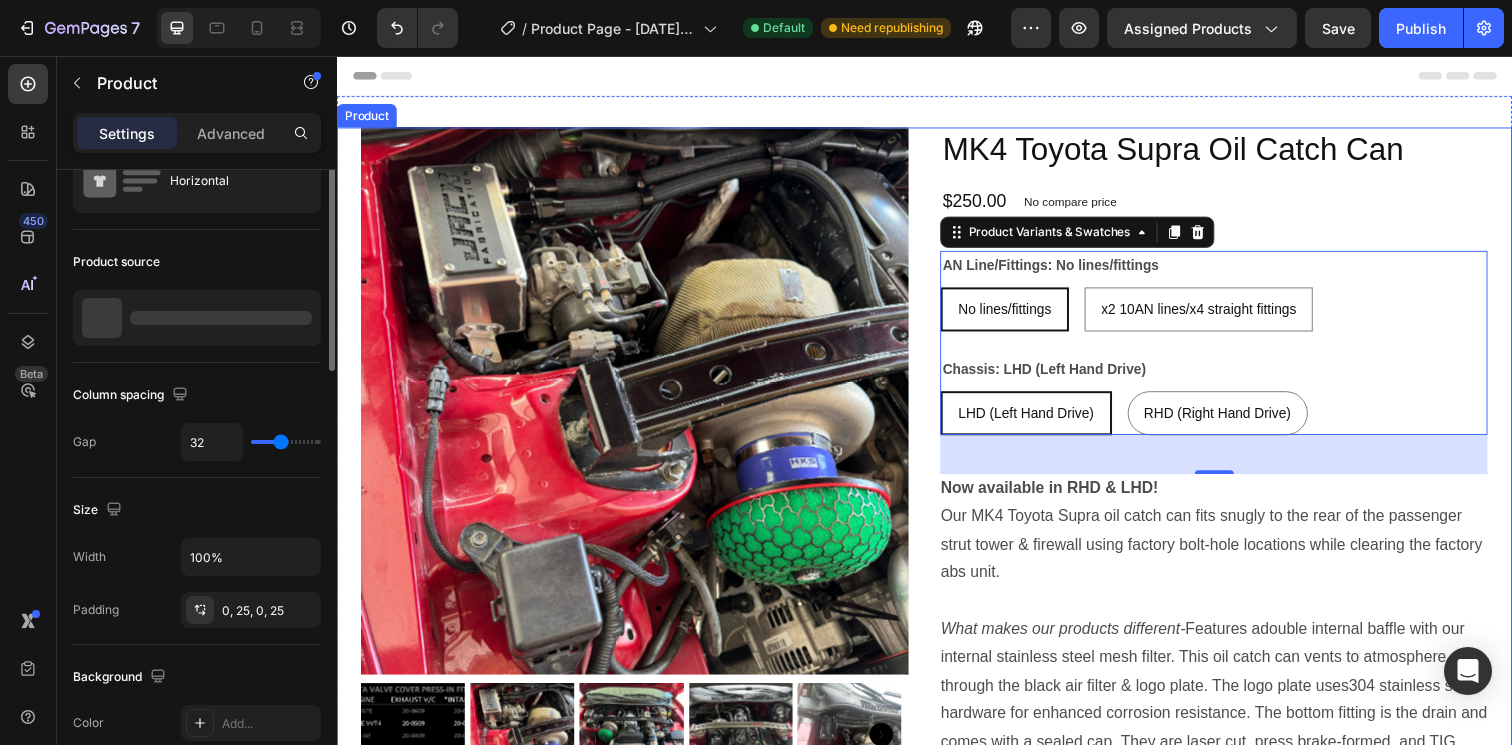scroll, scrollTop: 0, scrollLeft: 0, axis: both 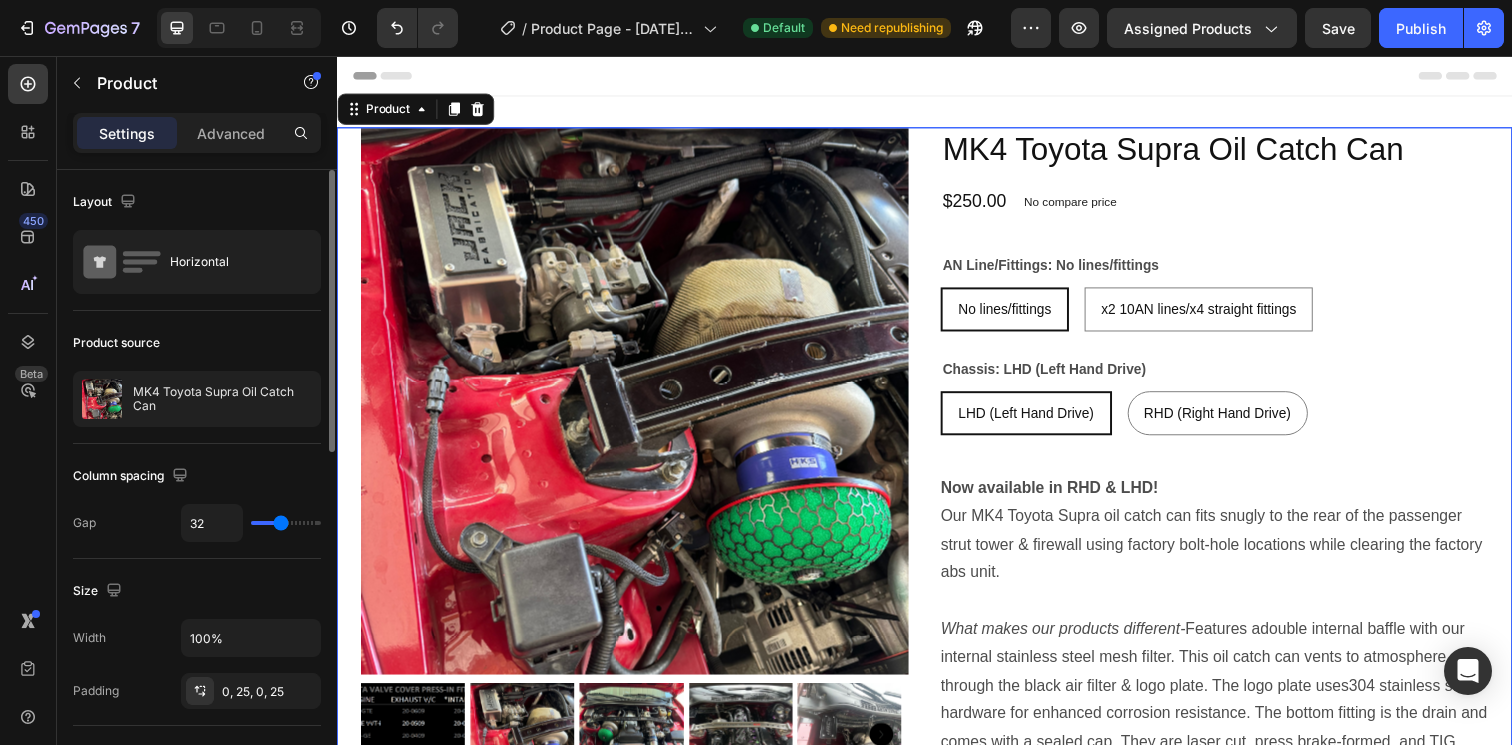 click on "MK4 Toyota Supra Oil Catch Can Product Title $250.00 Product Price Product Price No compare price Product Price Row AN Line/Fittings: No lines/fittings No lines/fittings No lines/fittings No lines/fittings x2 10AN lines/x4 straight fittings x2 10AN lines/x4 straight fittings x2 10AN lines/x4 straight fittings Chassis: LHD (Left Hand Drive) LHD (Left Hand Drive) LHD (Left Hand Drive) LHD (Left Hand Drive) RHD (Right Hand Drive) RHD (Right Hand Drive) RHD (Right Hand Drive) Product Variants & Swatches Now available in RHD & LHD!
Our MK4 Toyota Supra oil catch can fits snugly to the rear of the passenger strut tower & firewall using factory bolt-hole locations while clearing the factory abs unit.
What makes our products different-  Features a  double internal baffle with our internal stainless steel mesh filter. This oil catch can vents to atmosphere through the black air filter & logo plate. The logo plate uses
Fits: RHD & LHD Chassis, Fits with or without ABS Unit   Product Description" at bounding box center (1232, 768) 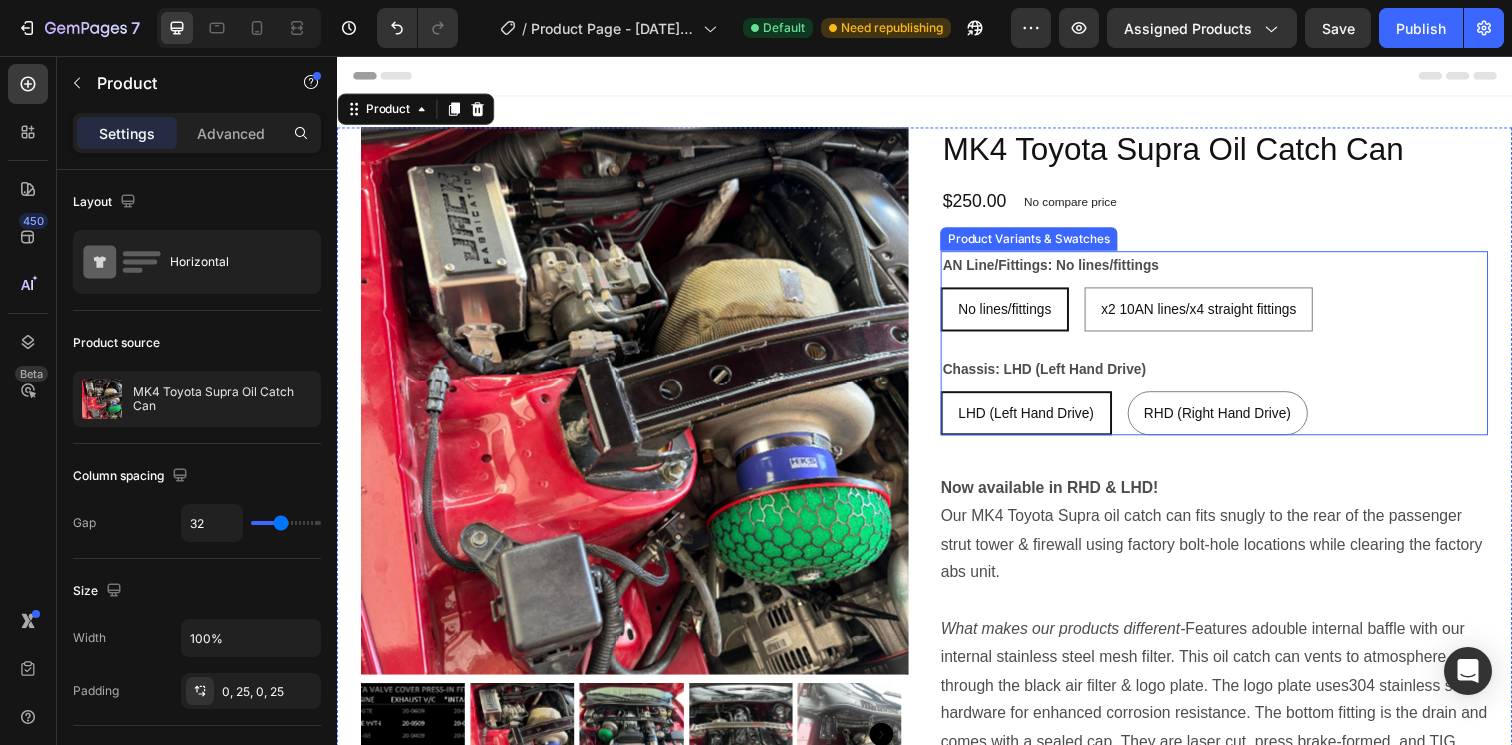 click on "AN Line/Fittings: No lines/fittings No lines/fittings No lines/fittings No lines/fittings x2 10AN lines/x4 straight fittings x2 10AN lines/x4 straight fittings x2 10AN lines/x4 straight fittings" at bounding box center (1232, 296) 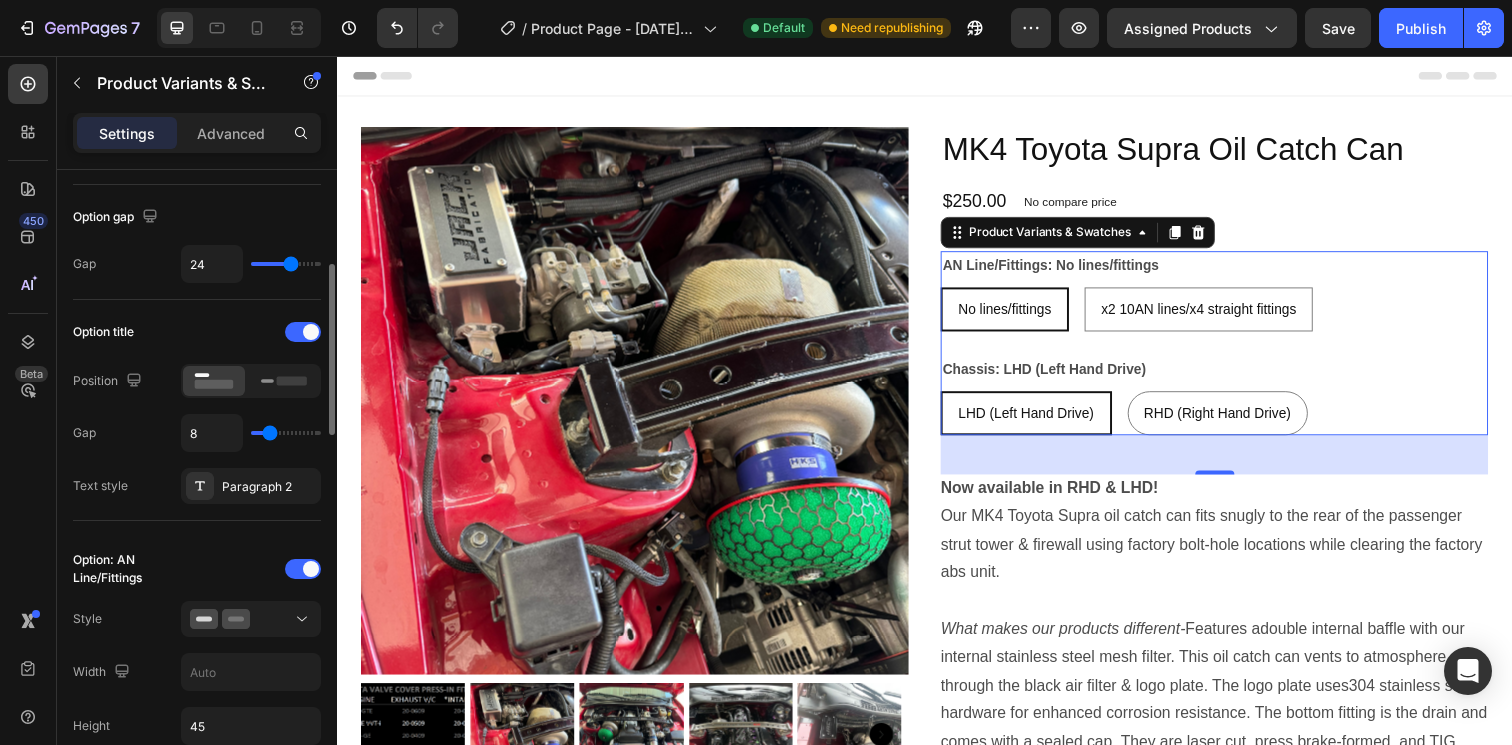 scroll, scrollTop: 326, scrollLeft: 0, axis: vertical 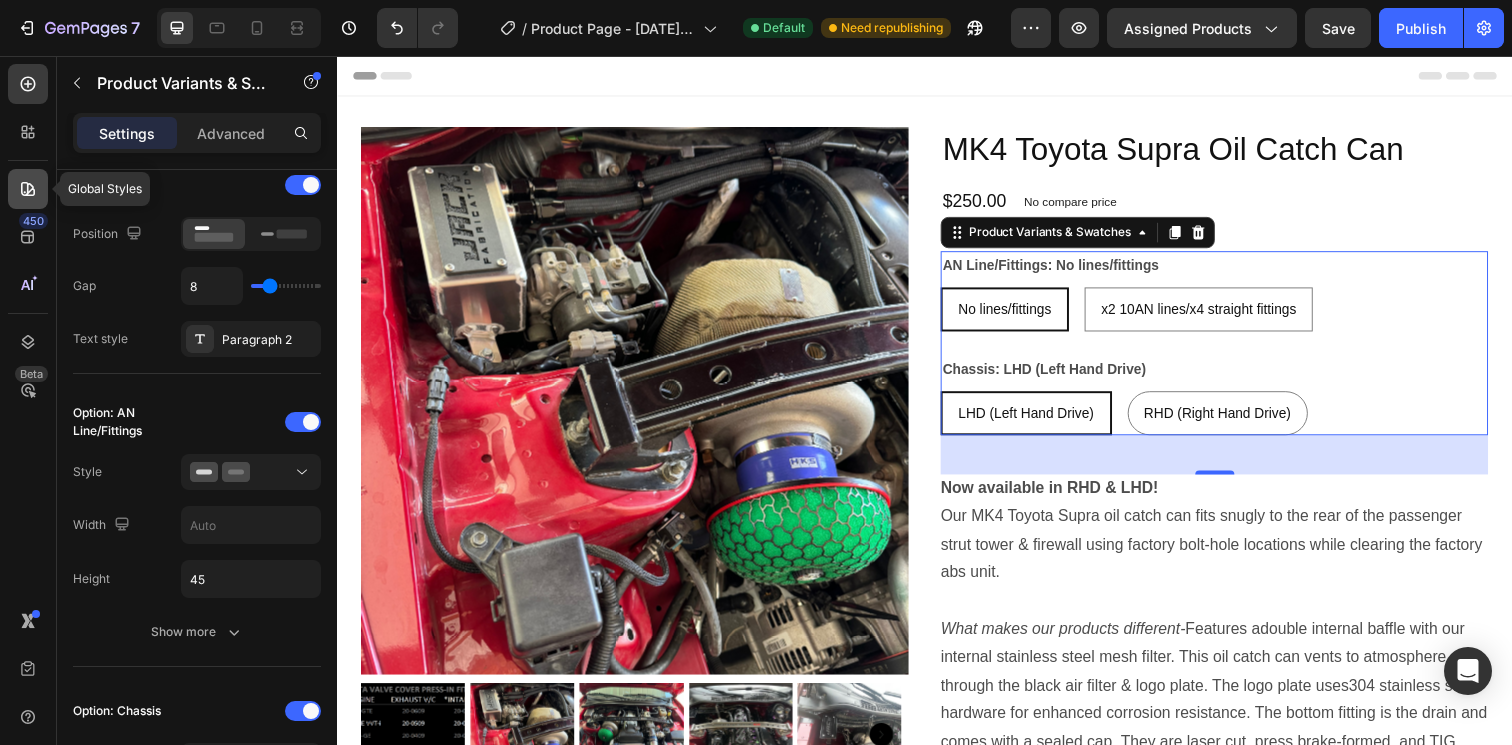 click 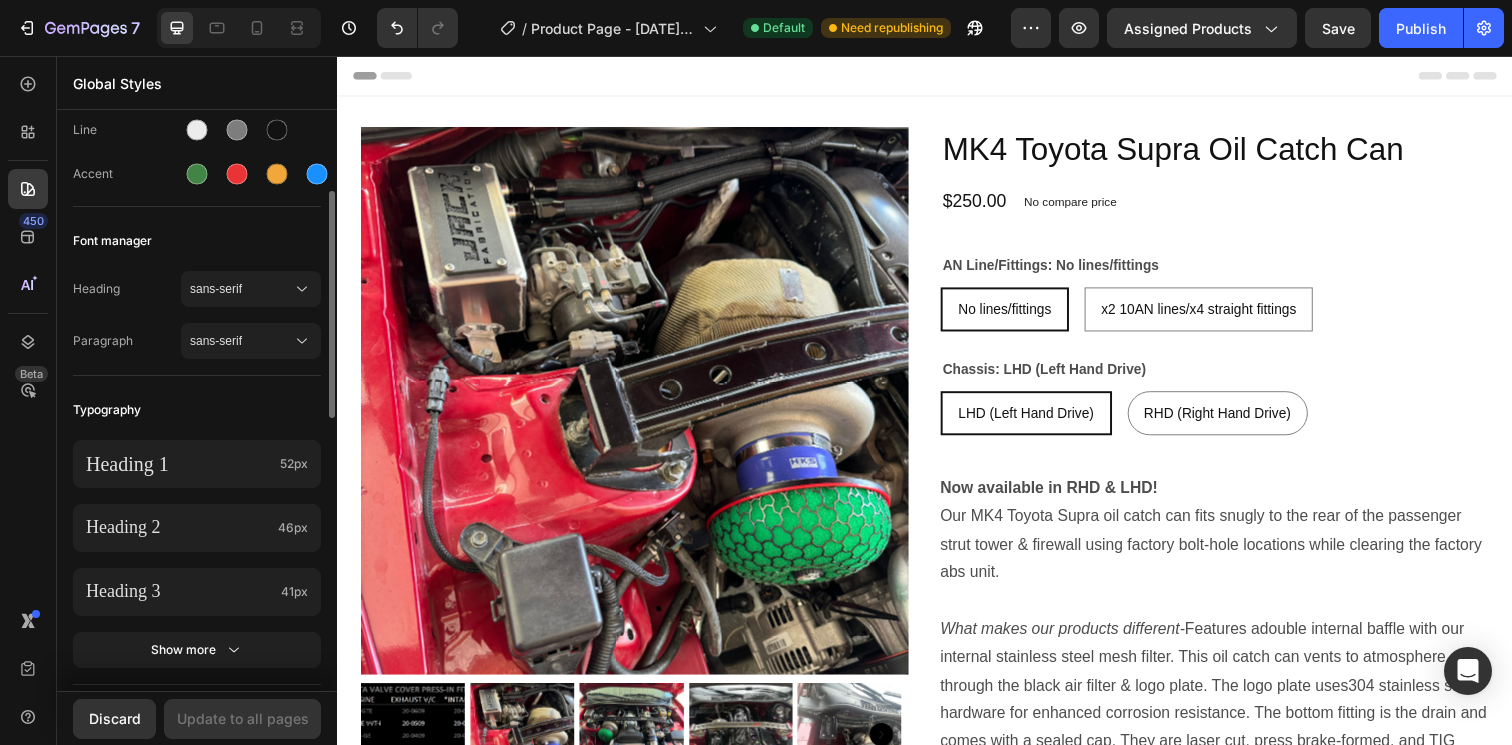 scroll, scrollTop: 0, scrollLeft: 0, axis: both 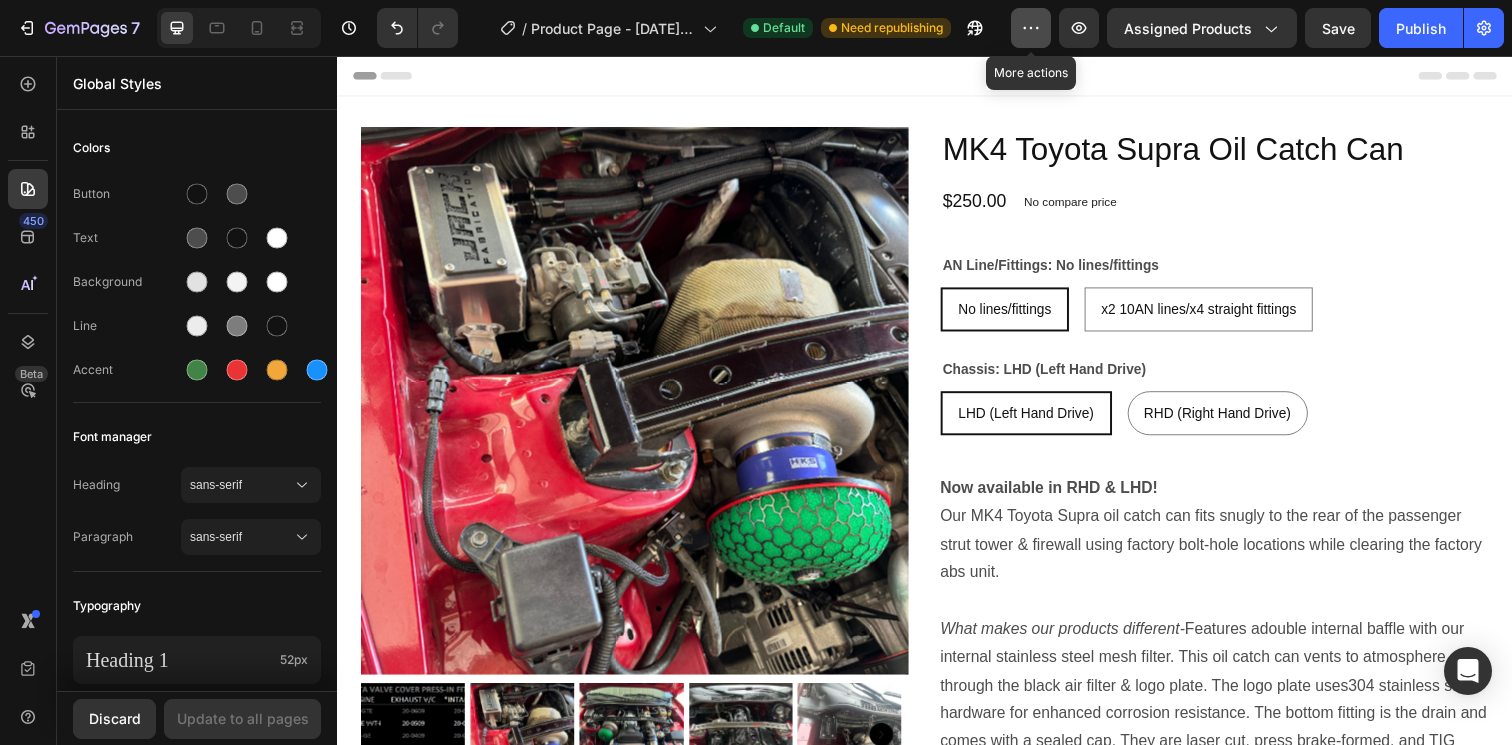 click 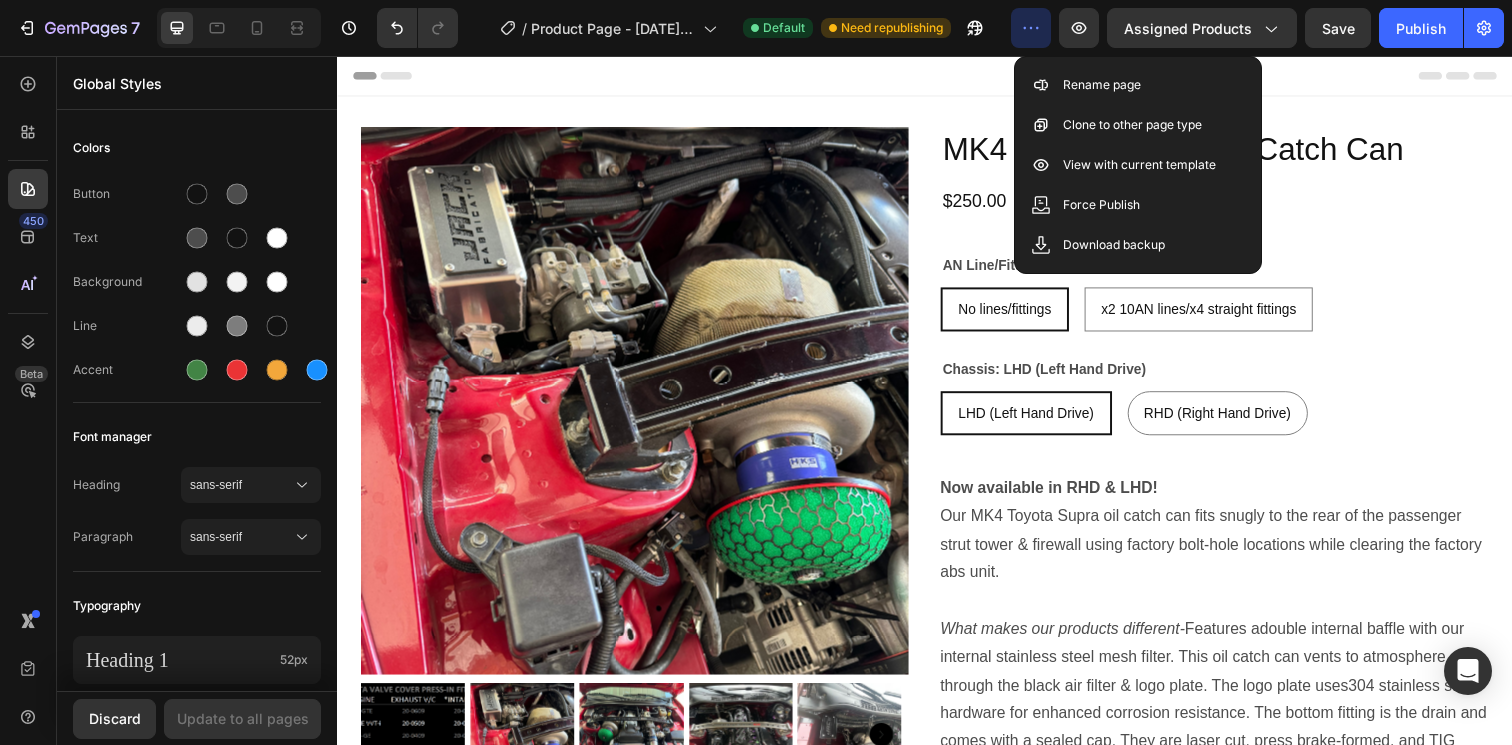 click on "Header" at bounding box center (937, 76) 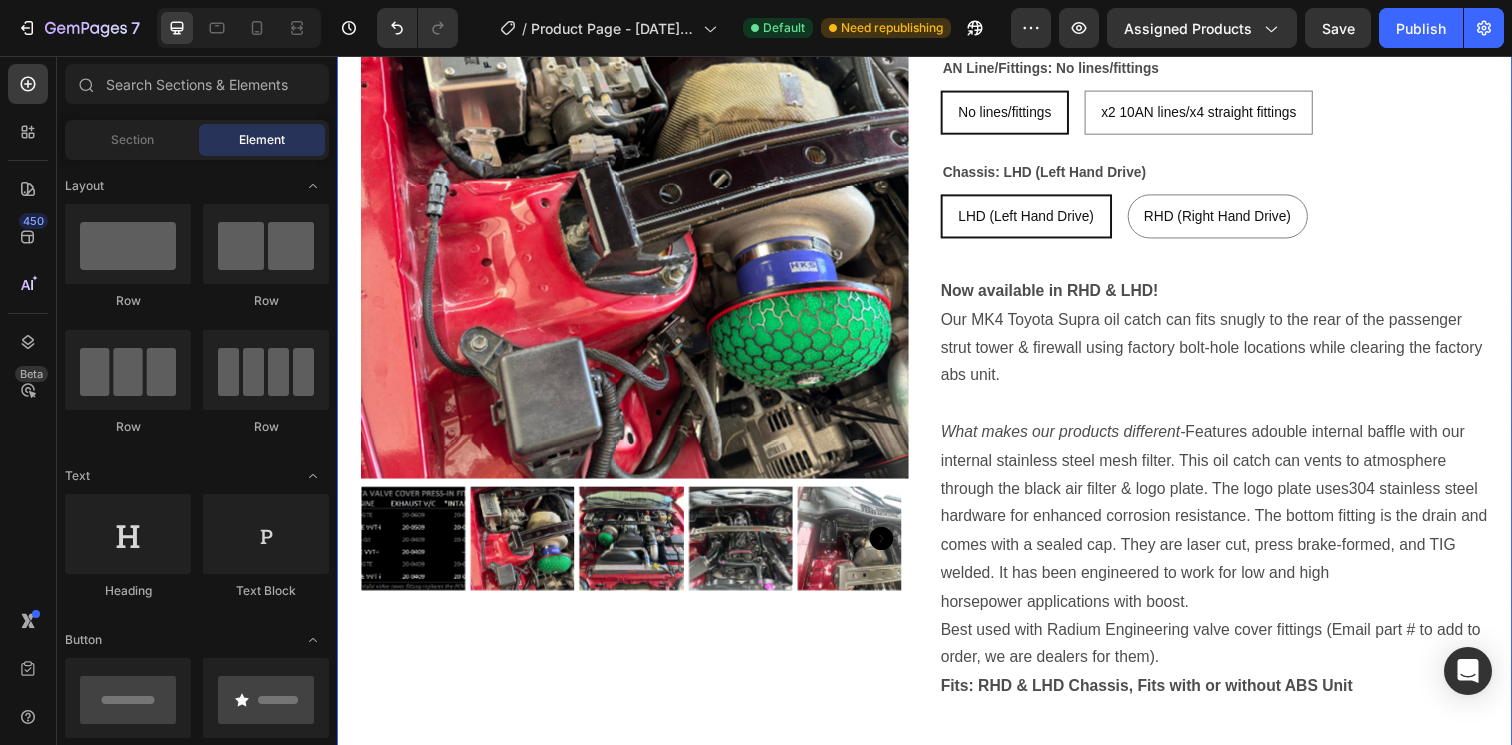 scroll, scrollTop: 0, scrollLeft: 0, axis: both 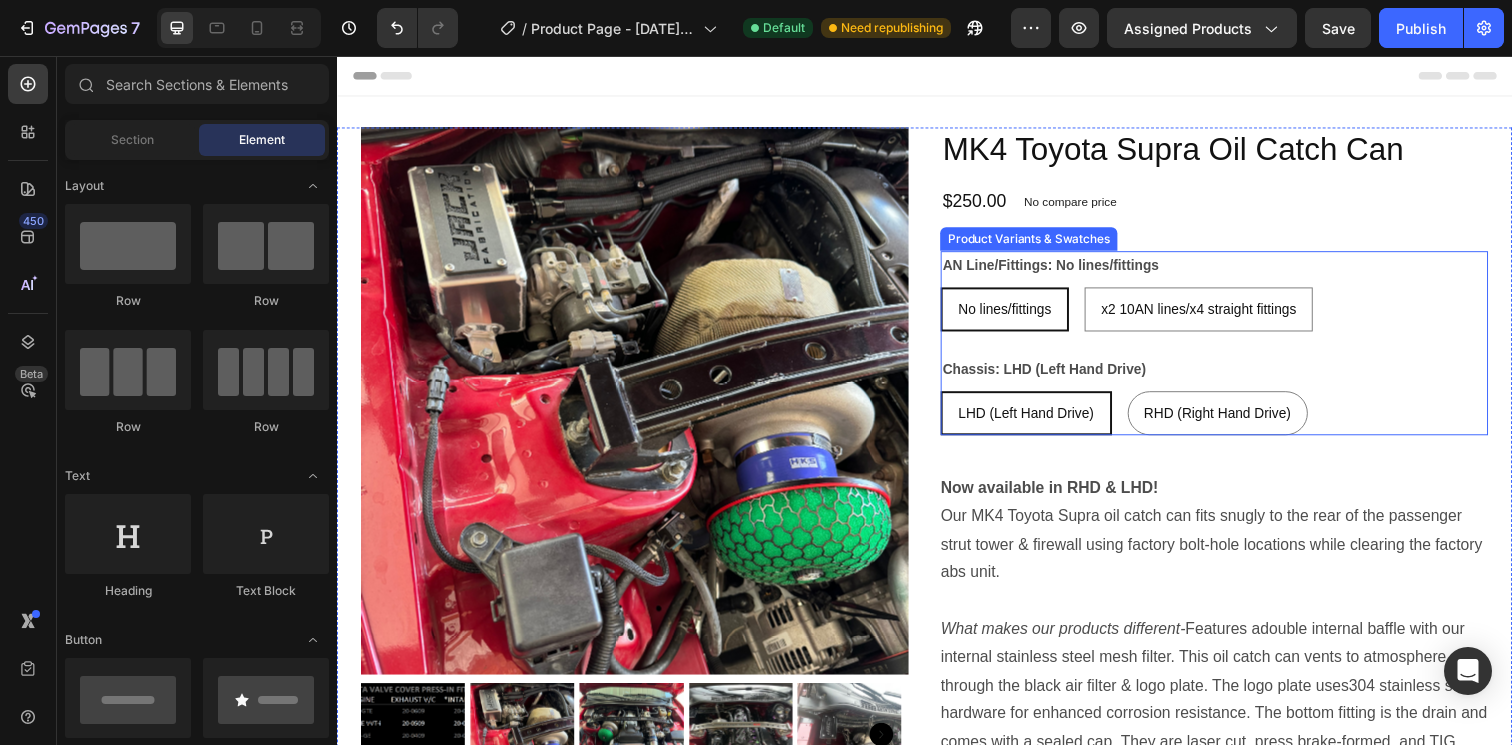 click on "AN Line/Fittings: No lines/fittings No lines/fittings No lines/fittings No lines/fittings x2 10AN lines/x4 straight fittings x2 10AN lines/x4 straight fittings x2 10AN lines/x4 straight fittings Chassis: LHD (Left Hand Drive) LHD (Left Hand Drive) LHD (Left Hand Drive) LHD (Left Hand Drive) RHD (Right Hand Drive) RHD (Right Hand Drive) RHD (Right Hand Drive)" at bounding box center (1232, 349) 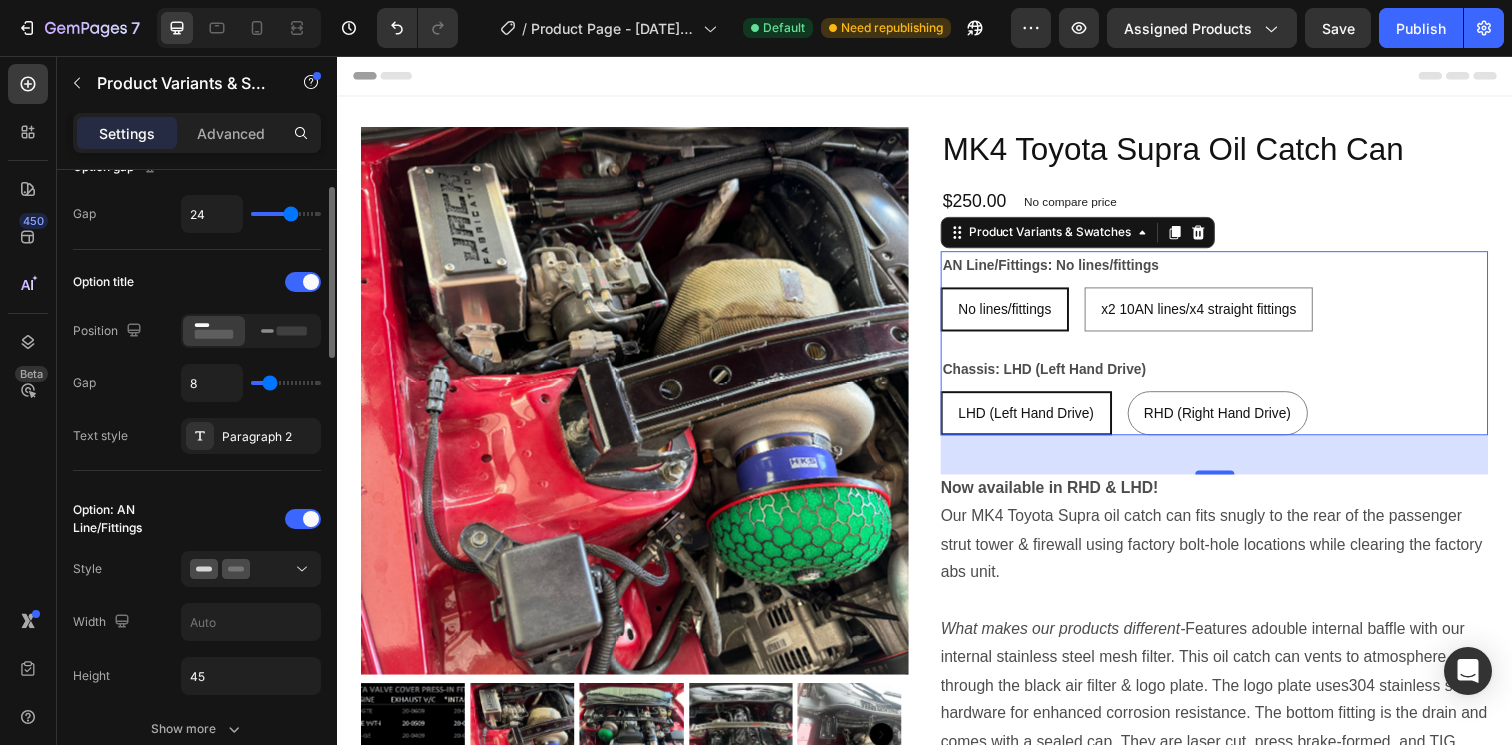 scroll, scrollTop: 314, scrollLeft: 0, axis: vertical 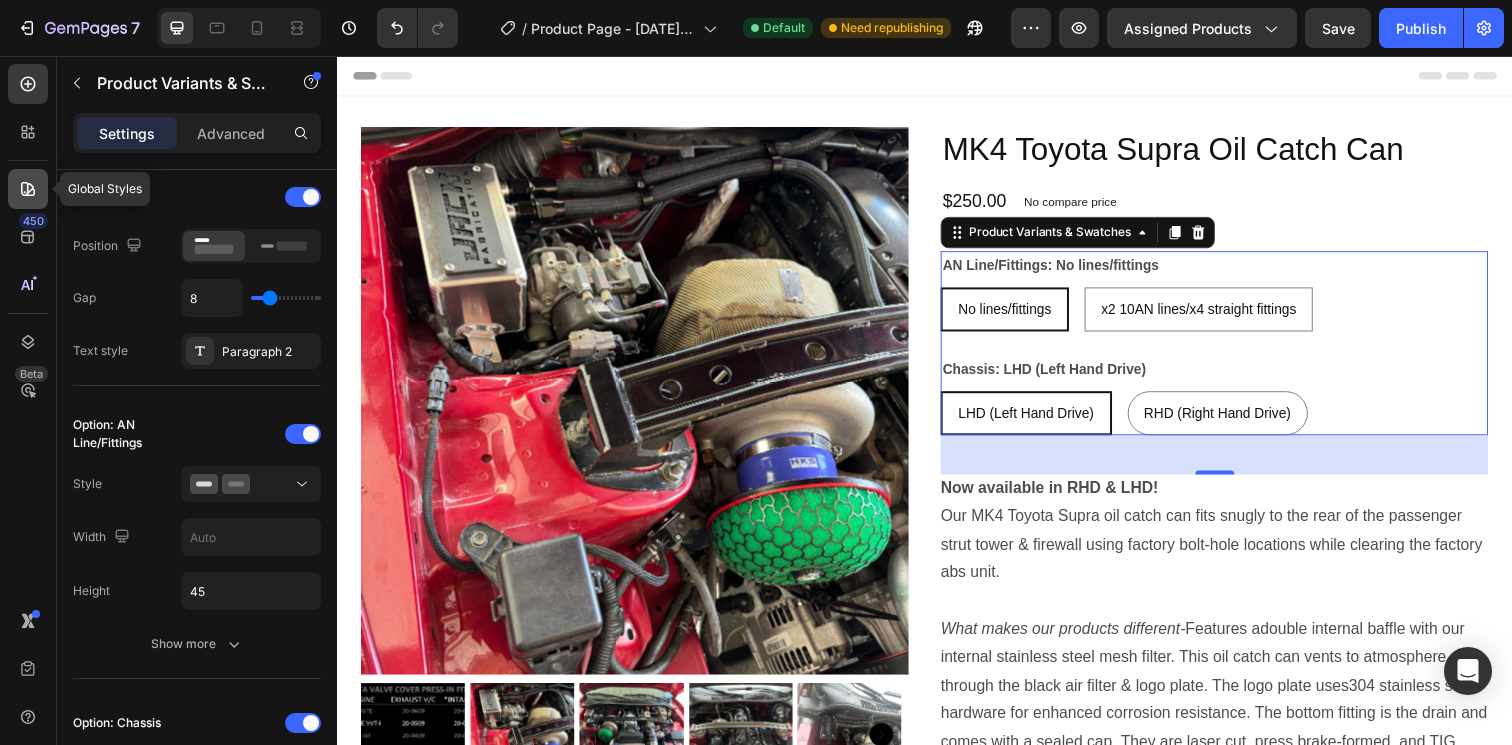 click 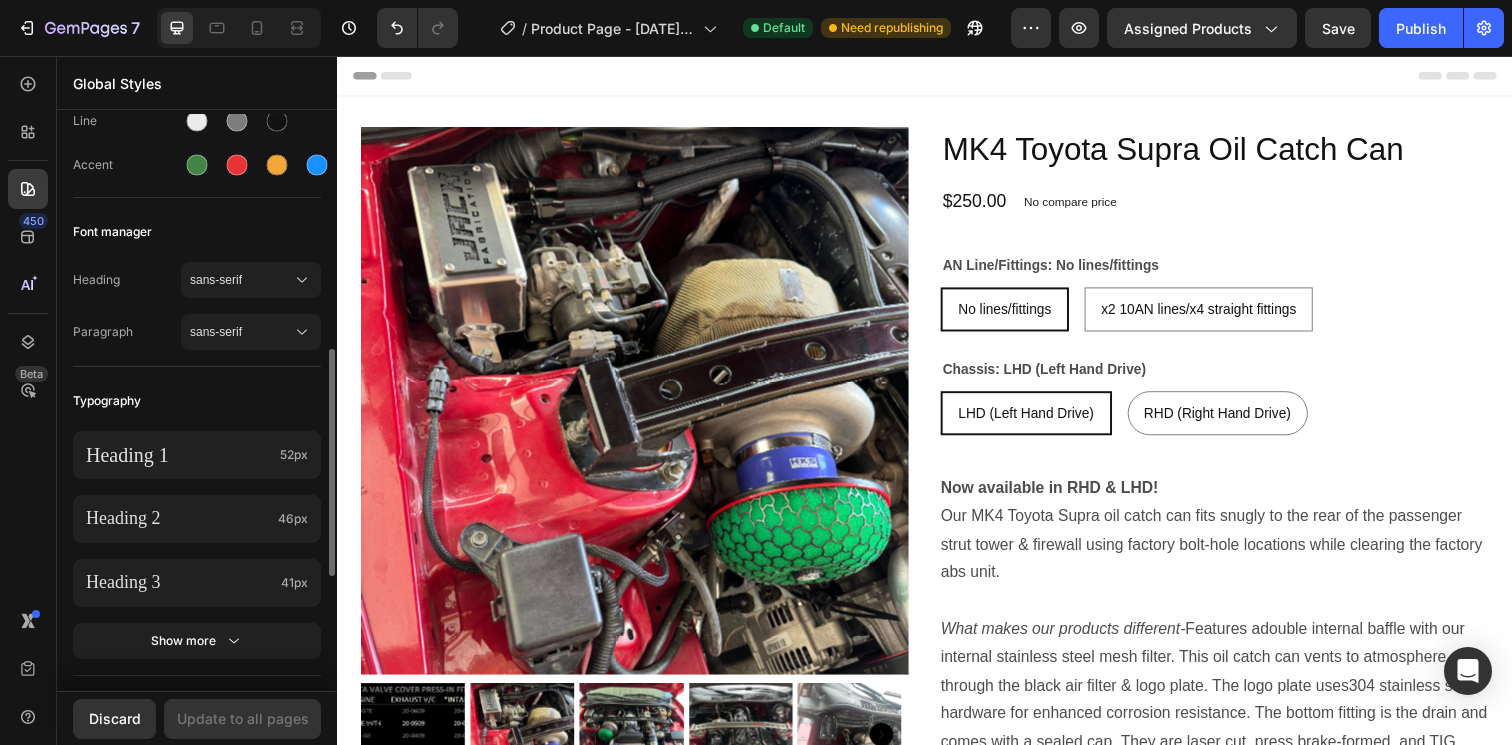 scroll, scrollTop: 316, scrollLeft: 0, axis: vertical 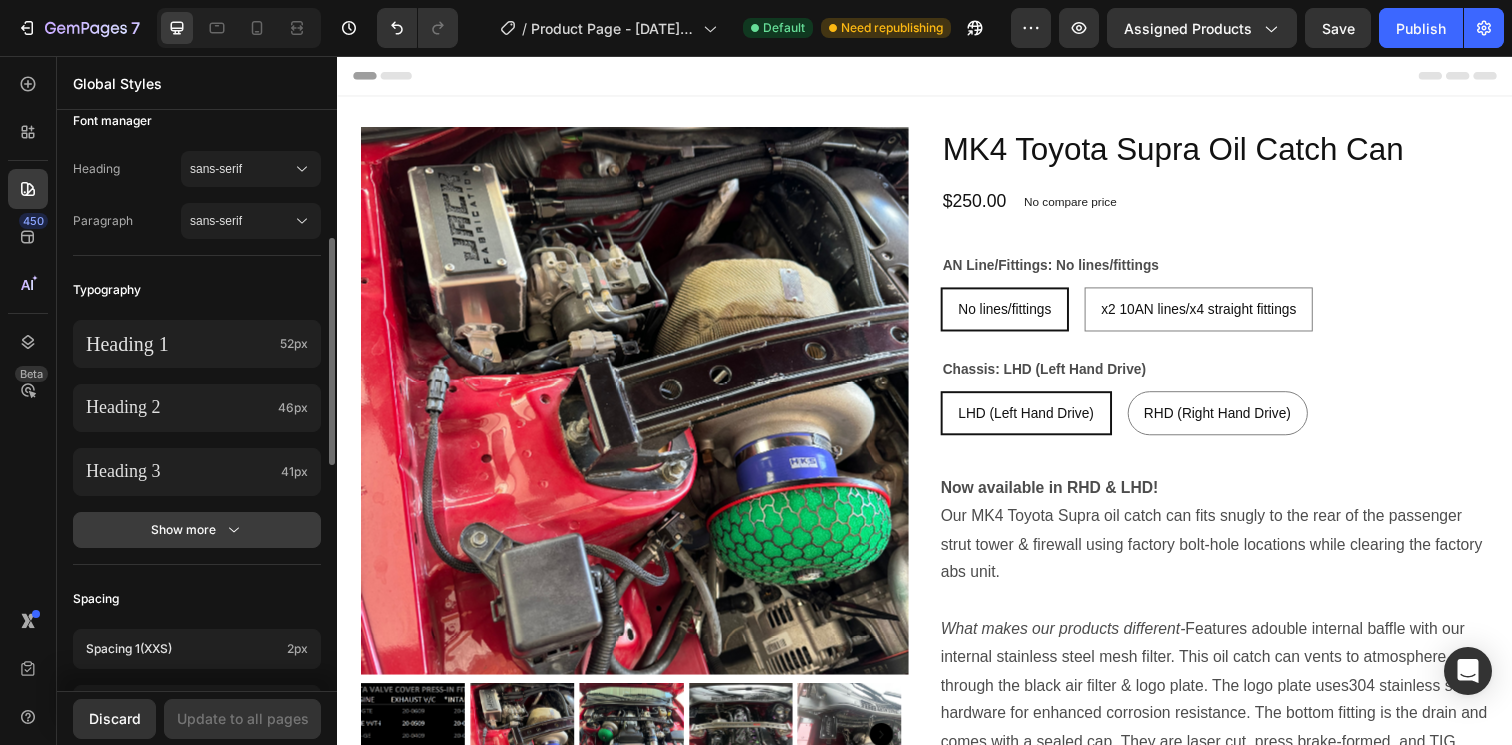 click on "Show more" 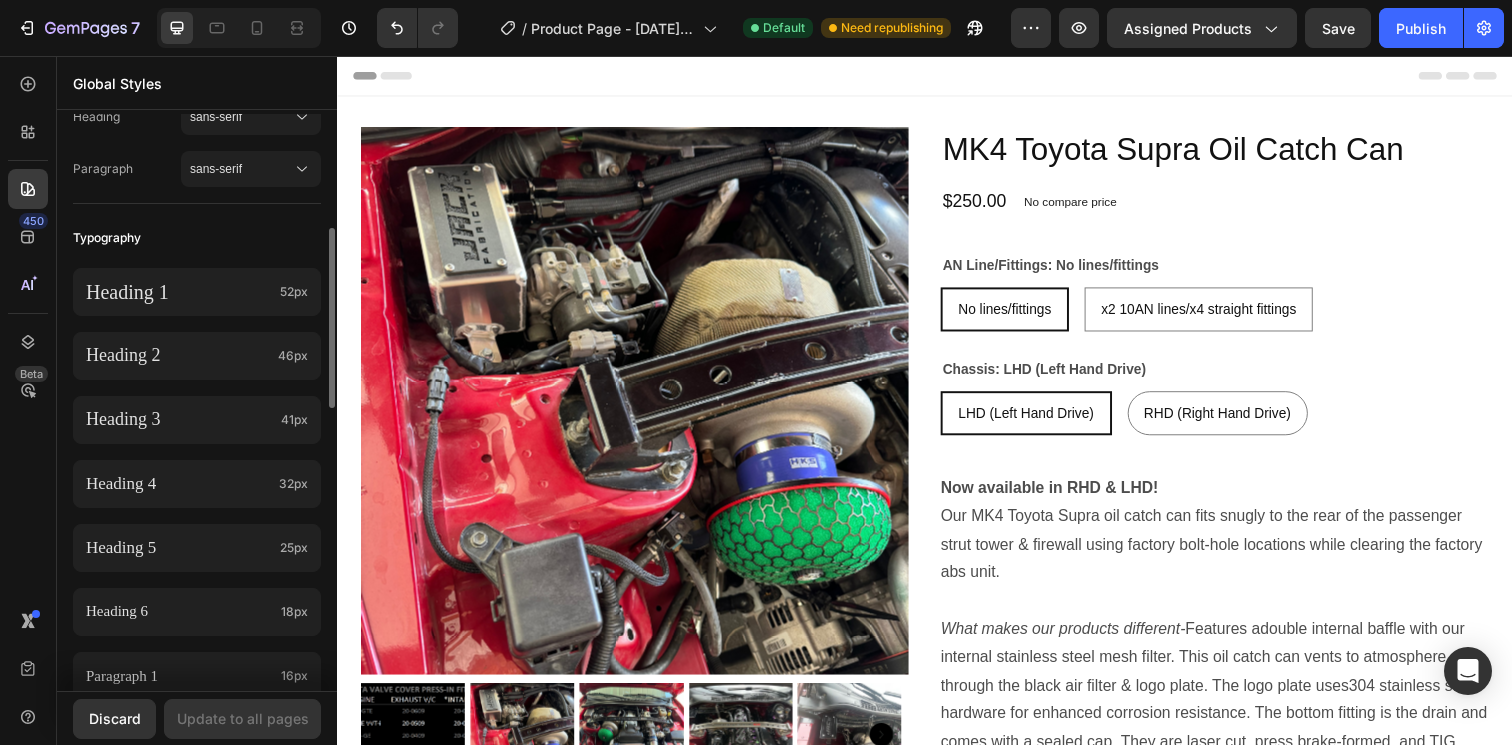 scroll, scrollTop: 0, scrollLeft: 0, axis: both 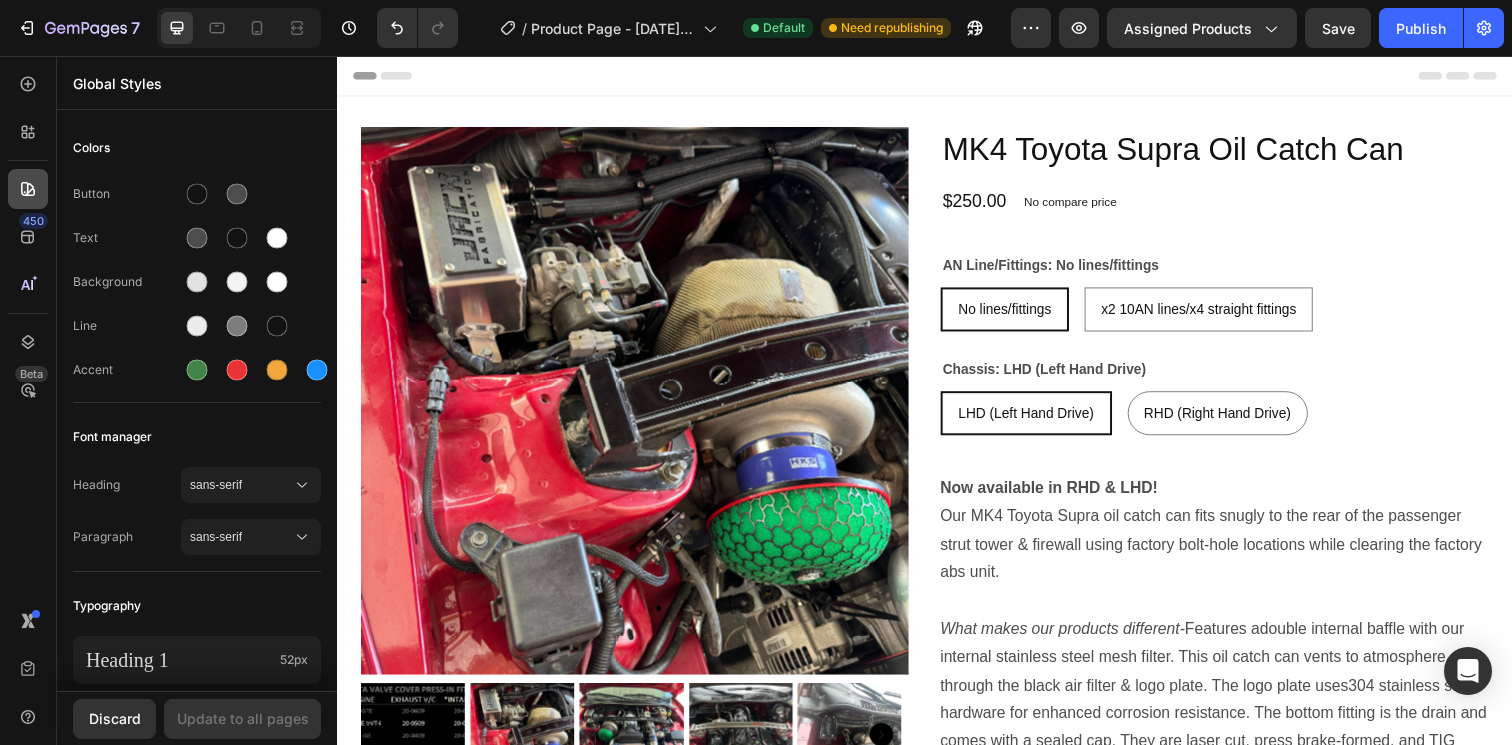 click 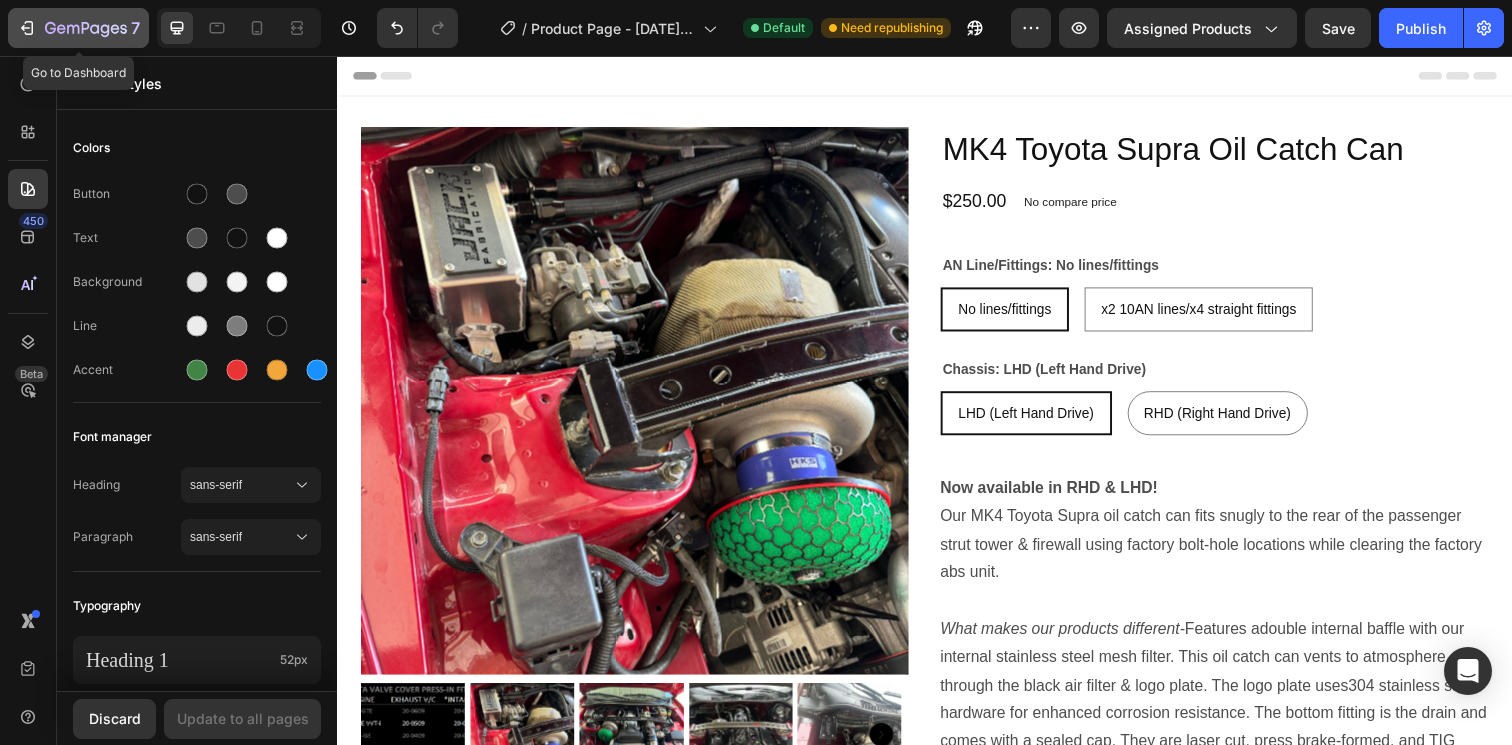 click 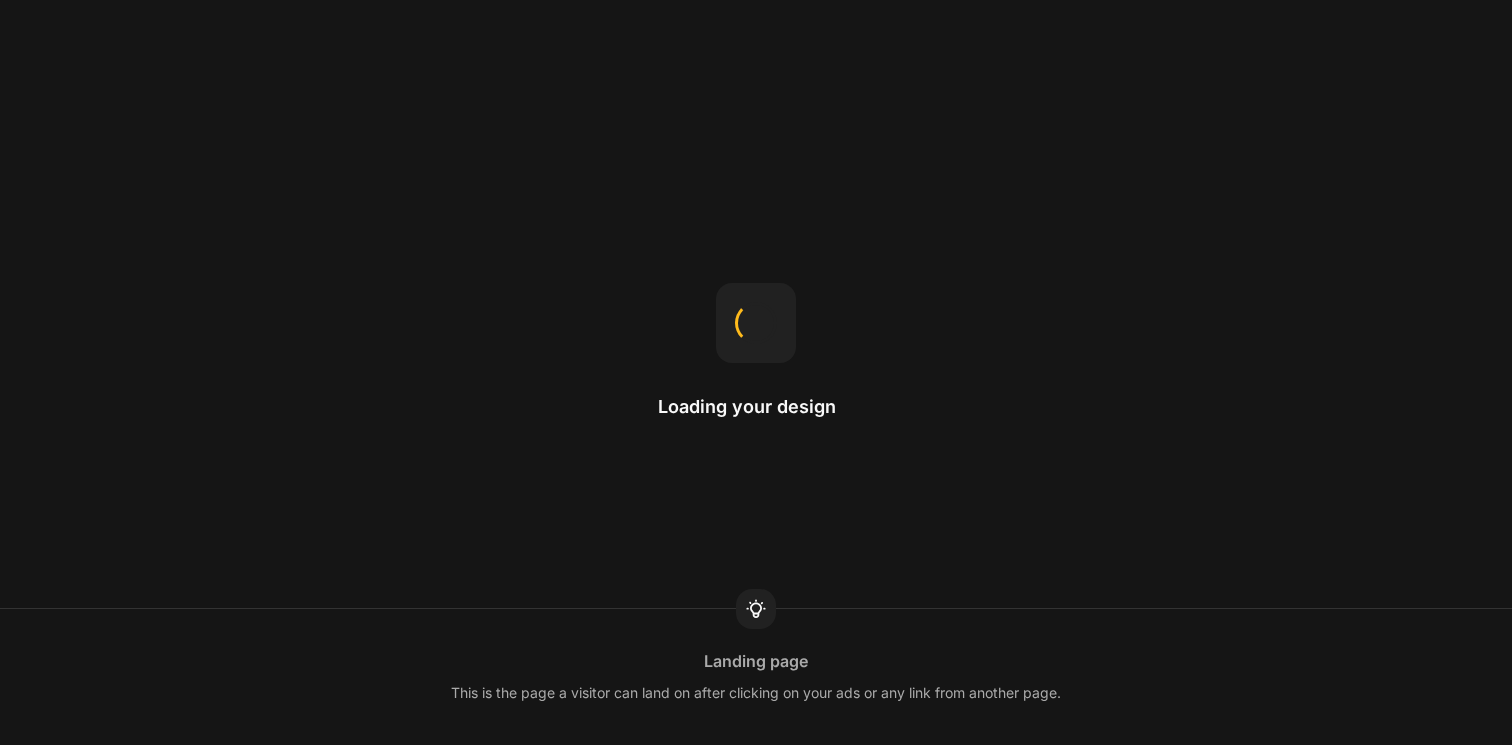 scroll, scrollTop: 0, scrollLeft: 0, axis: both 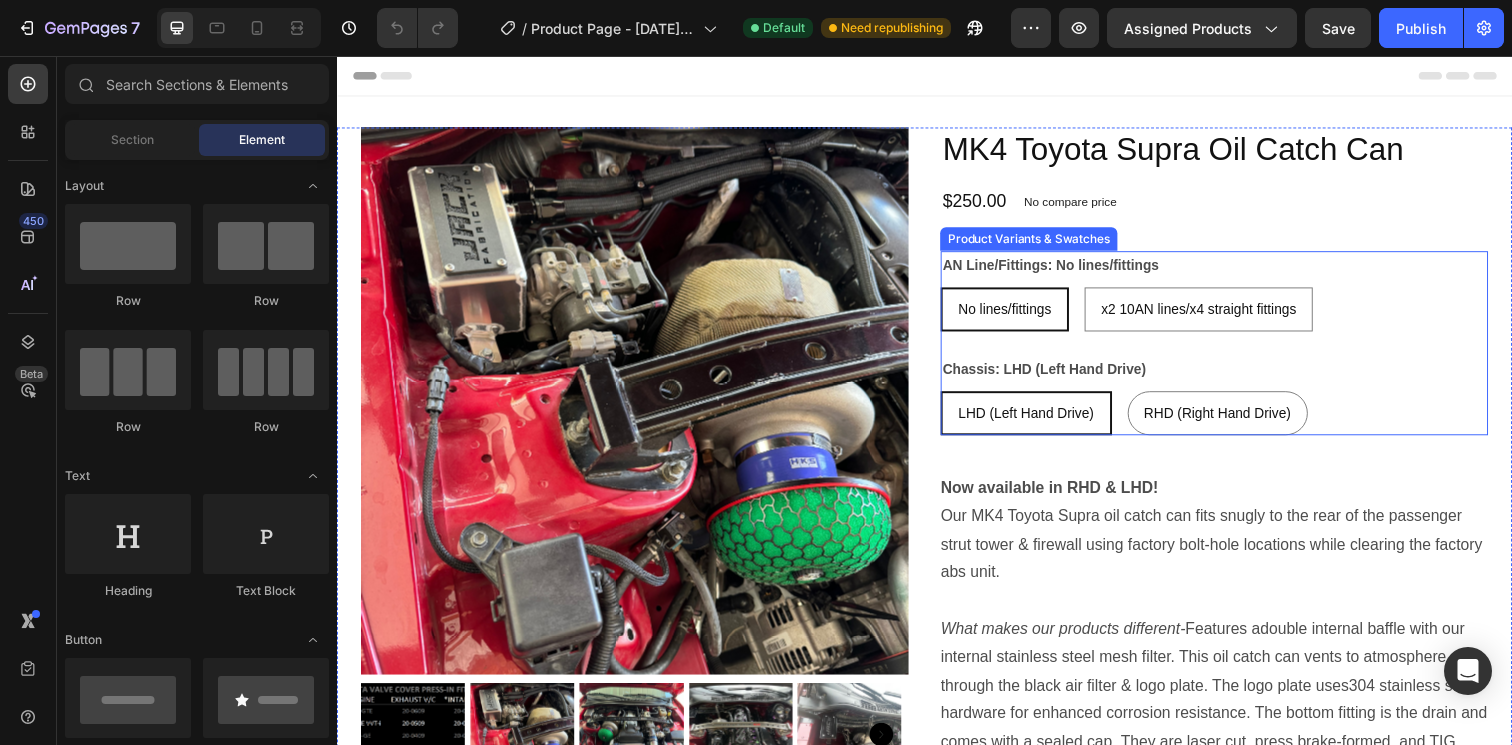 click on "No lines/fittings No lines/fittings No lines/fittings x2 10AN lines/x4 straight fittings x2 10AN lines/x4 straight fittings x2 10AN lines/x4 straight fittings" at bounding box center [1232, 314] 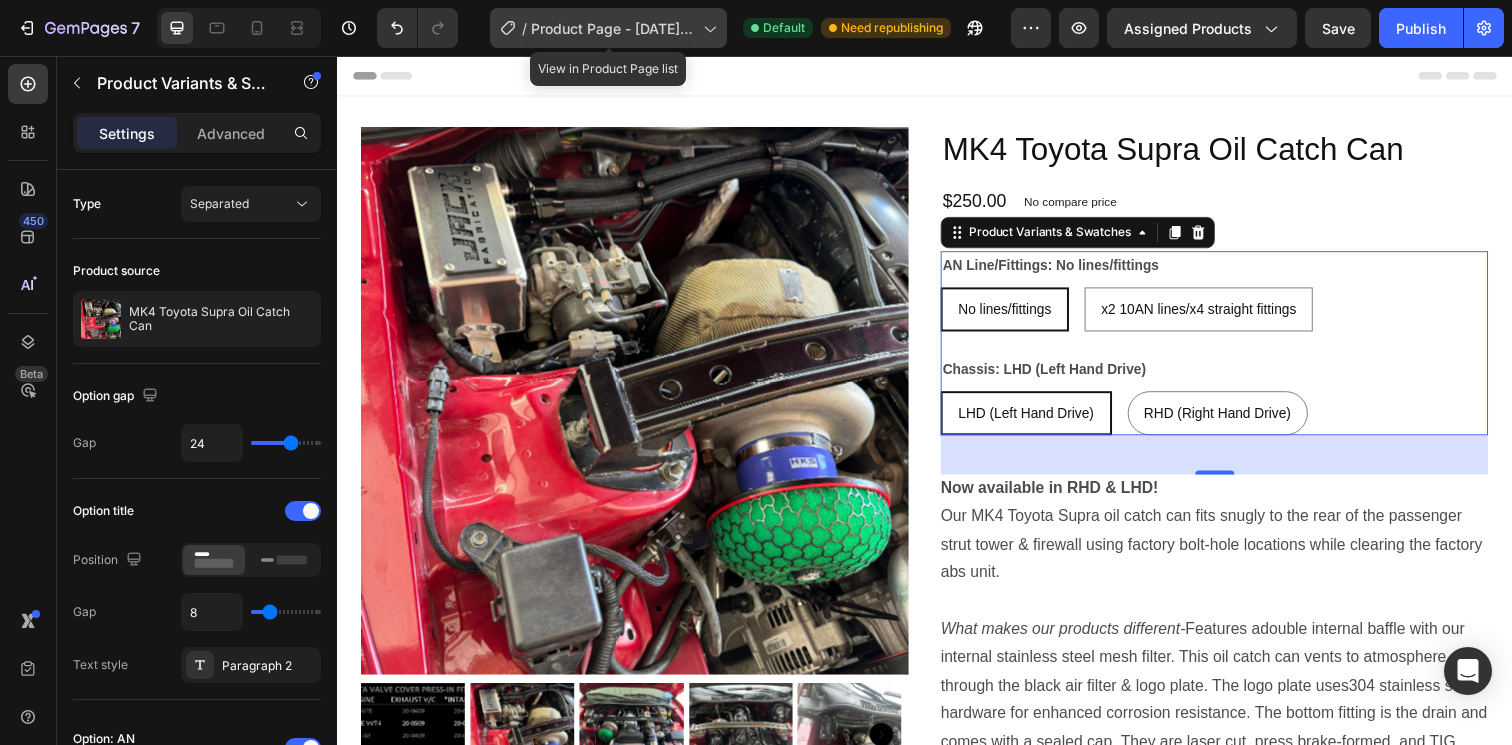 click on "Product Page - [DATE] [TIME]" at bounding box center (613, 28) 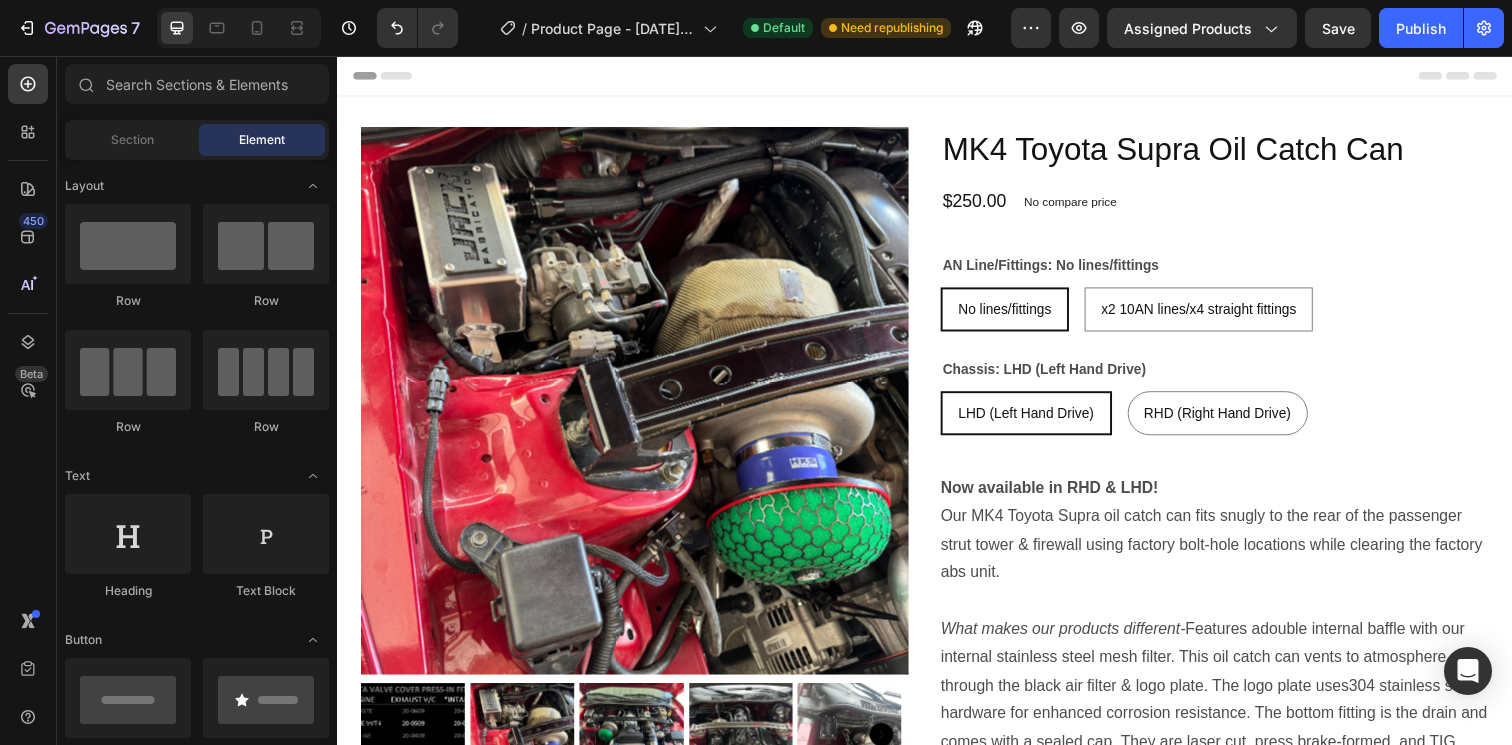 click on "Header" at bounding box center (937, 76) 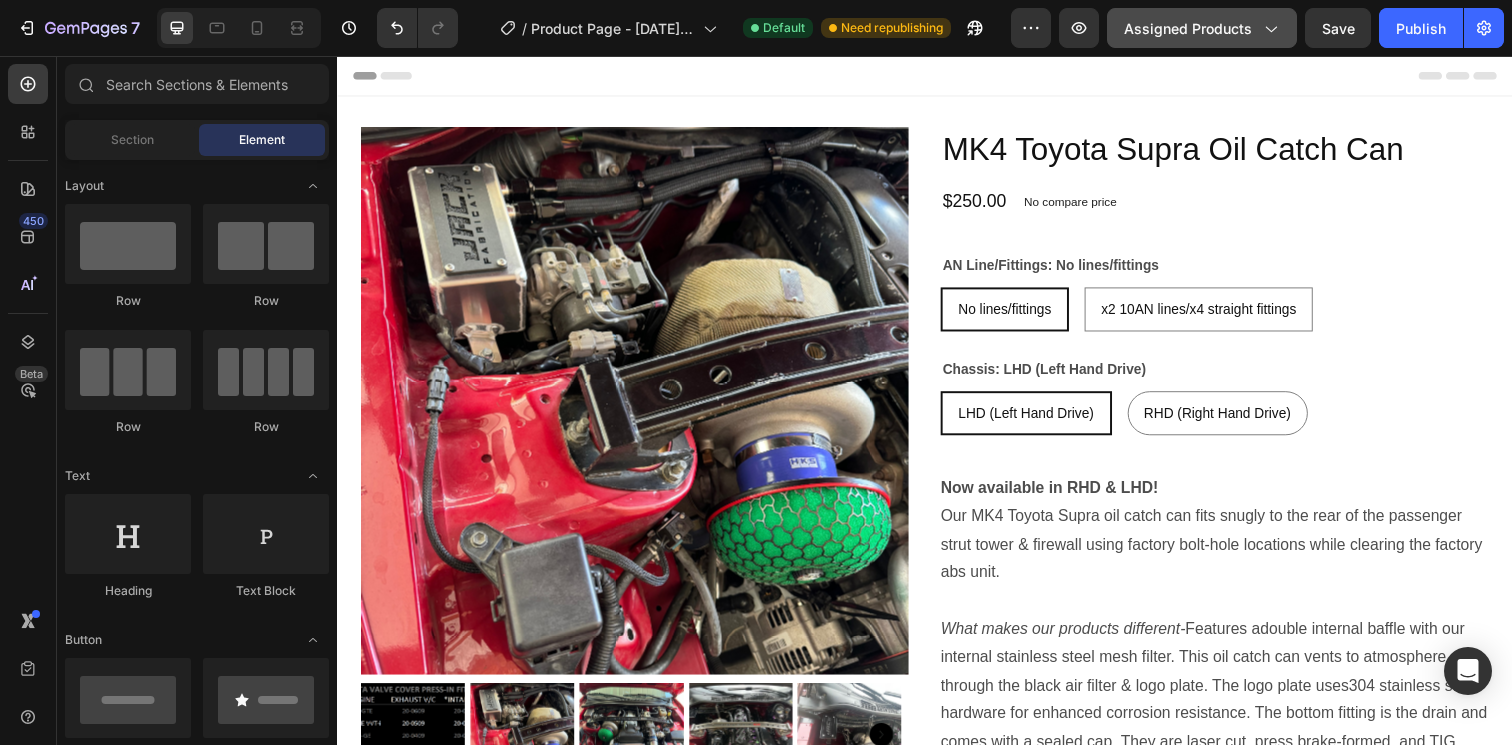 click on "Assigned Products" at bounding box center [1202, 28] 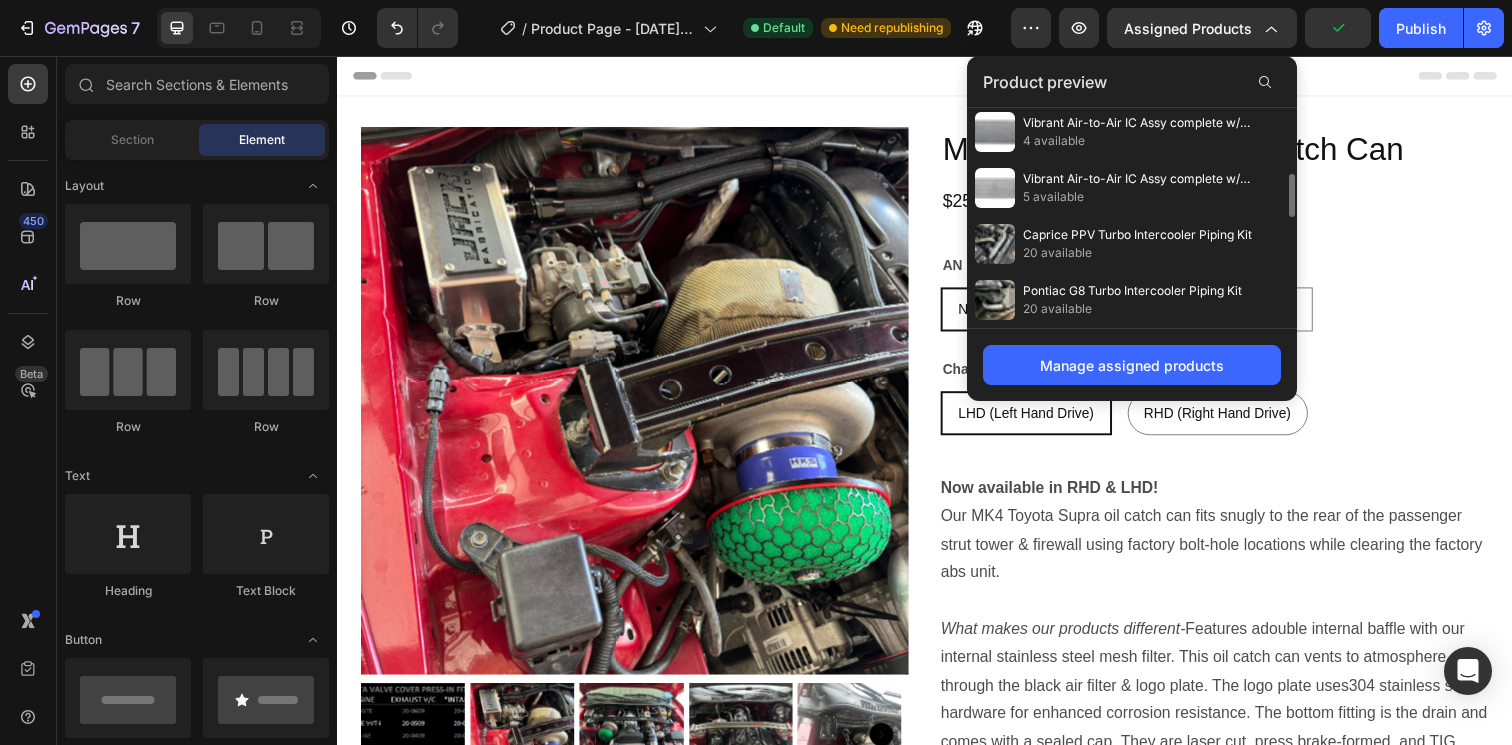 scroll, scrollTop: 506, scrollLeft: 0, axis: vertical 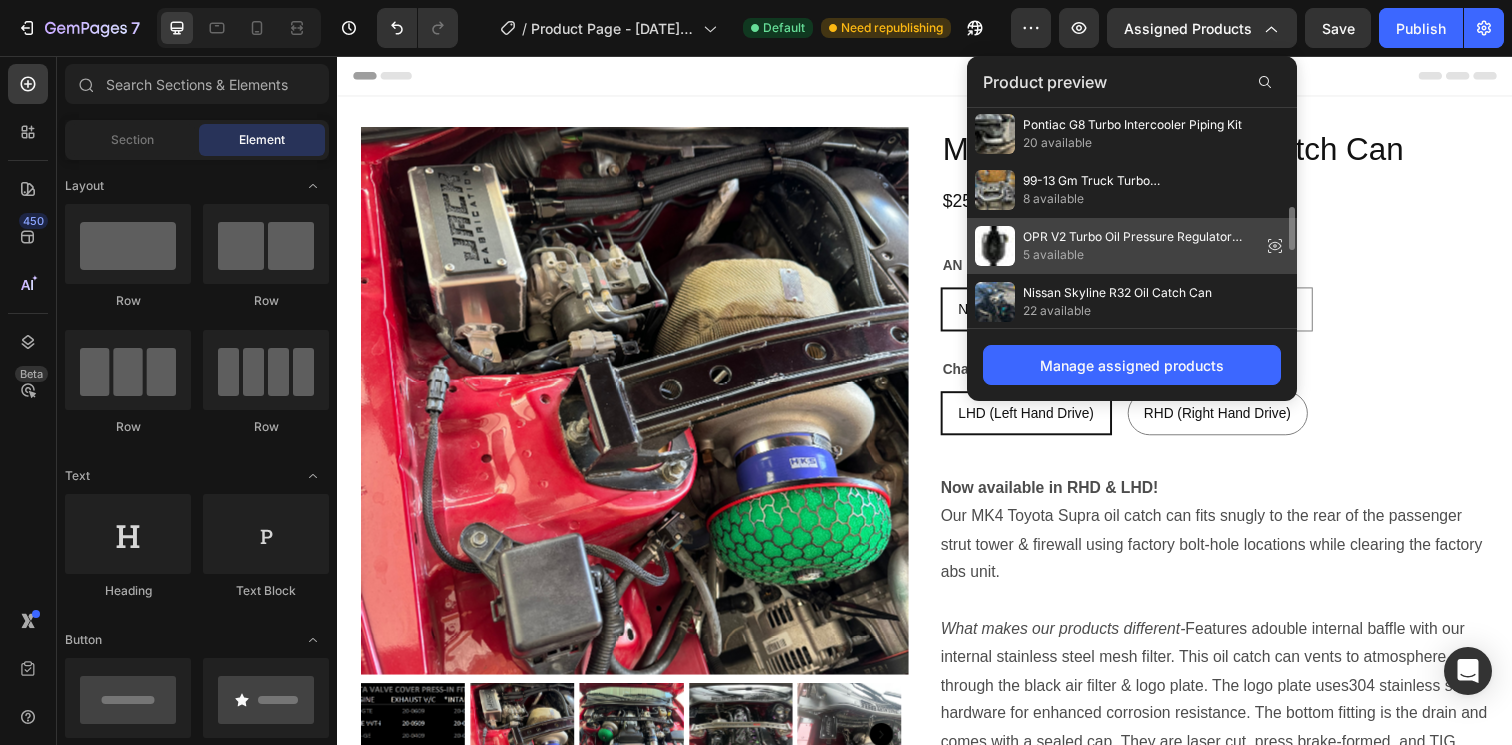 click on "5 available" at bounding box center (1138, 255) 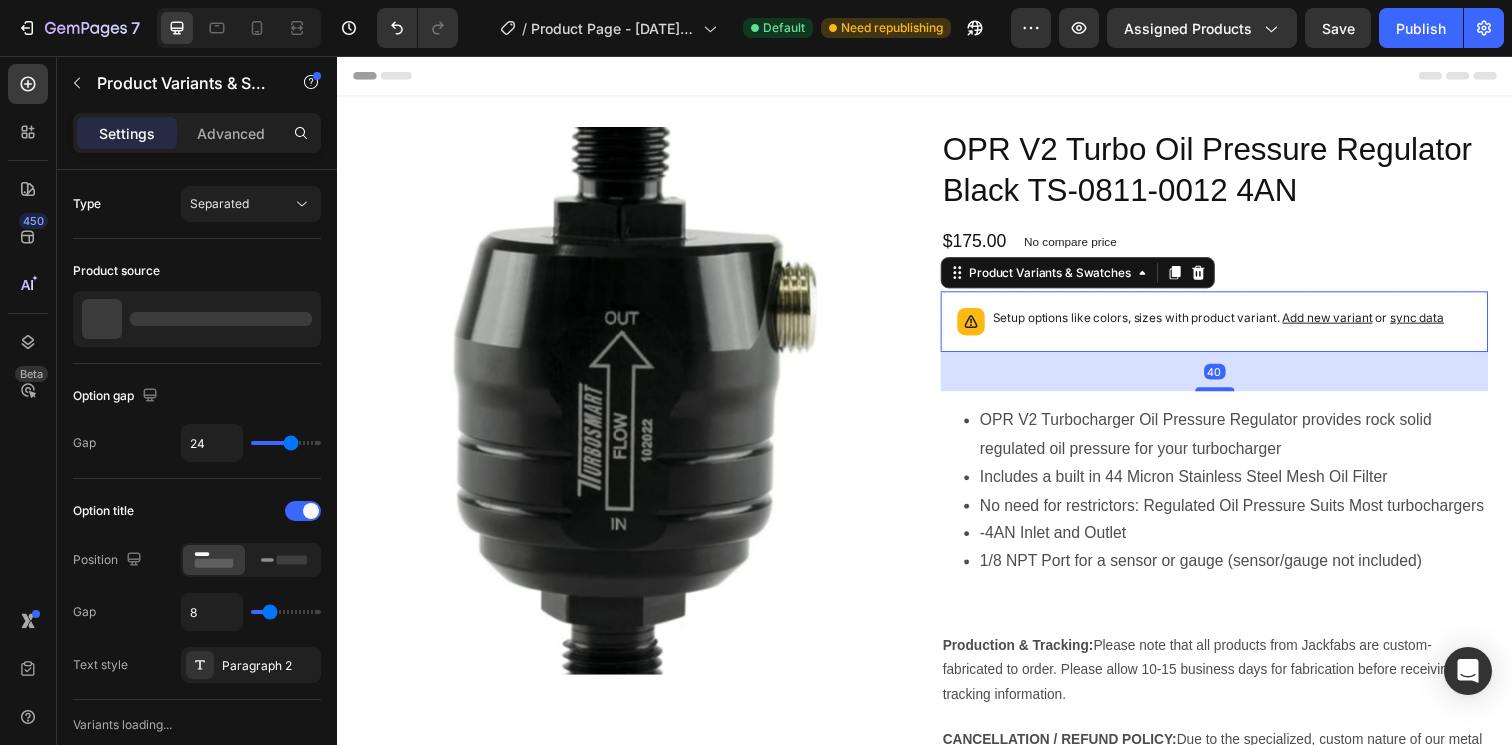 click on "Setup options like colors, sizes with product variant.       Add new variant   or   sync data" at bounding box center (1236, 323) 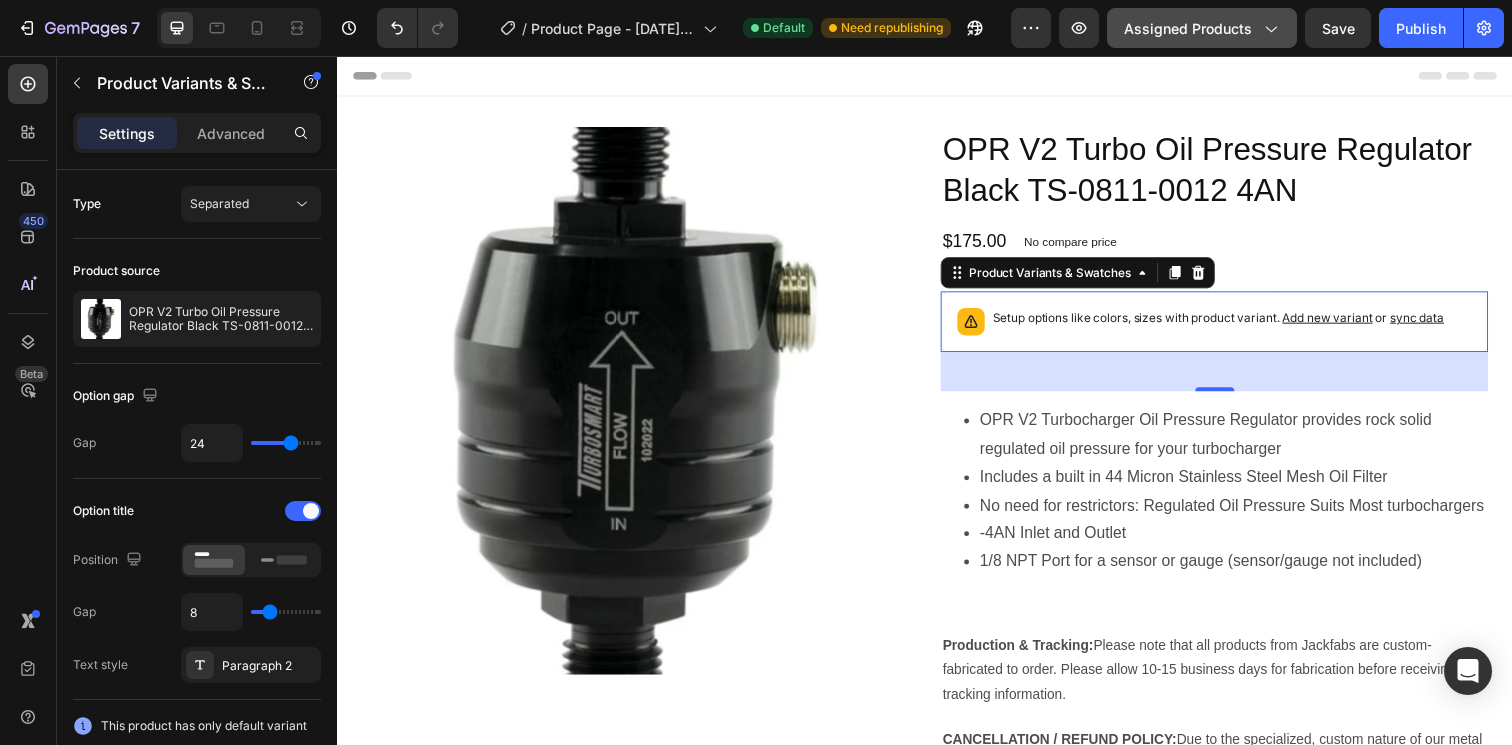 click on "Assigned Products" 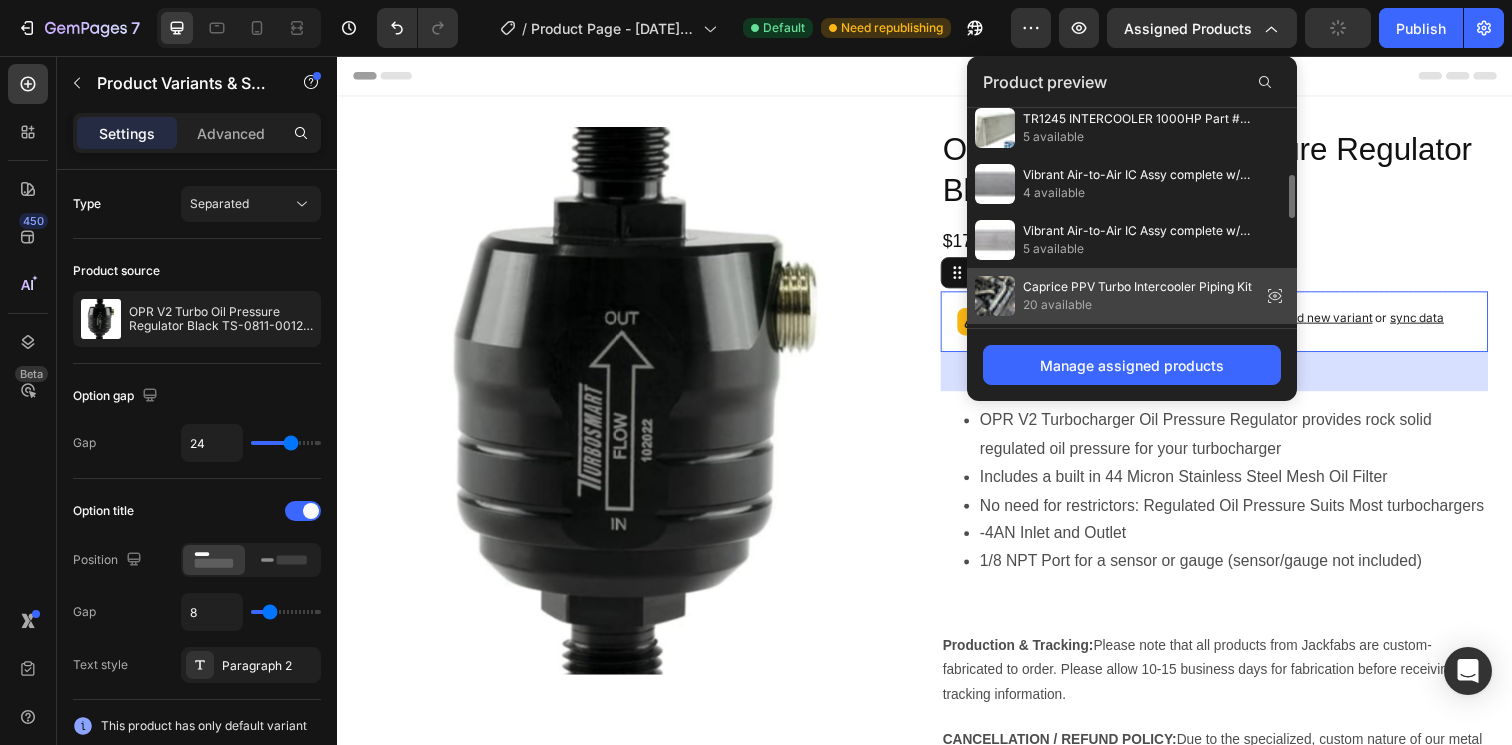 scroll, scrollTop: 365, scrollLeft: 0, axis: vertical 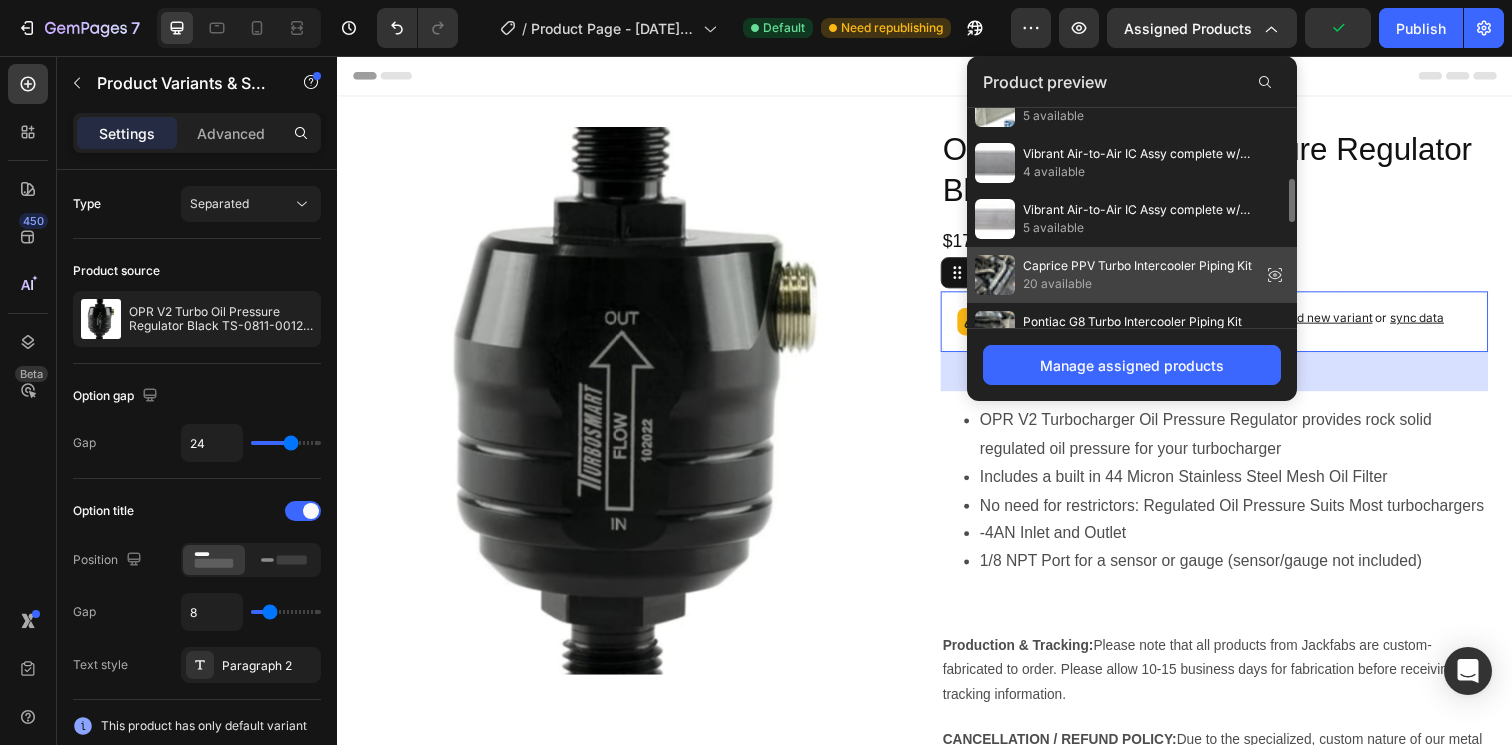 click on "20 available" at bounding box center (1137, 284) 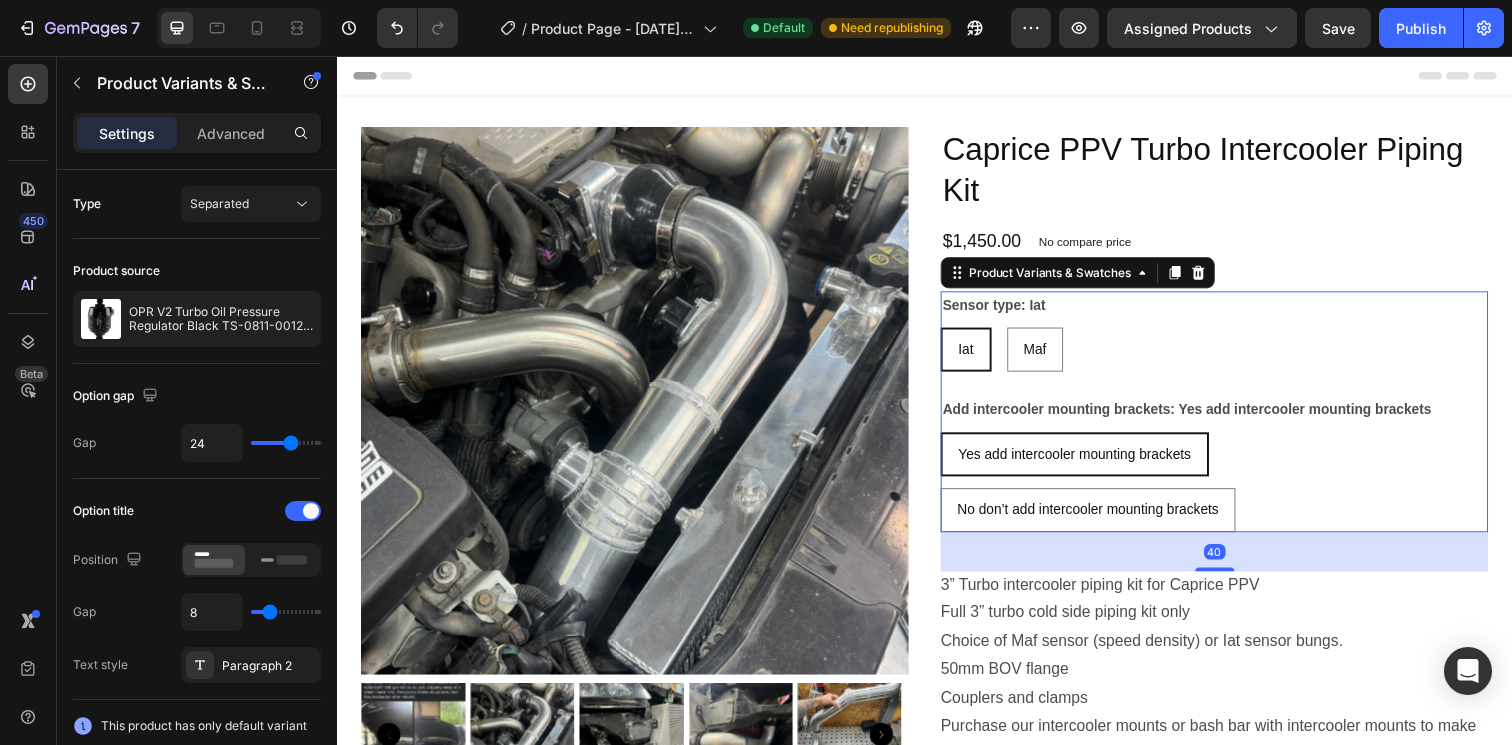 click on "Add intercooler mounting brackets: Yes add intercooler mounting brackets Yes add intercooler mounting brackets Yes add intercooler mounting brackets Yes add intercooler mounting brackets No don’t add intercooler mounting brackets No don’t add intercooler mounting brackets No don’t add intercooler mounting brackets" at bounding box center [1232, 471] 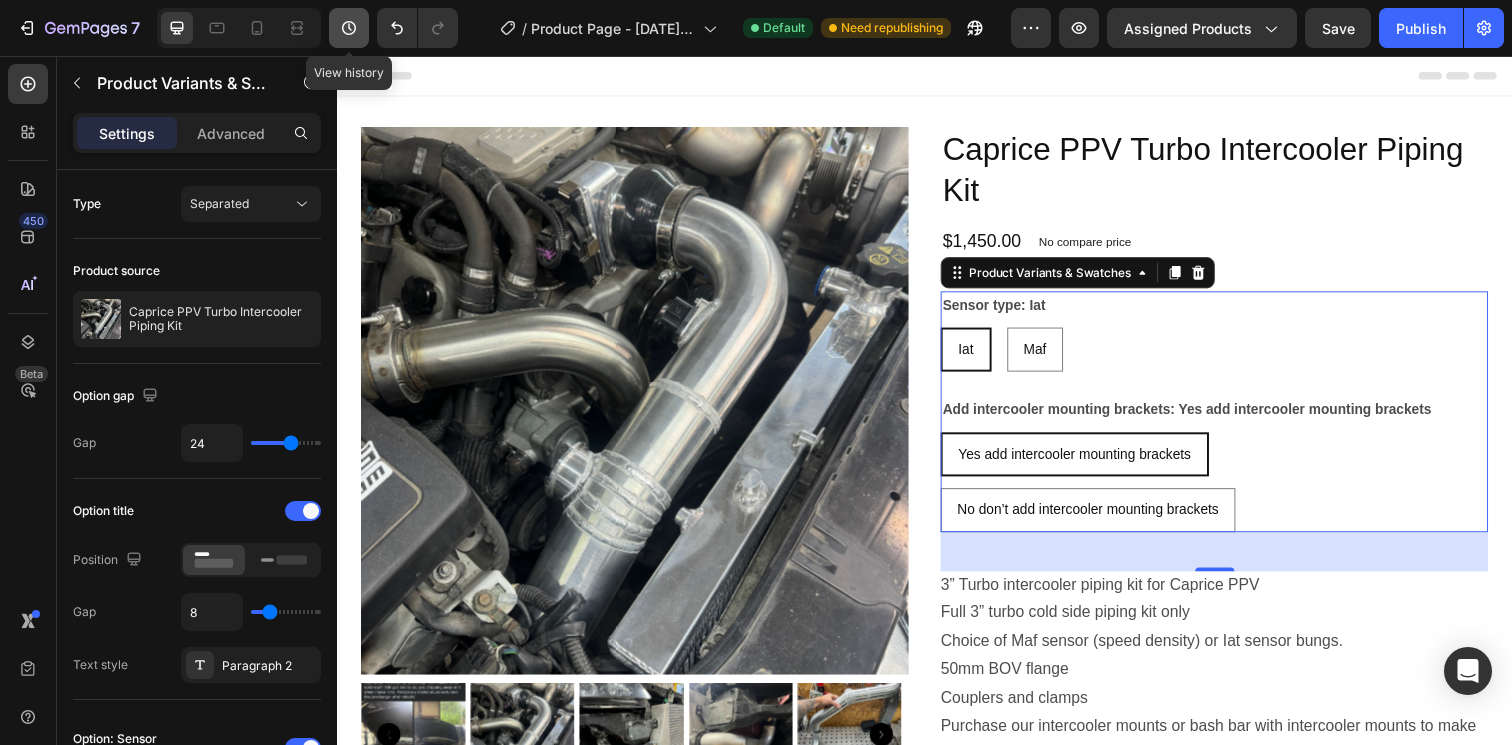 click 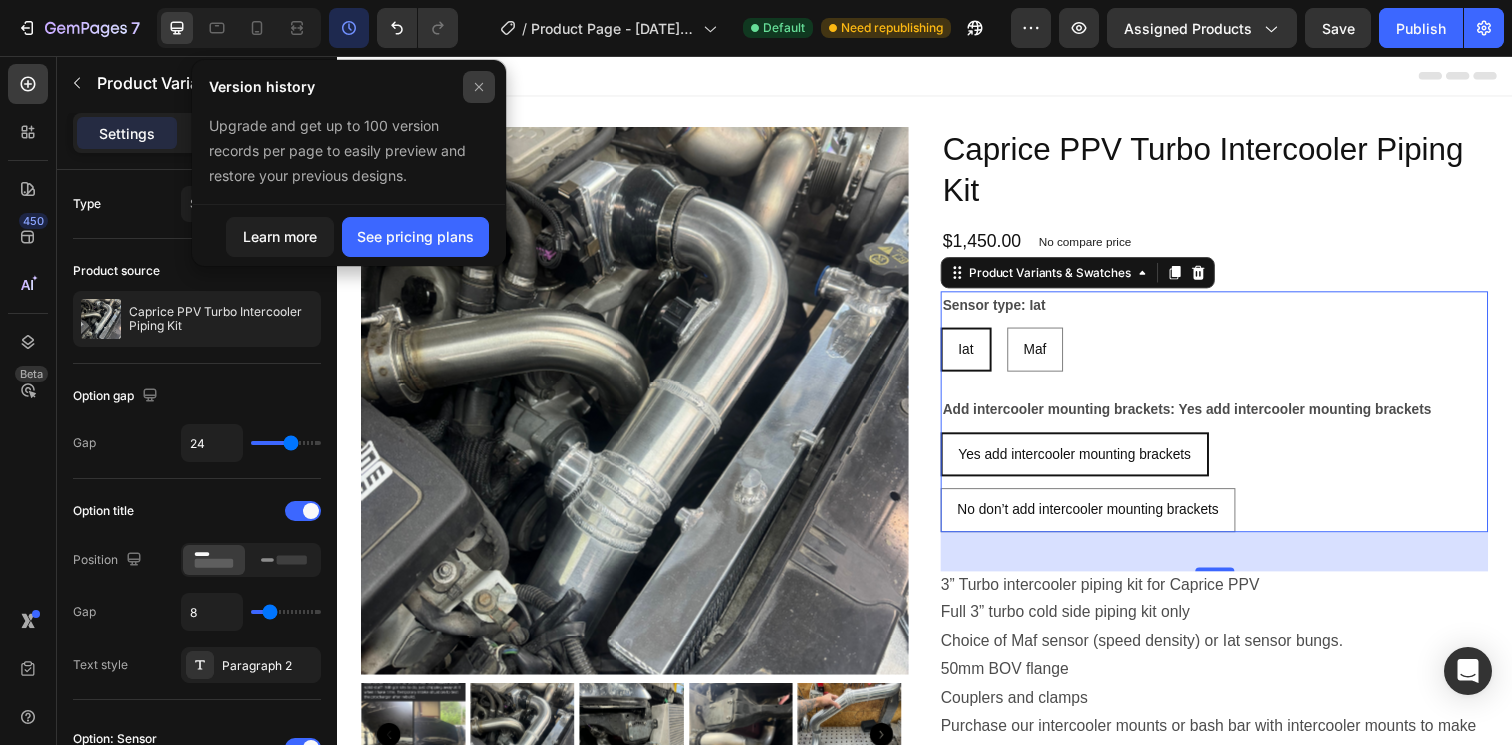 click at bounding box center [479, 87] 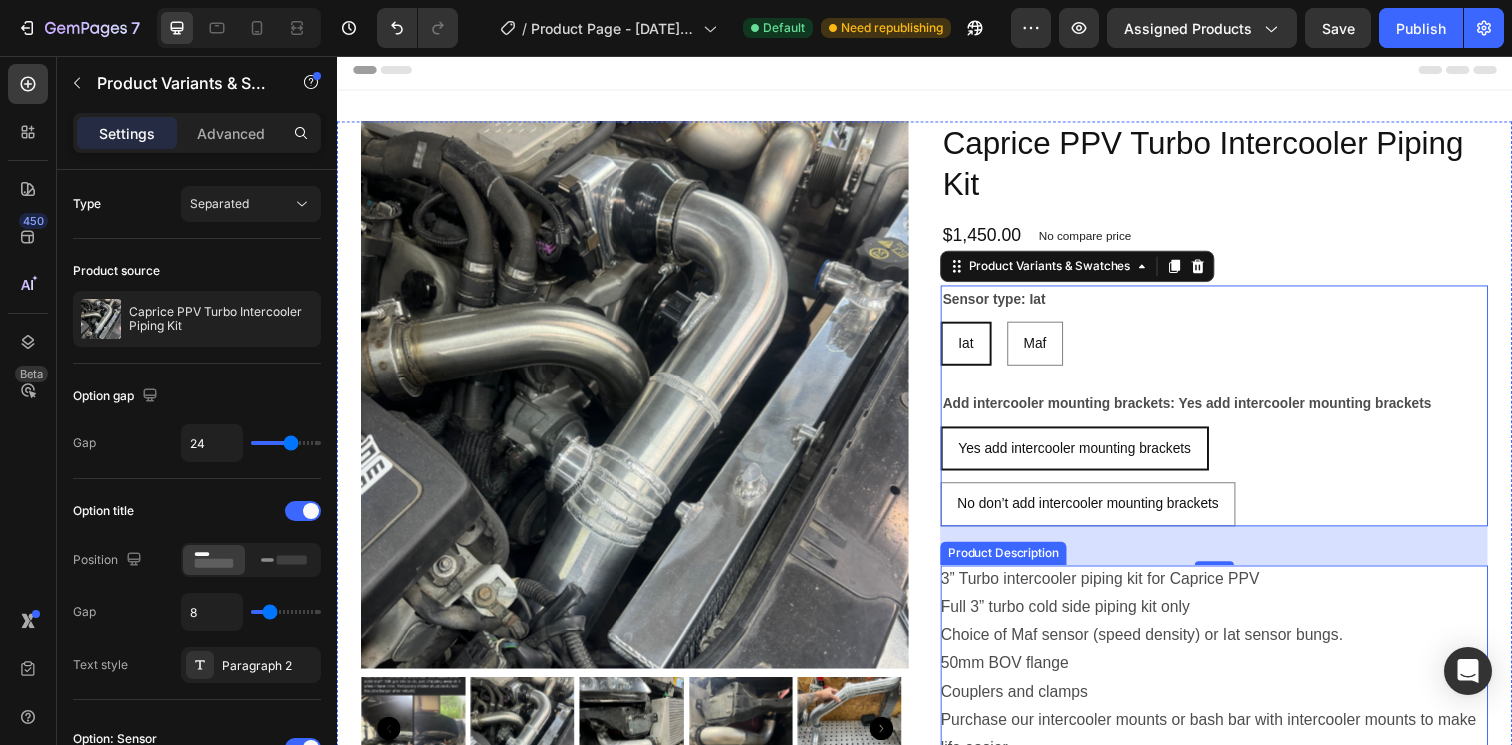 scroll, scrollTop: 0, scrollLeft: 0, axis: both 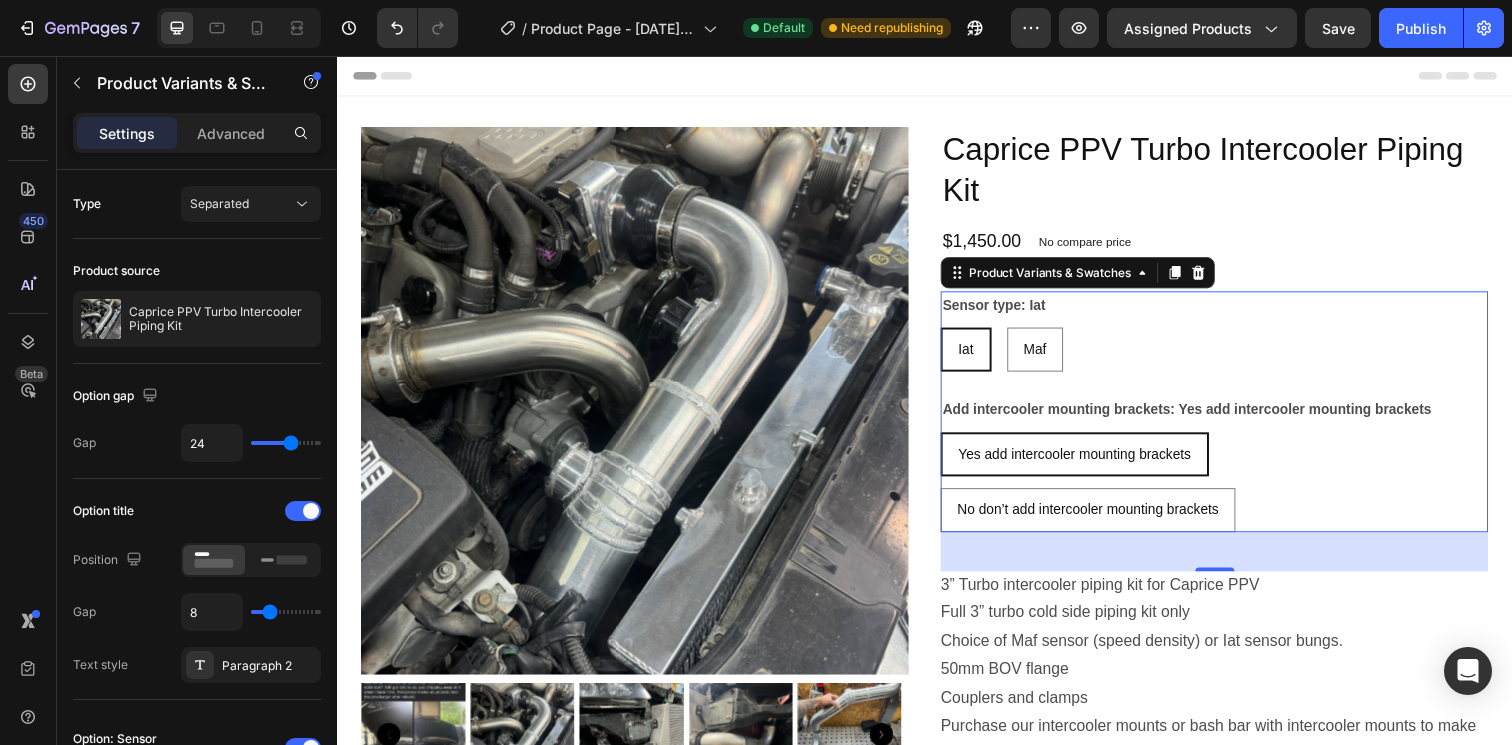 click on "Iat Iat Iat Maf Maf Maf" at bounding box center [1232, 355] 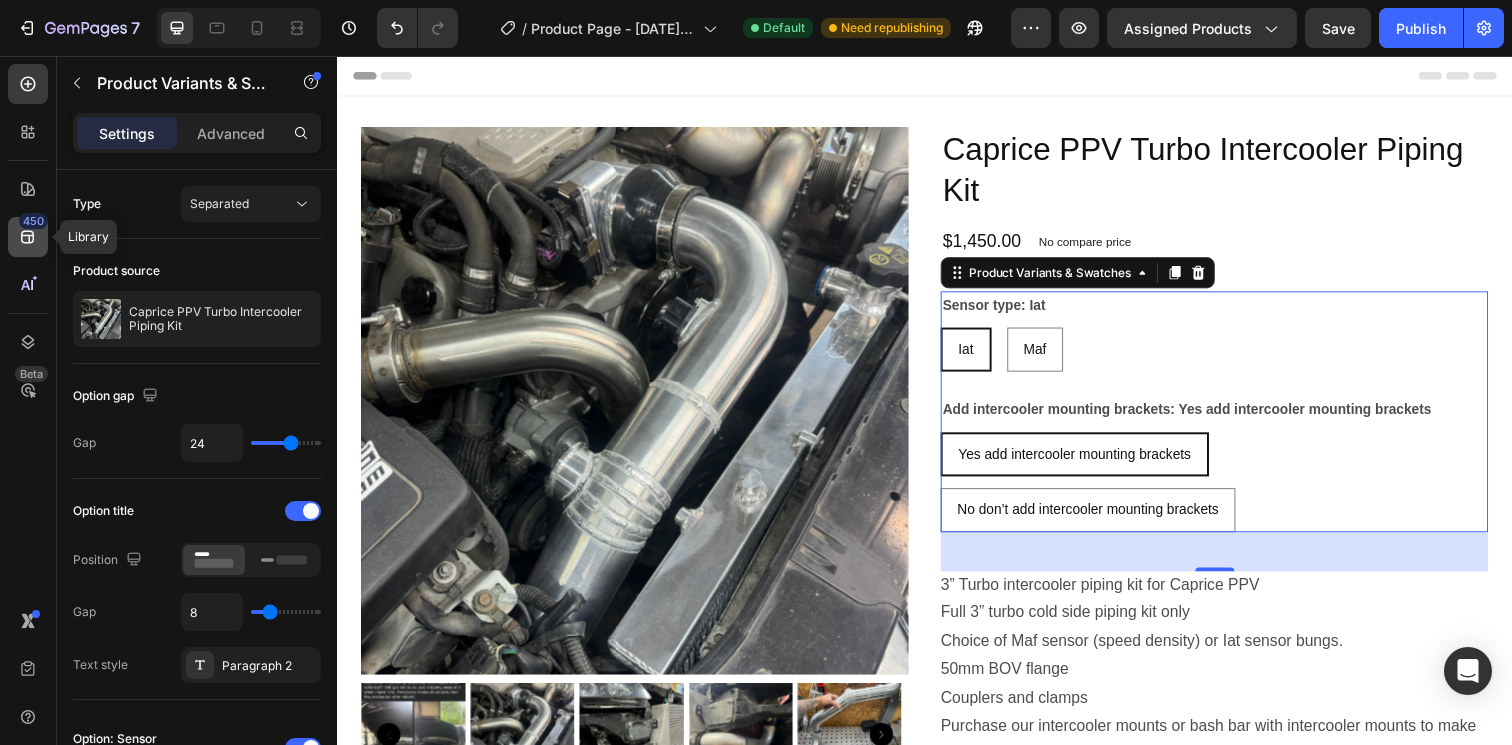 click on "450" 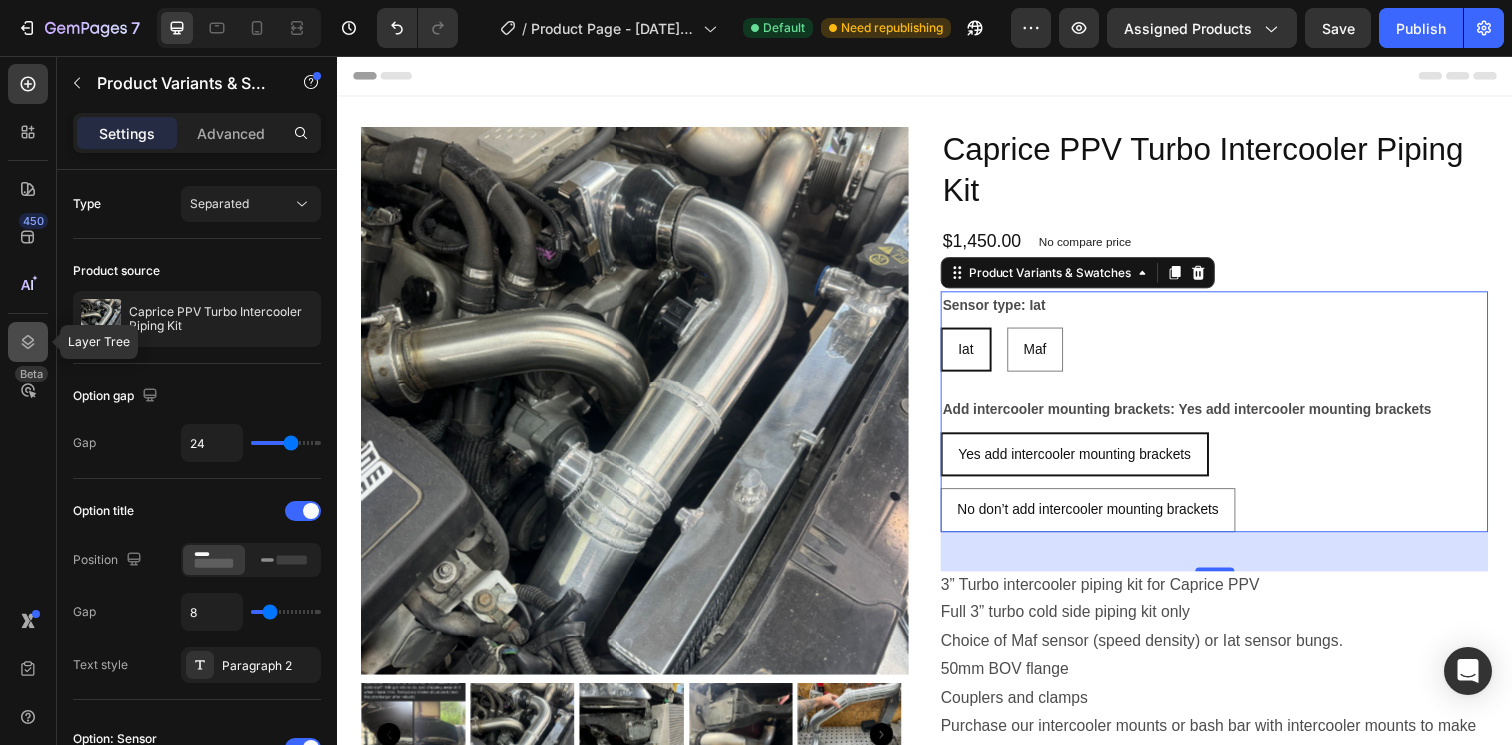 click 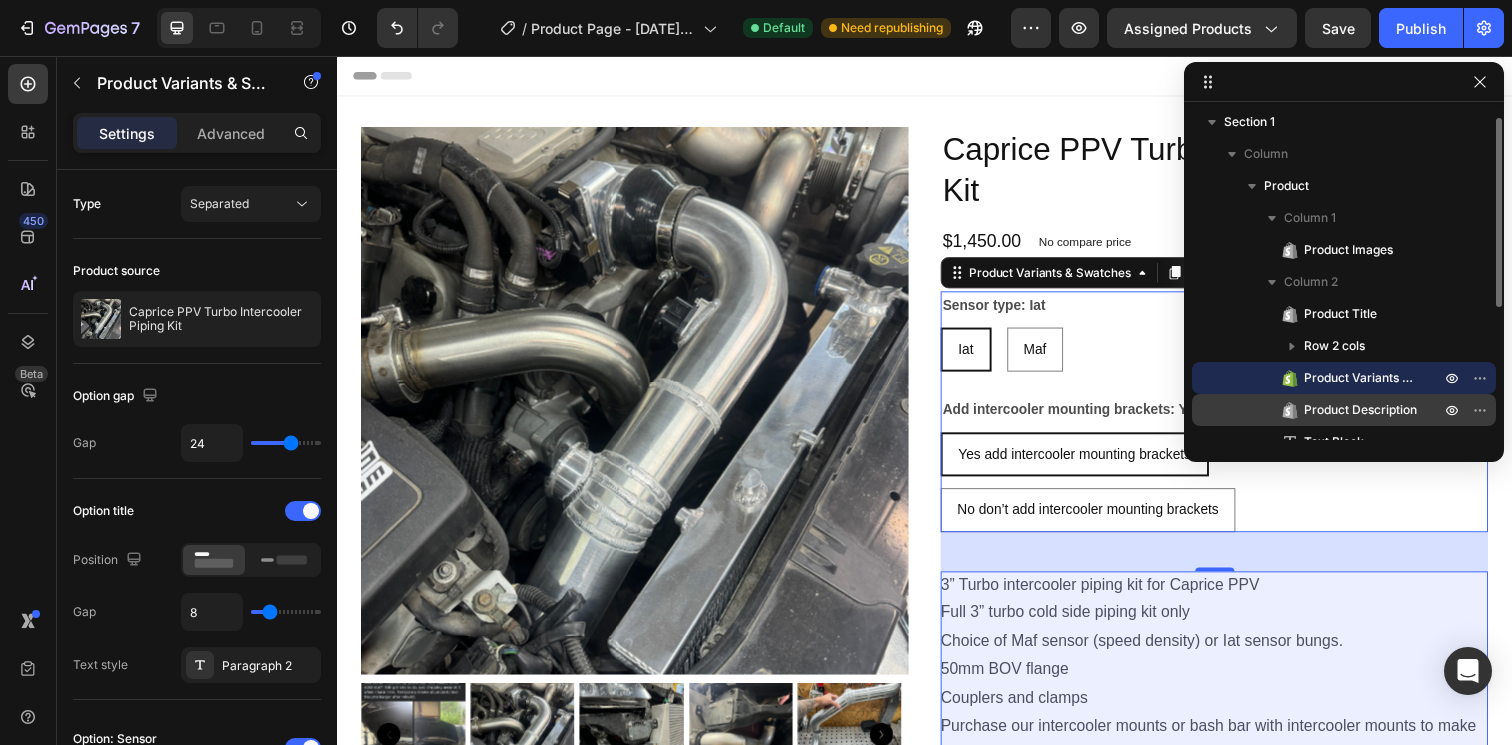 scroll, scrollTop: 30, scrollLeft: 0, axis: vertical 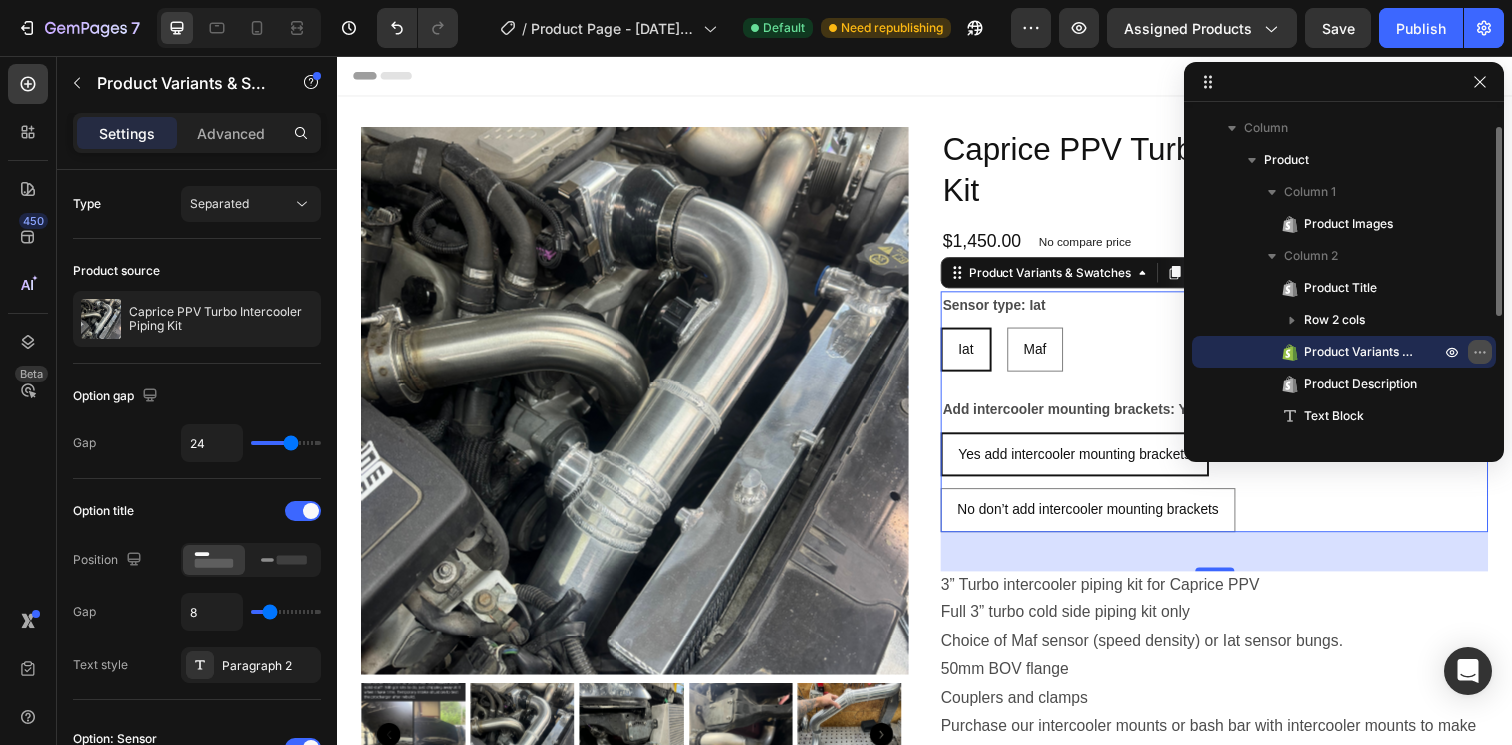 click 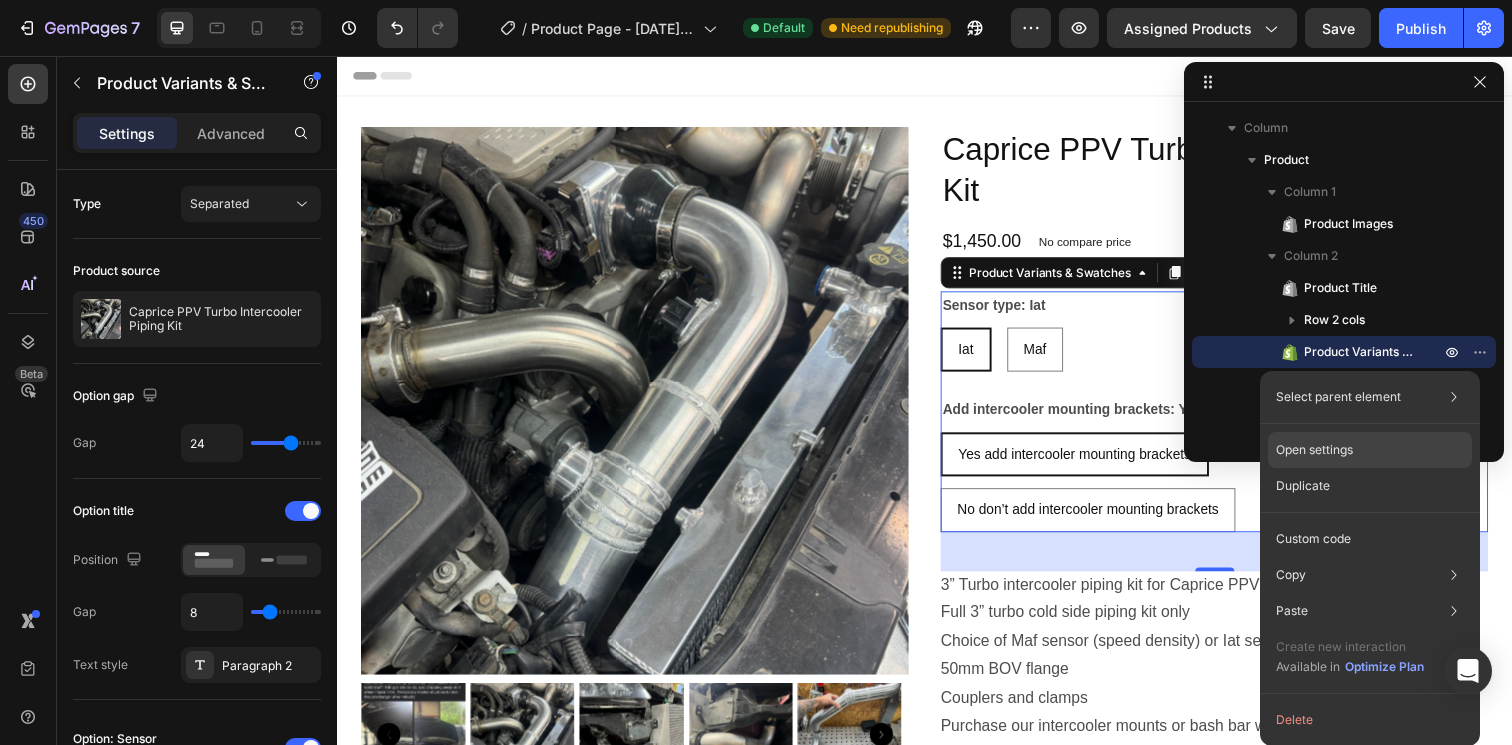 click on "Open settings" 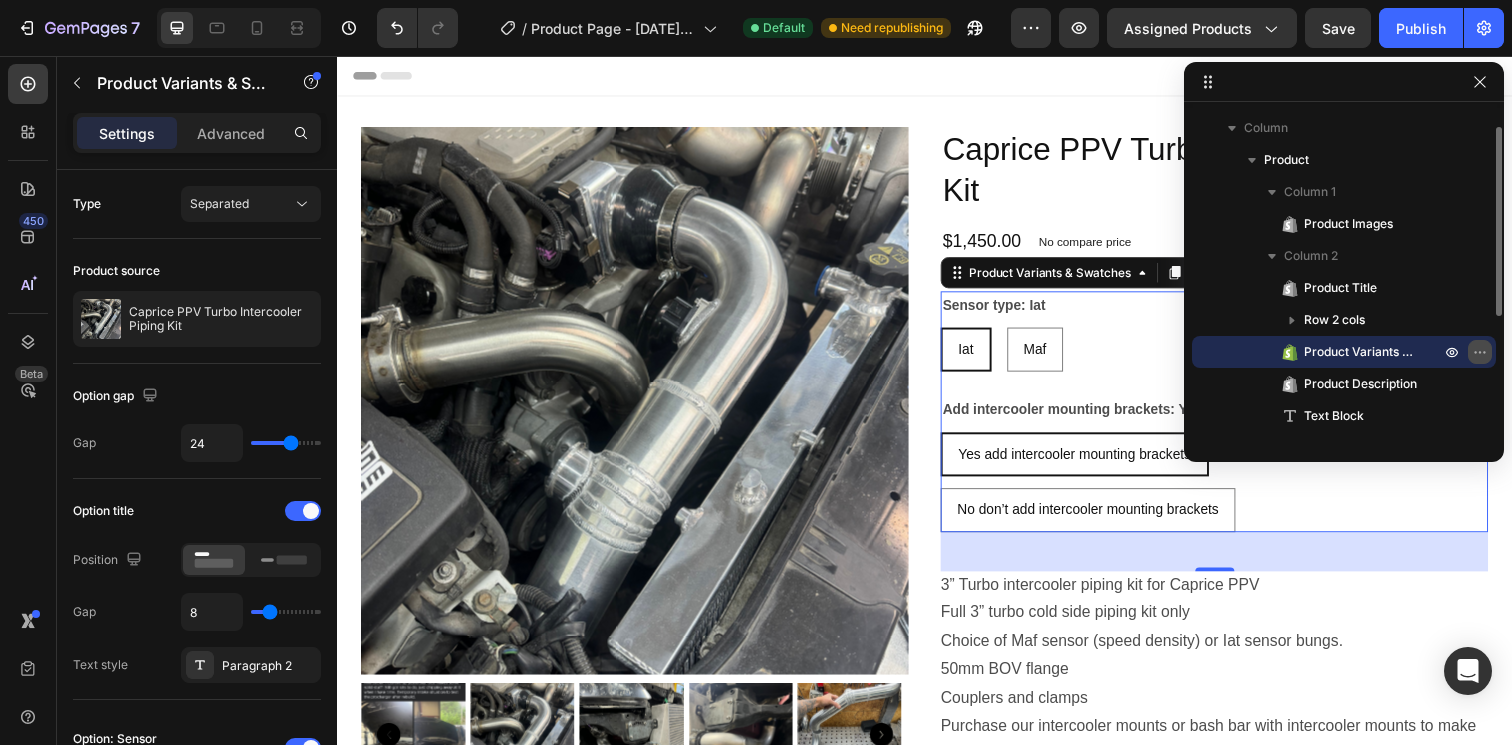 click 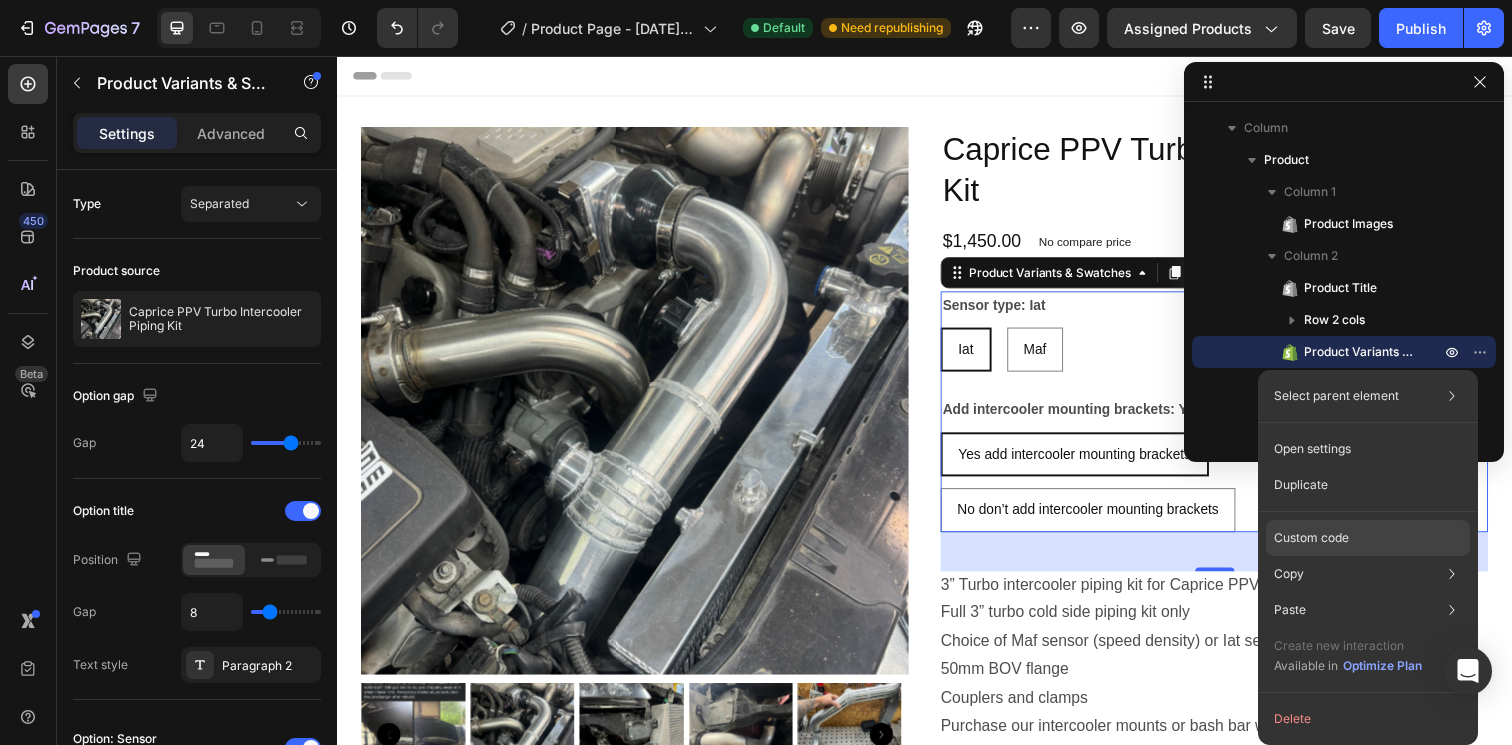 click on "Custom code" 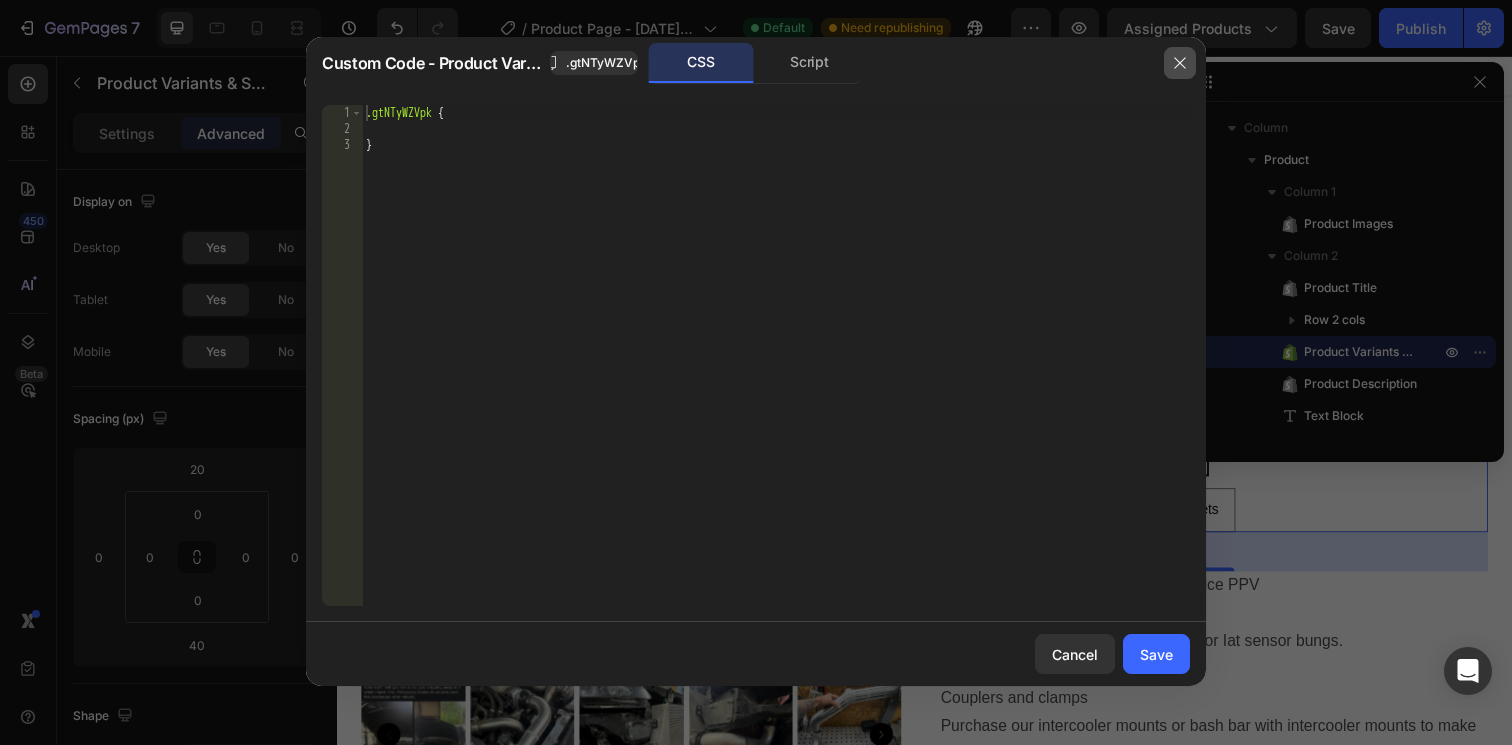click 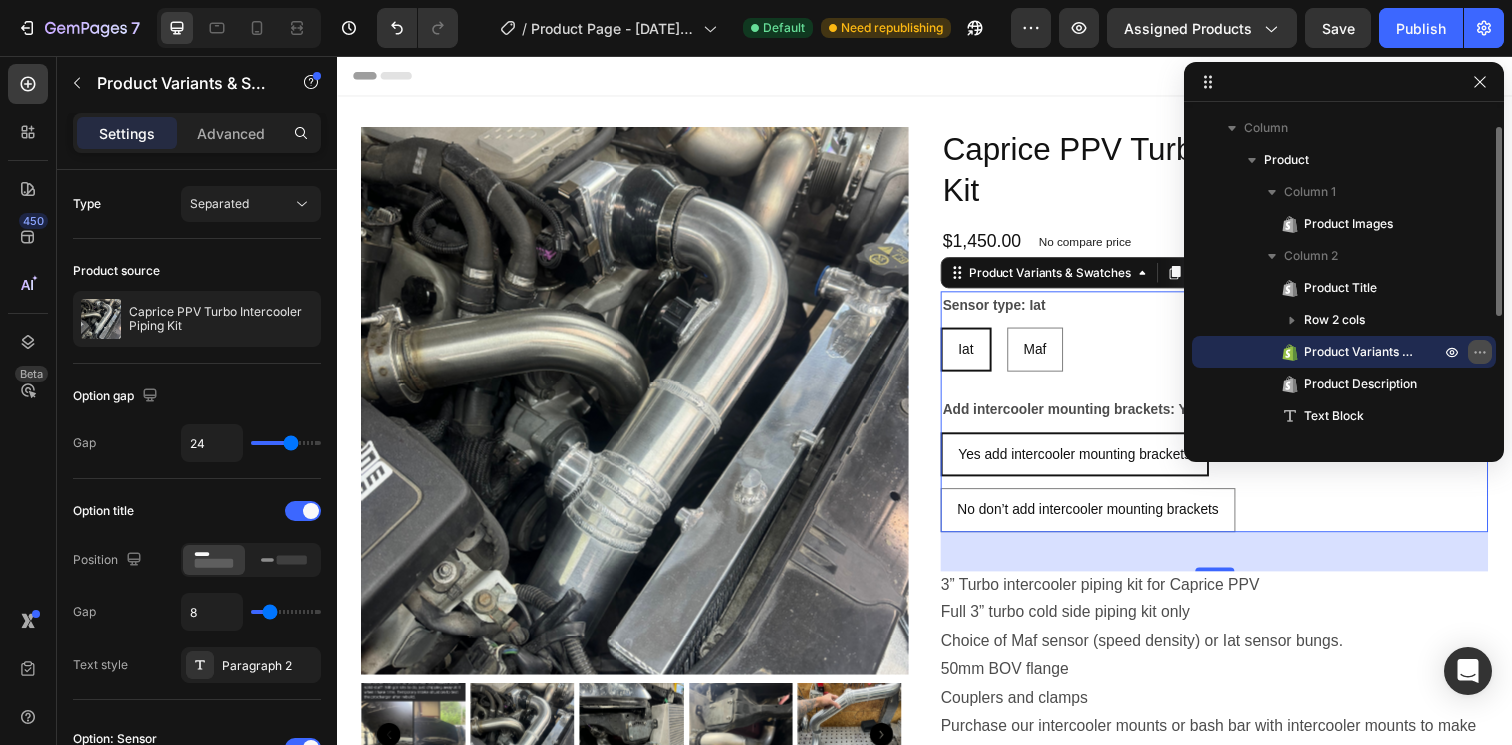 click 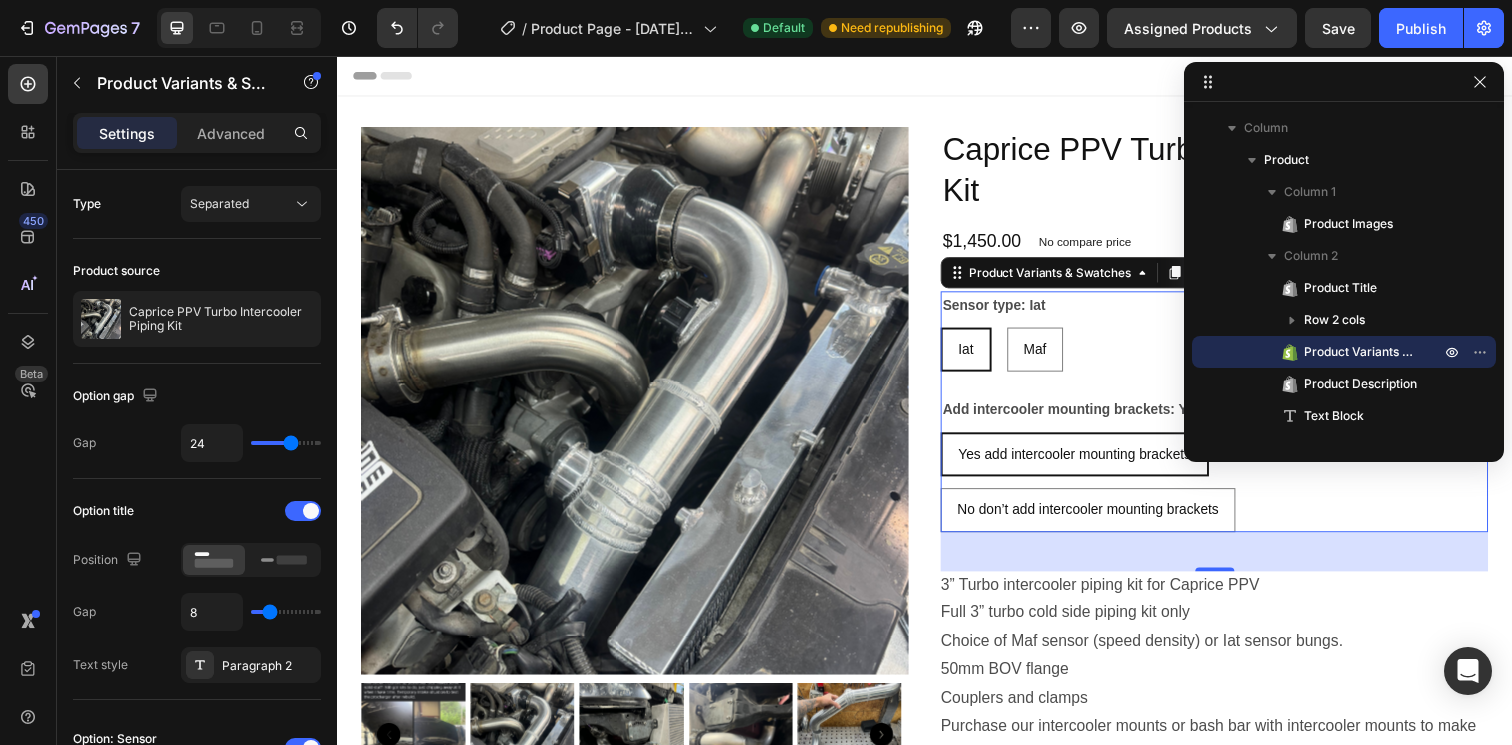 click on "Yes add intercooler mounting brackets" at bounding box center [1090, 462] 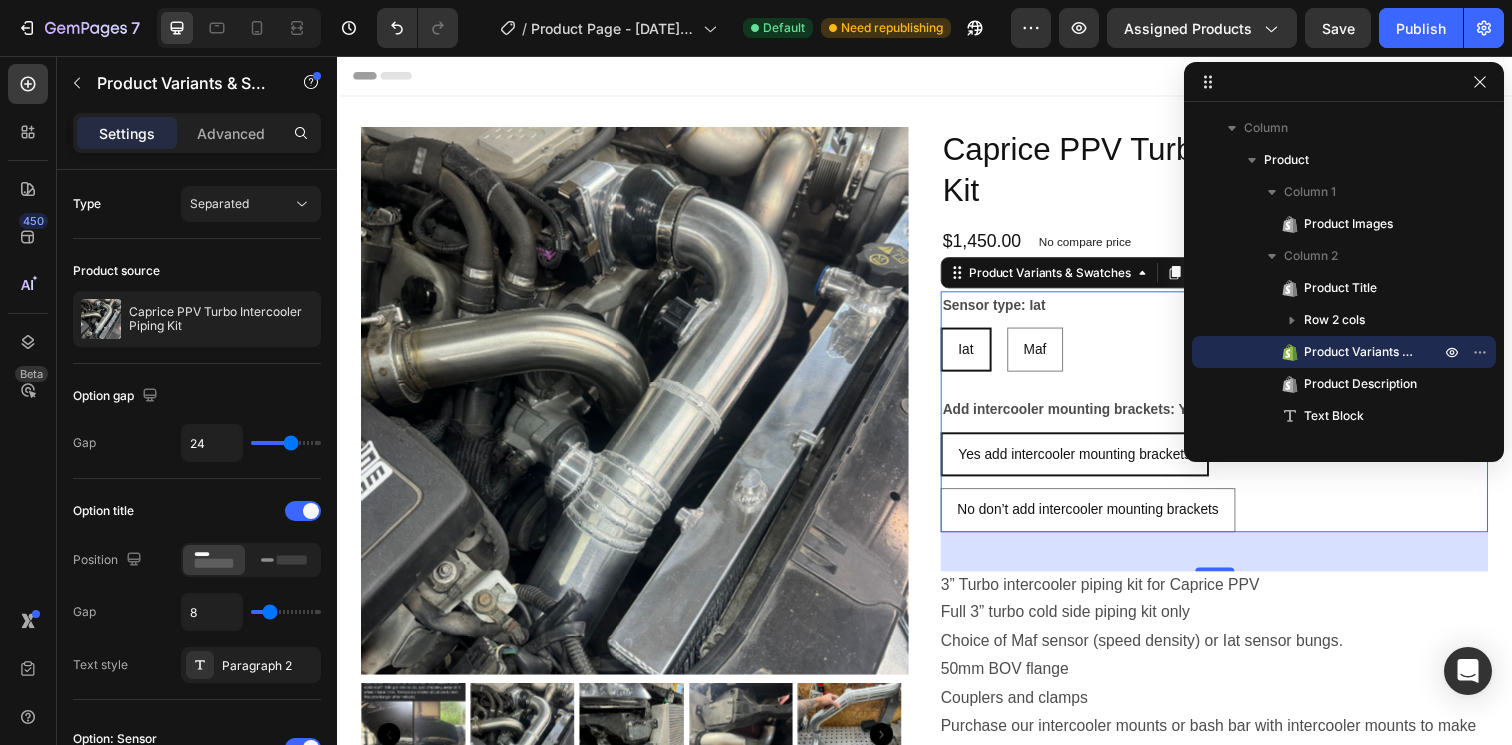 click on "40" at bounding box center (1232, 562) 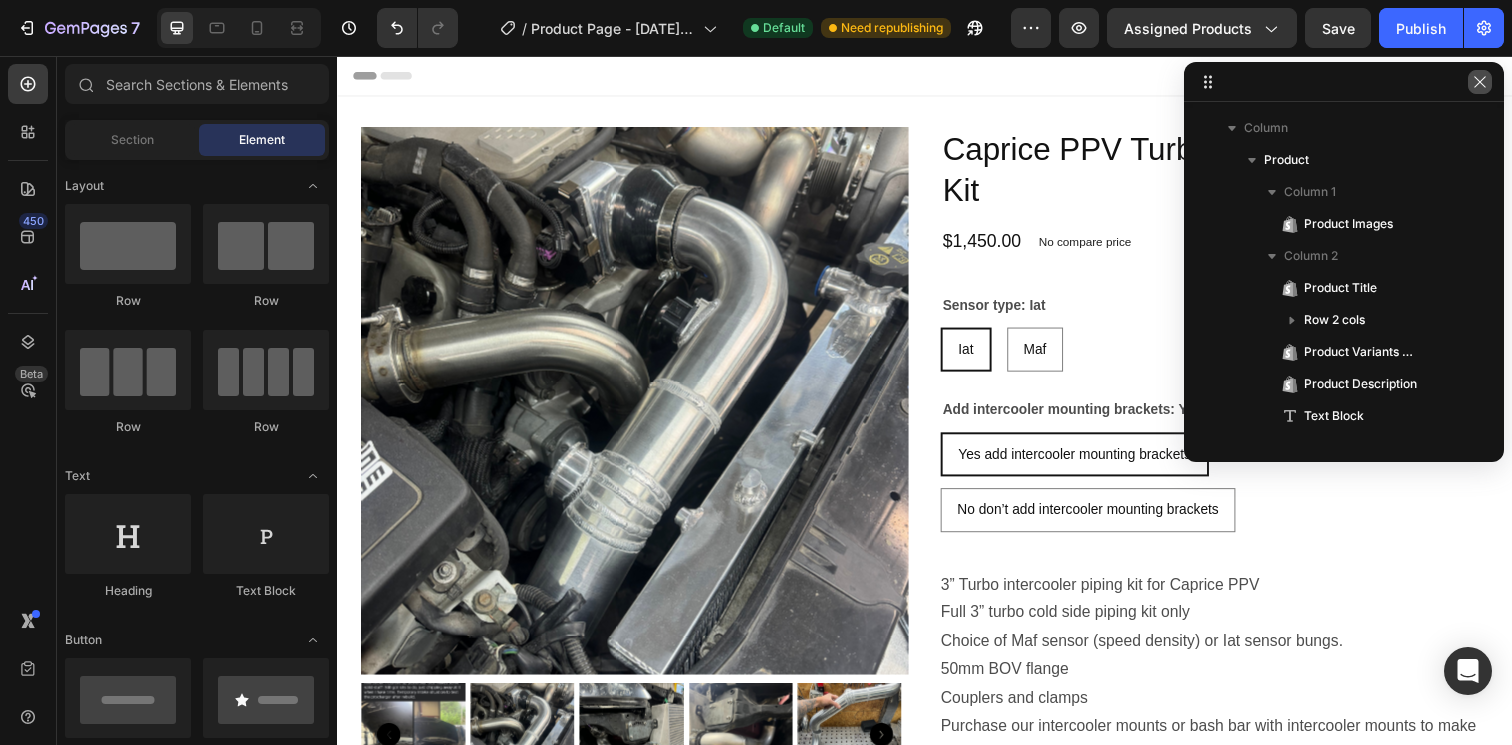 drag, startPoint x: 1485, startPoint y: 90, endPoint x: 1173, endPoint y: 35, distance: 316.81067 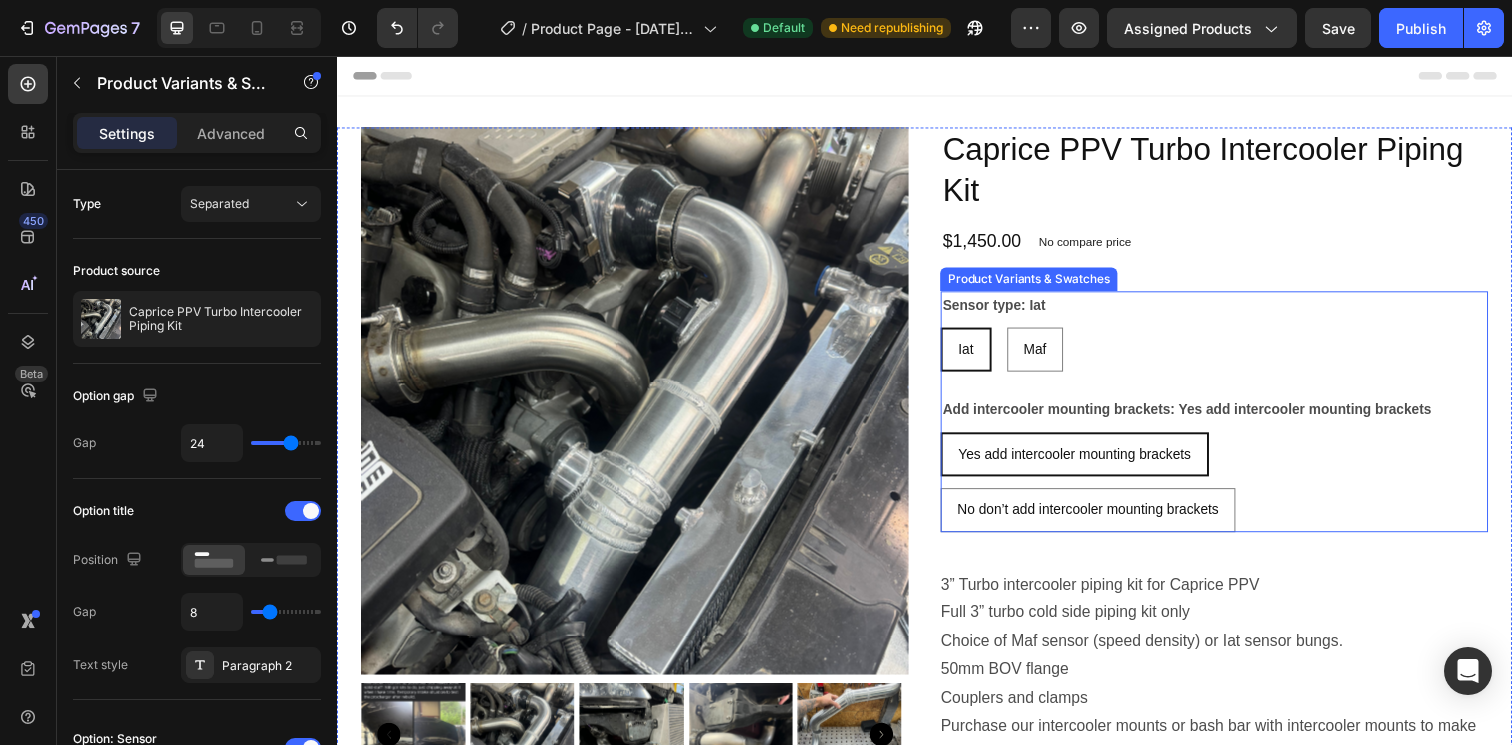 click on "Sensor type: Iat Iat Iat Iat Maf Maf Maf" at bounding box center [1232, 337] 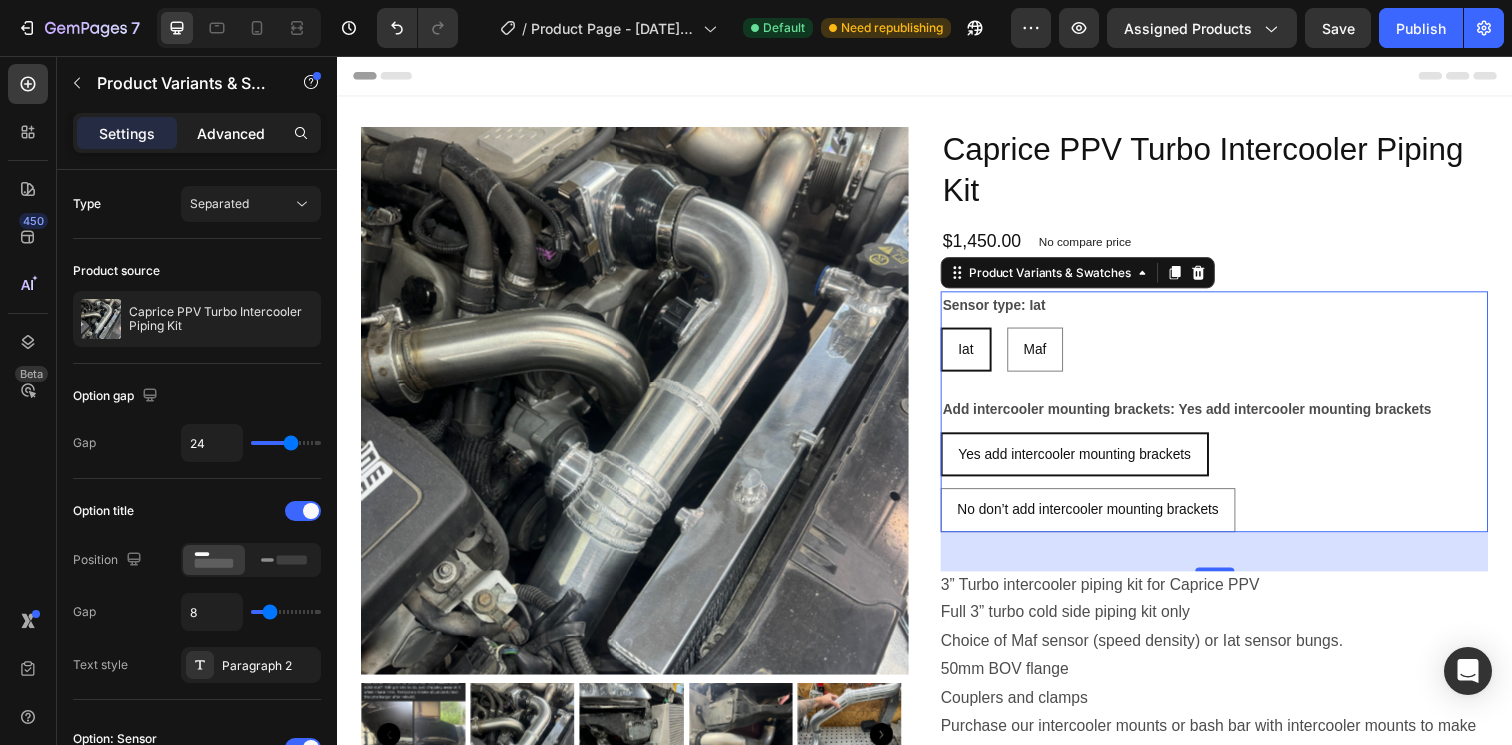 click on "Advanced" 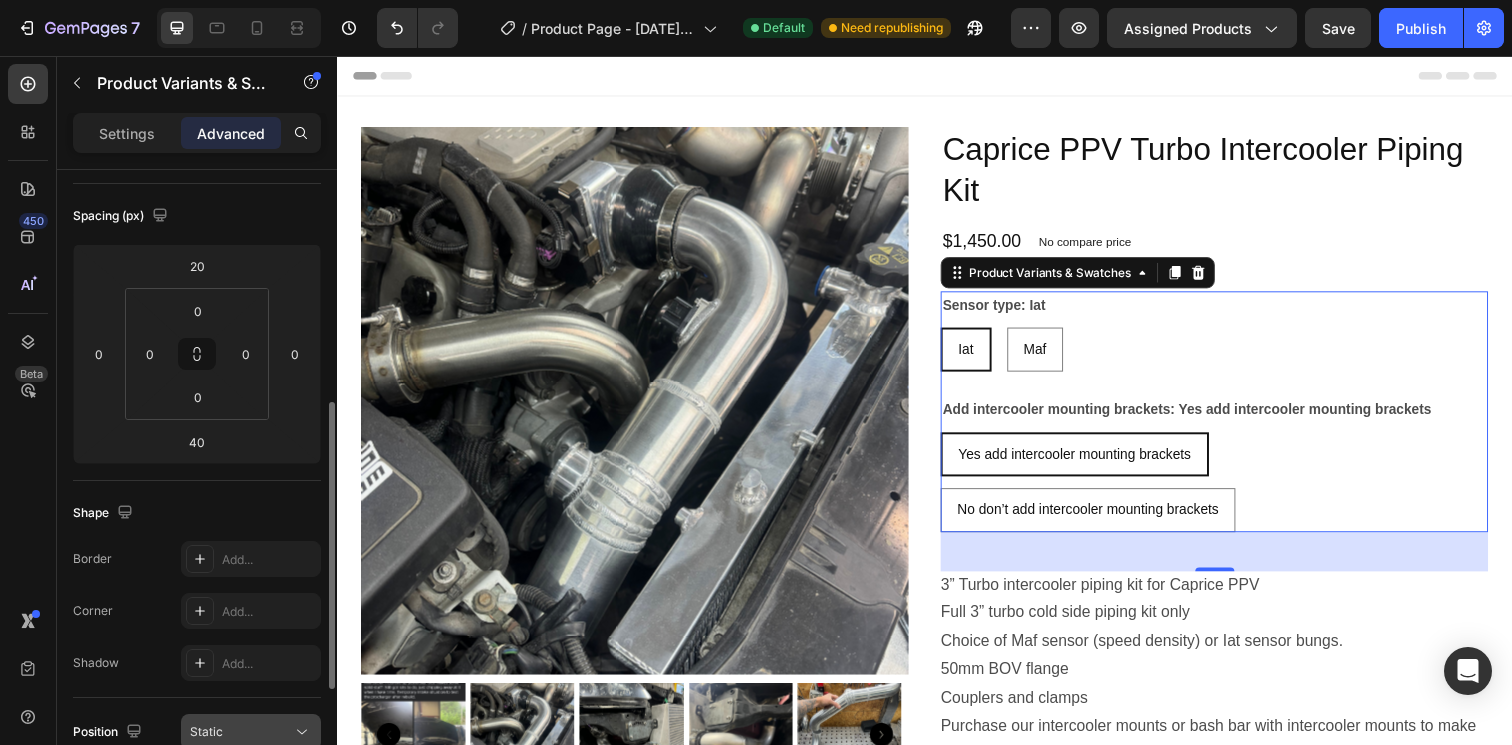 scroll, scrollTop: 299, scrollLeft: 0, axis: vertical 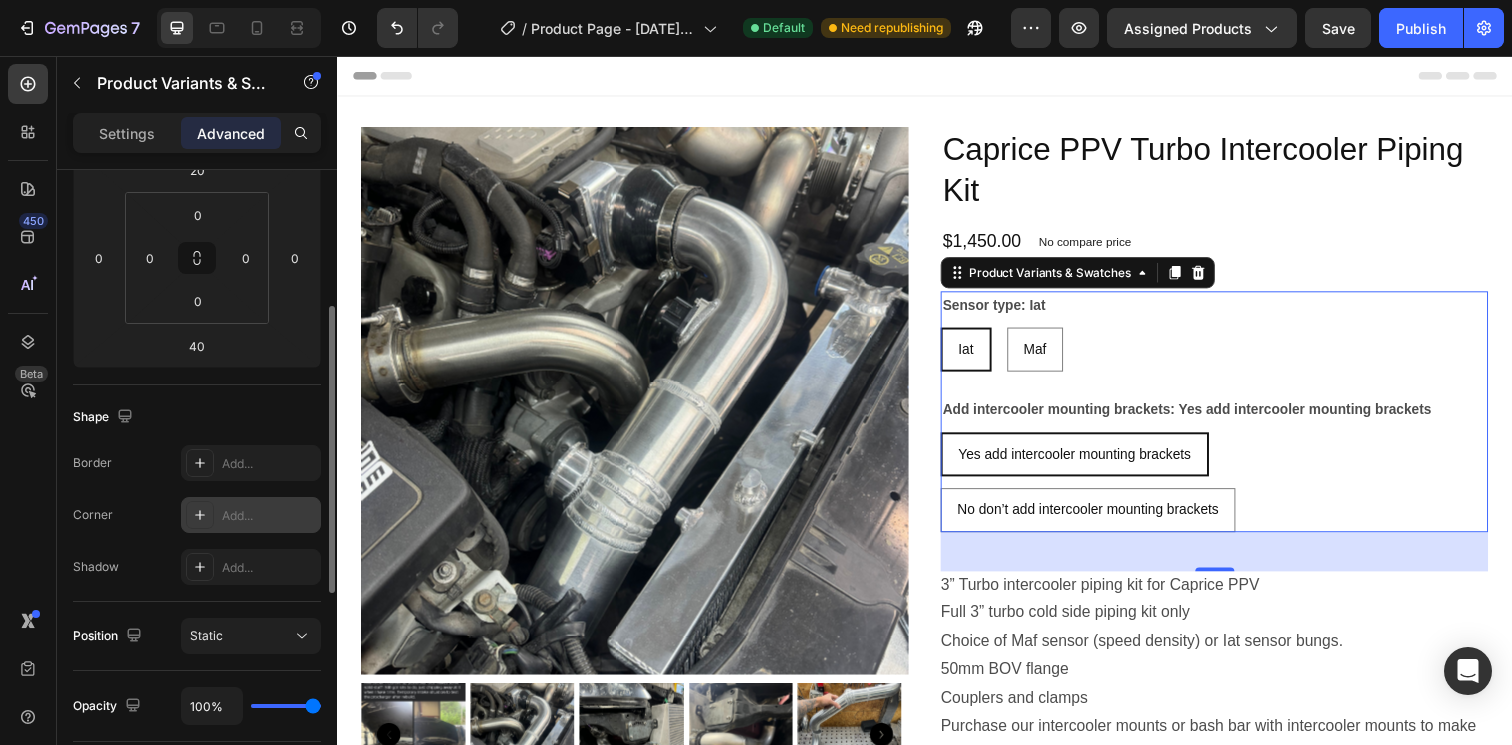 click on "Add..." at bounding box center [269, 516] 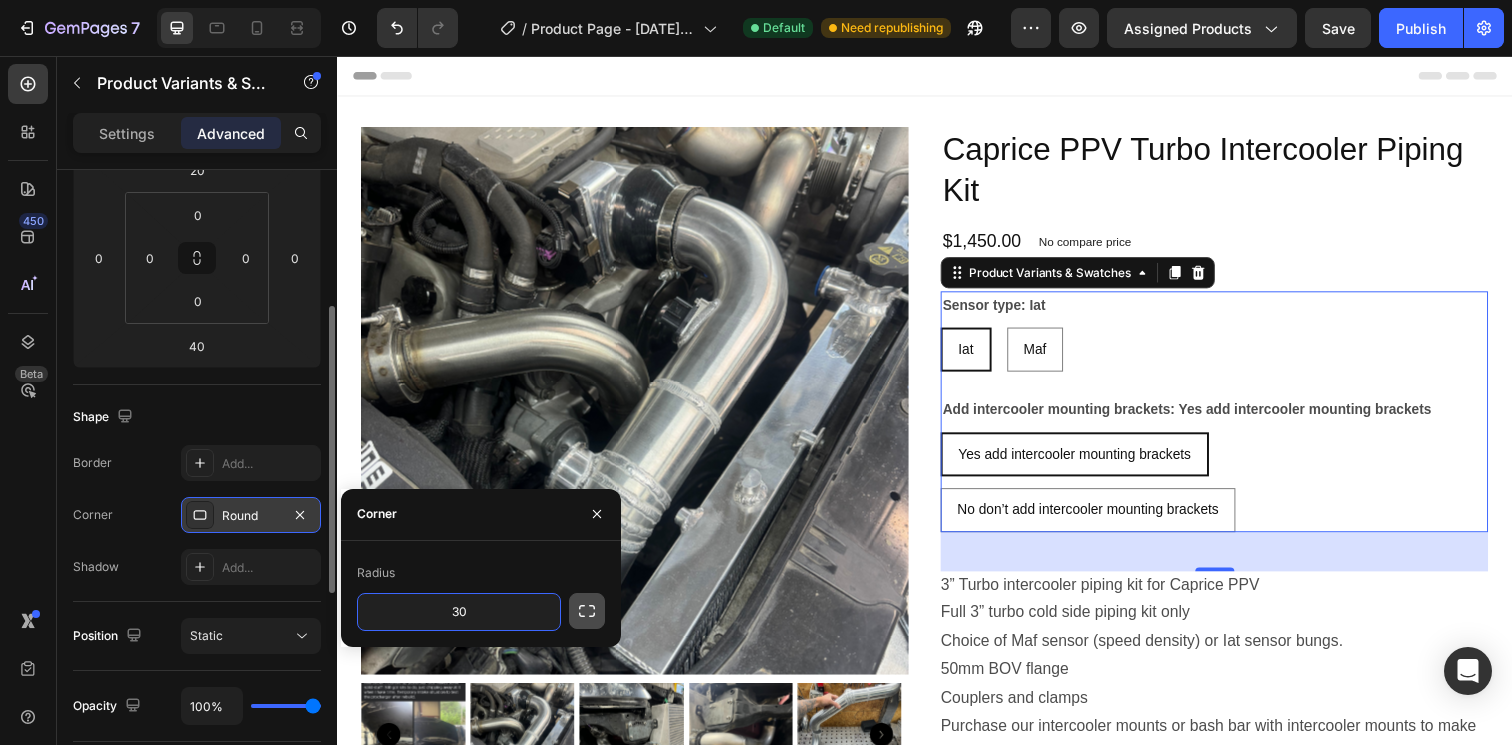 type on "30" 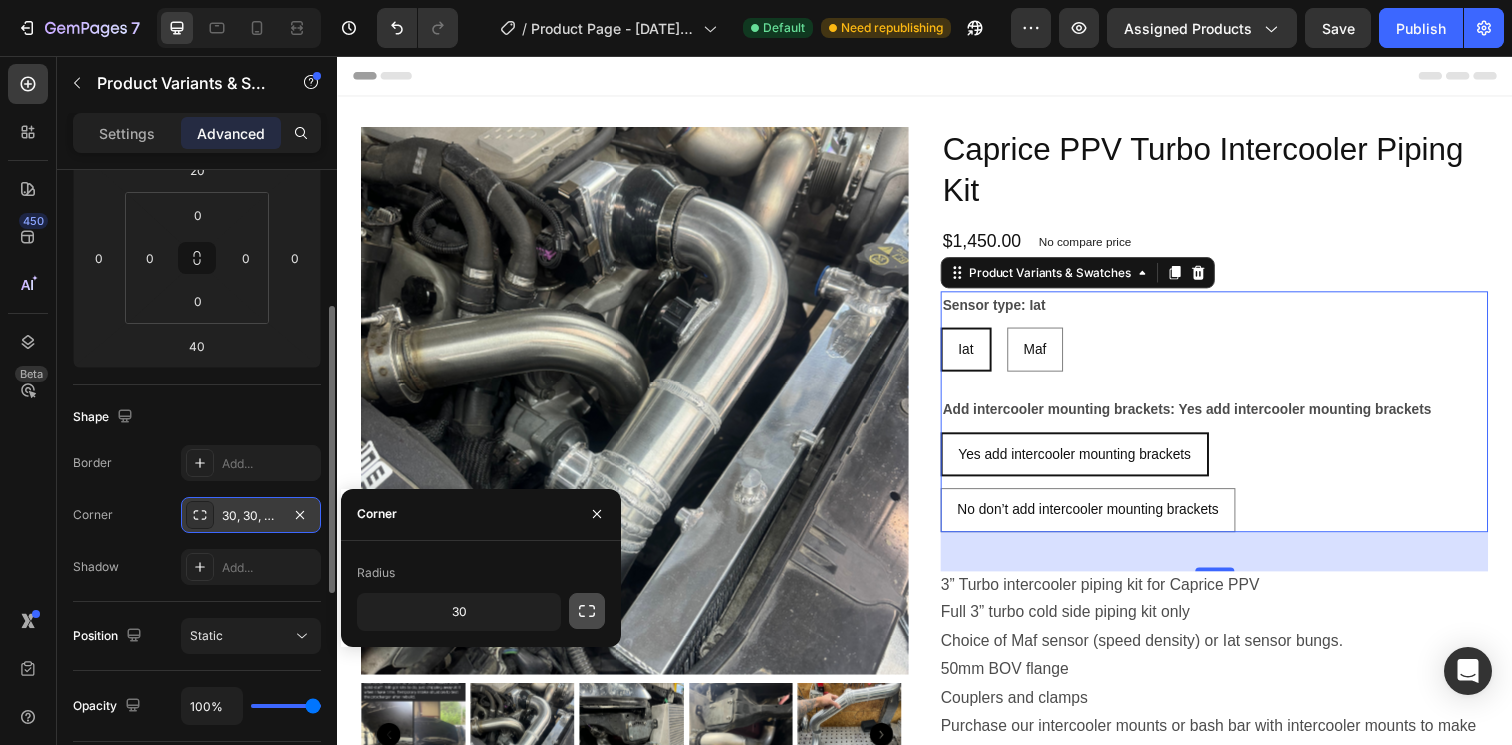 click at bounding box center (587, 611) 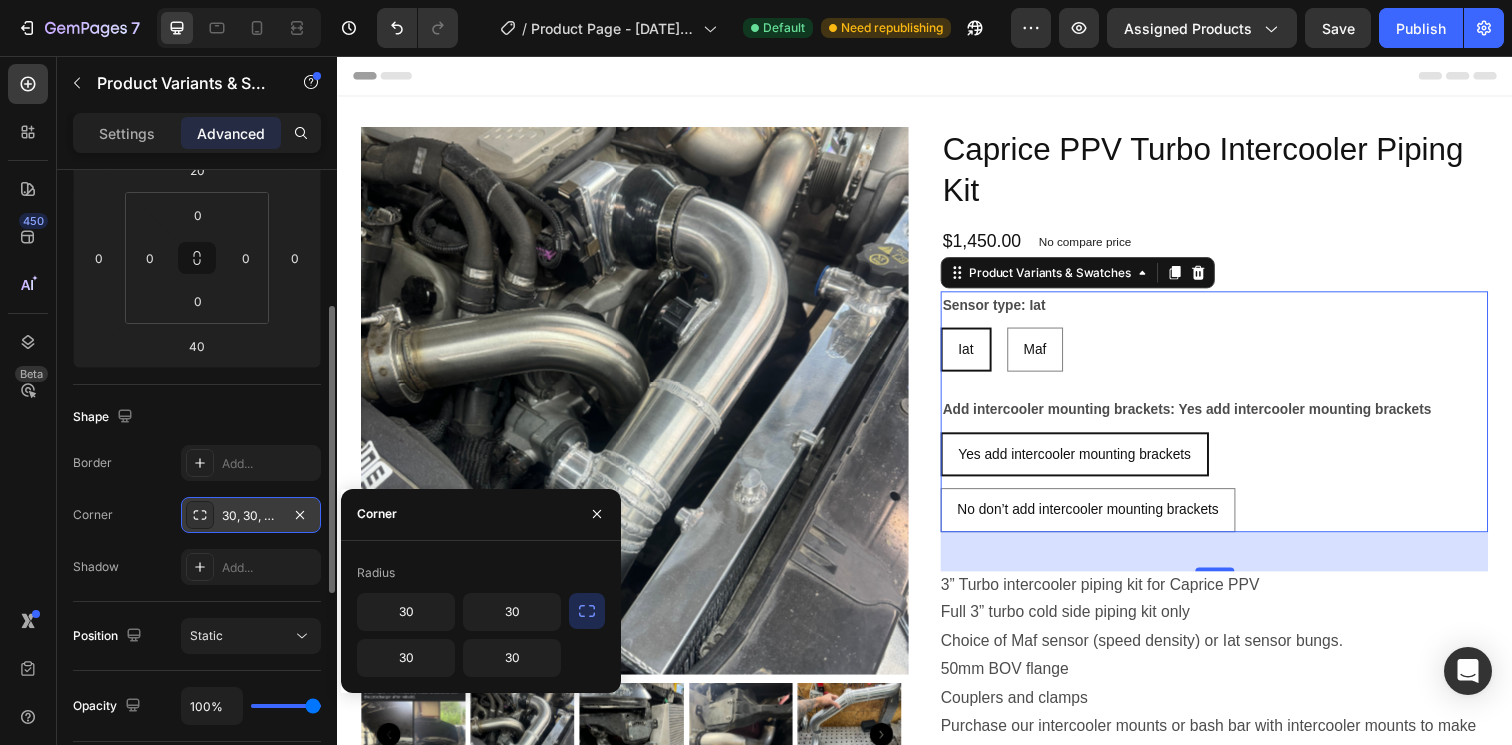 click at bounding box center (587, 611) 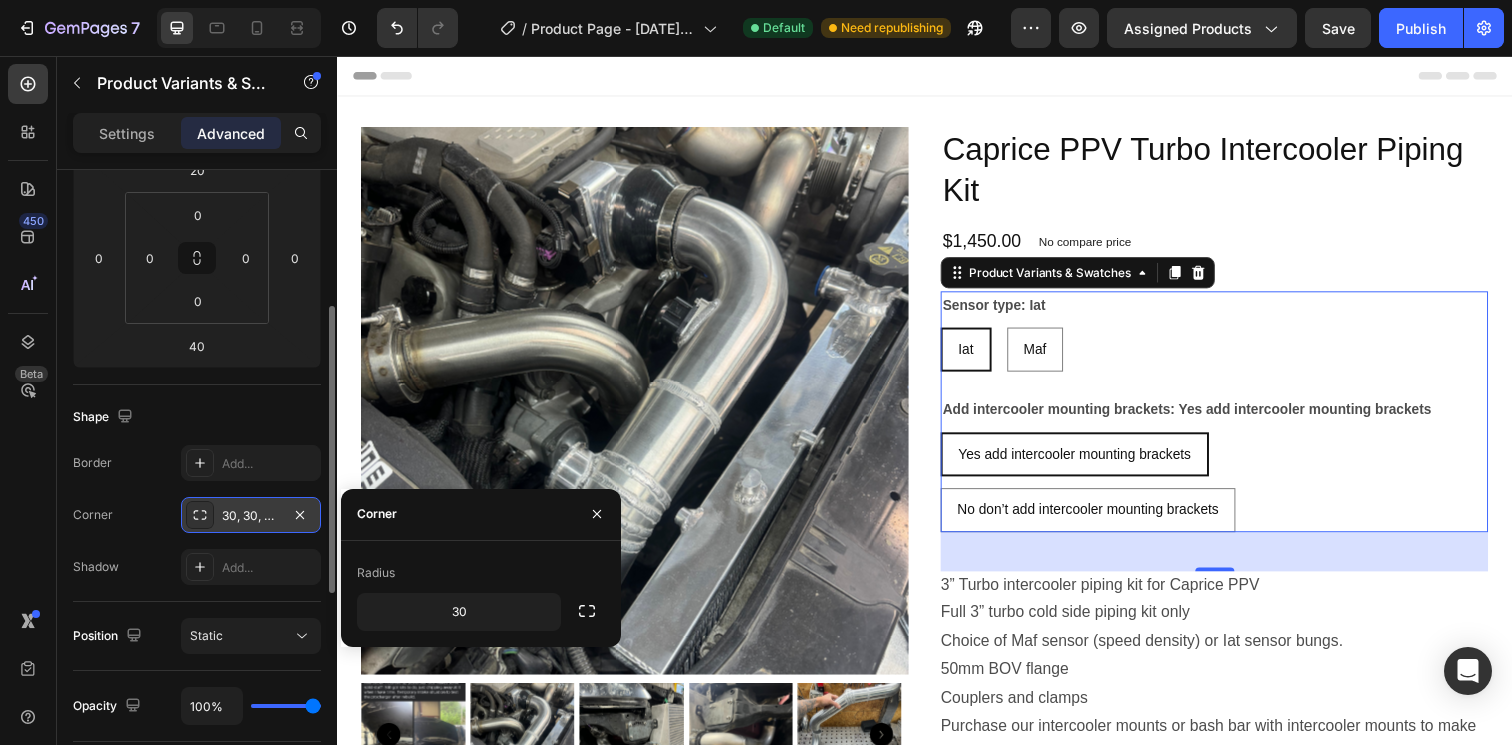 click on "Shape Border Add... Corner 30, 30, 30, 30 Shadow Add..." 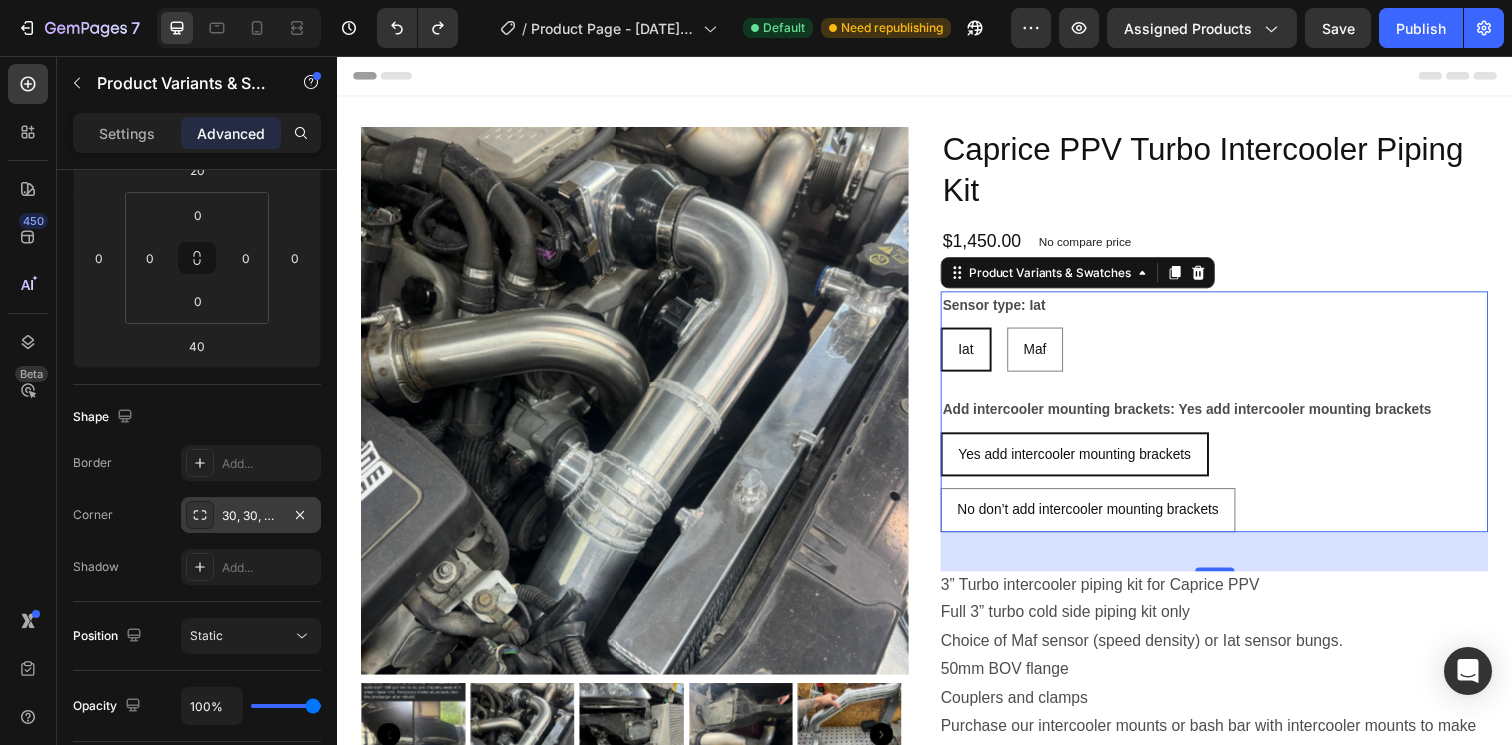 click on "30, 30, 30, 30" at bounding box center (251, 516) 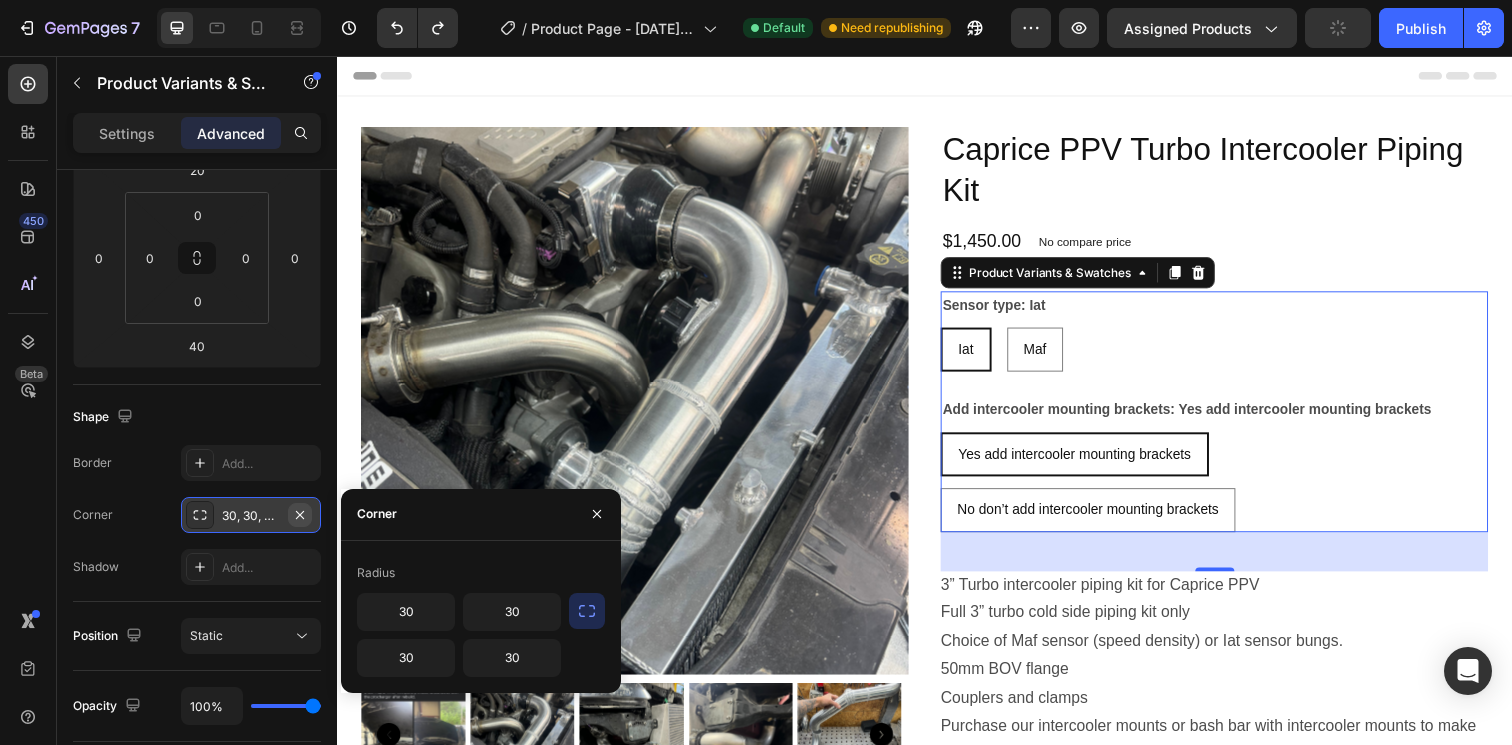 click 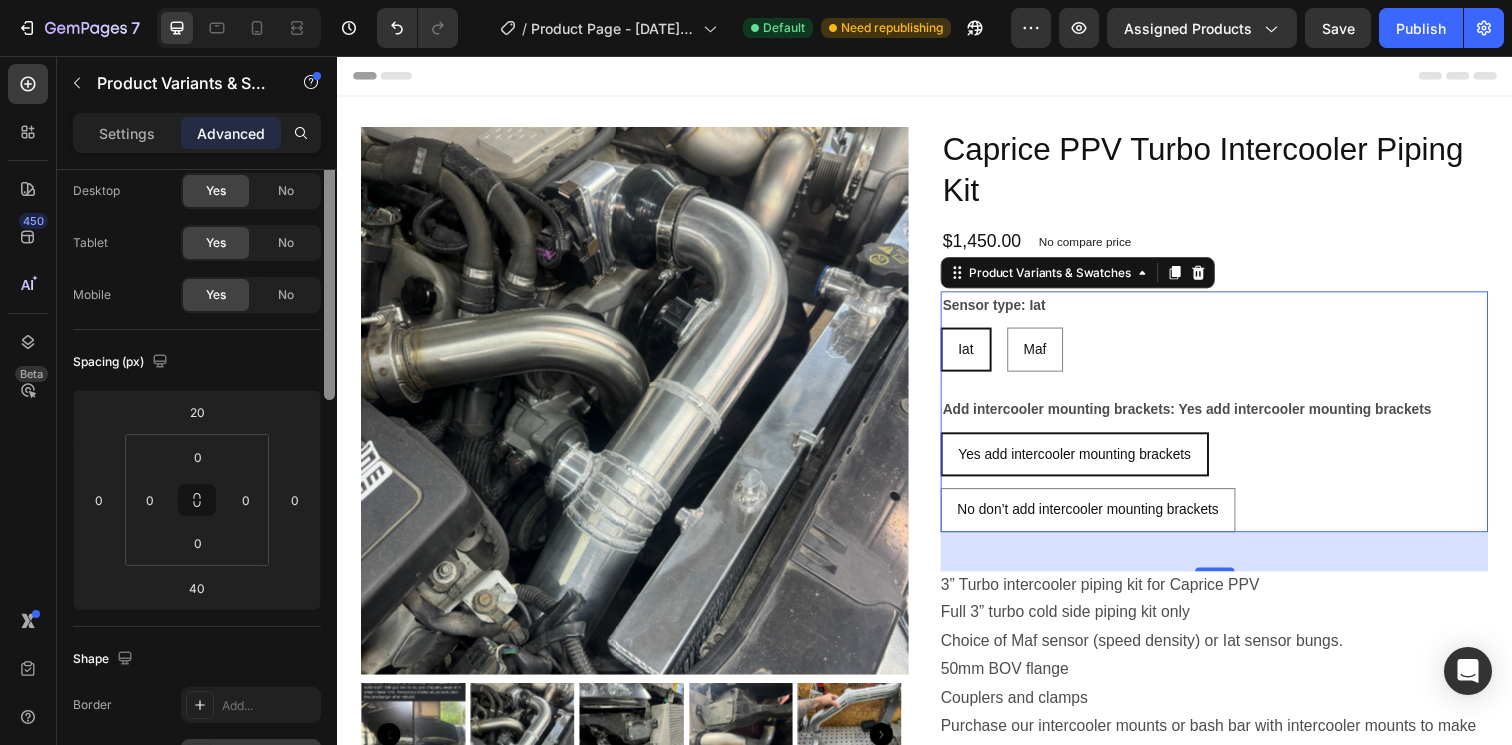 scroll, scrollTop: 0, scrollLeft: 0, axis: both 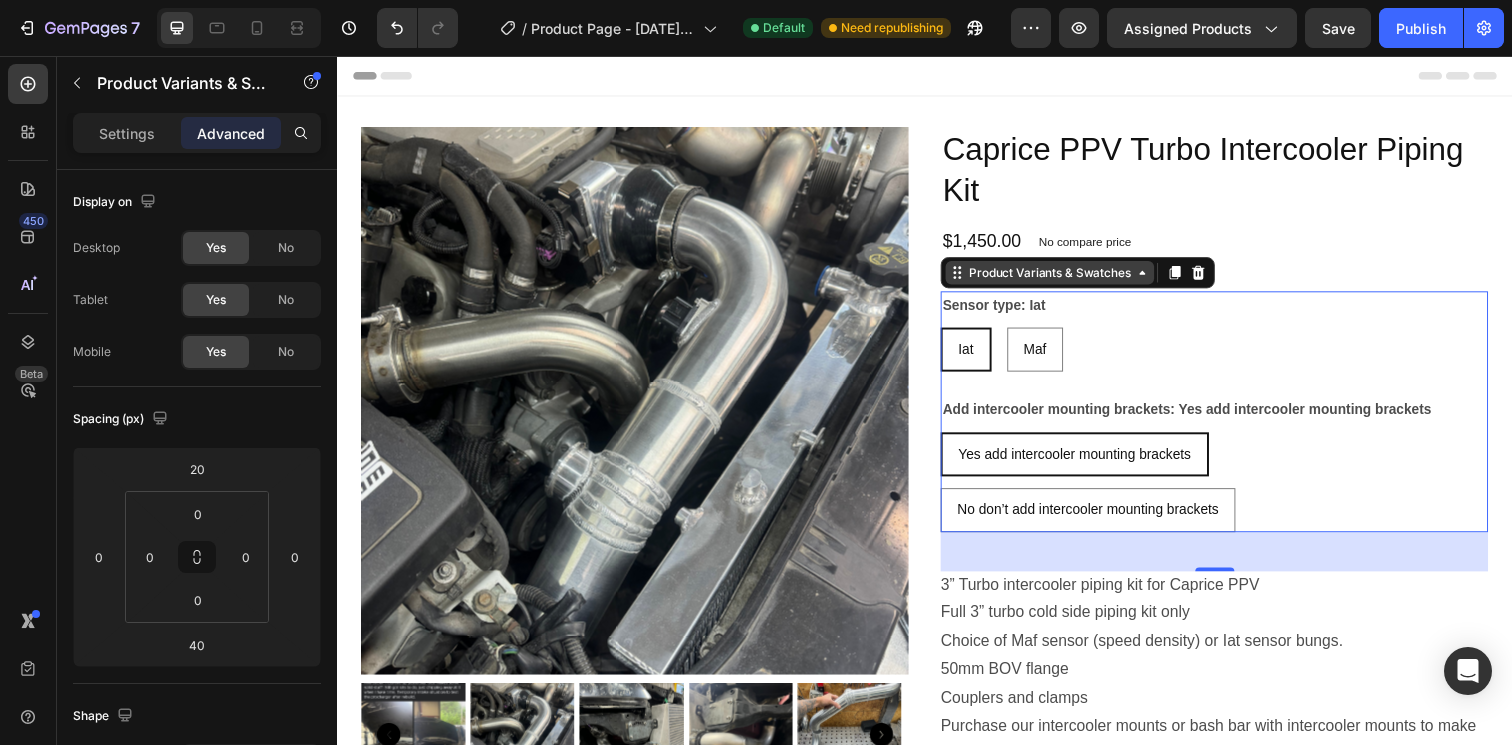 click on "Product Variants & Swatches" at bounding box center [1064, 277] 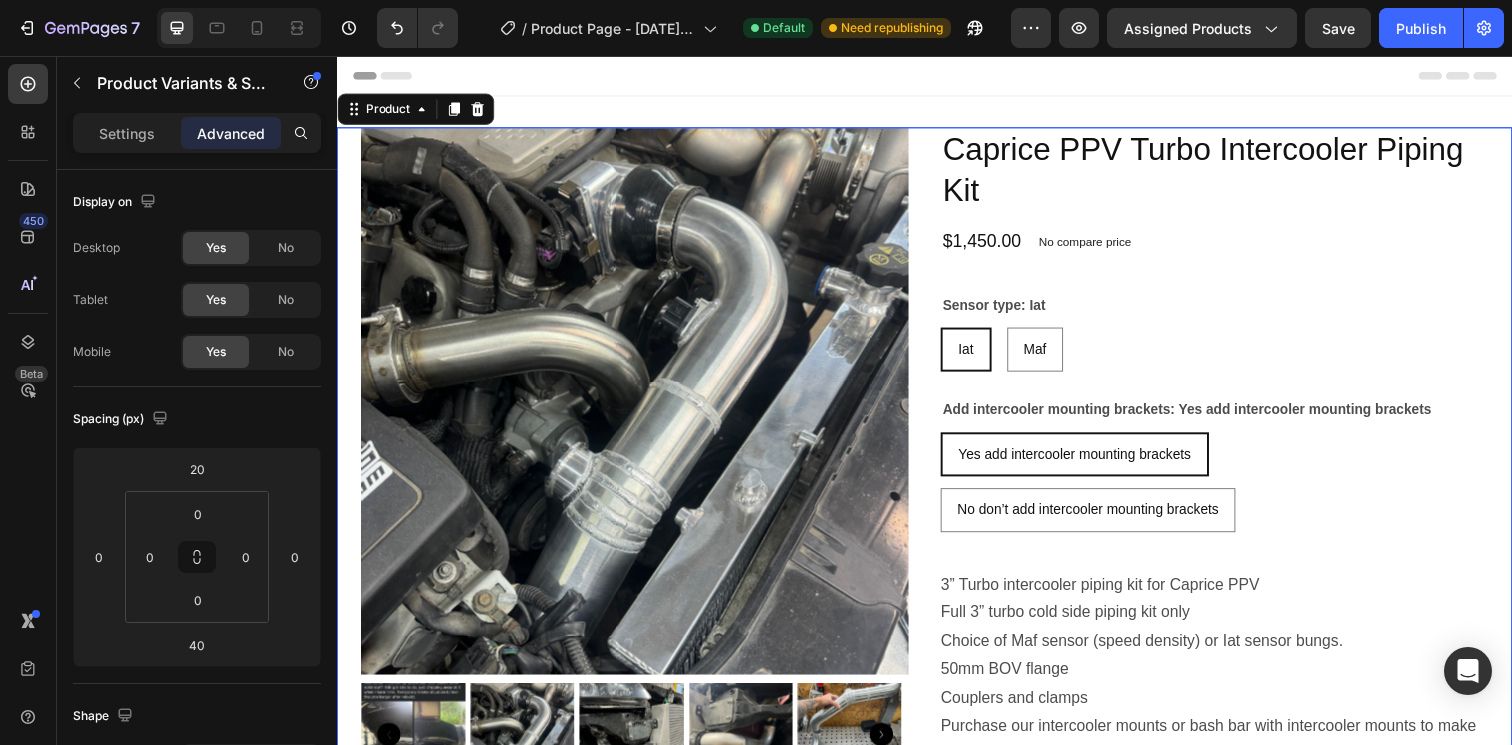 click on "Caprice PPV Turbo Intercooler Piping Kit Product Title $1,450.00 Product Price Product Price No compare price Product Price Row Sensor type: Iat Iat Iat Iat Maf Maf Maf Add intercooler mounting brackets: Yes add intercooler mounting brackets Yes add intercooler mounting brackets Yes add intercooler mounting brackets Yes add intercooler mounting brackets No don’t add intercooler mounting brackets No don’t add intercooler mounting brackets No don’t add intercooler mounting brackets Product Variants & Swatches 3” Turbo intercooler piping kit for Caprice PPV
Full 3” turbo cold side piping kit only
Choice of Maf sensor (speed density) or Iat sensor bungs.
50mm BOV flange
Couplers and clamps
Purchase our intercooler mounts or bash bar with intercooler mounts to make life easier
Best fitting intercooler rated for 1000hp is TR1245 from Treadstone, We are dealers email too add intercooler to order Product Description Production & Tracking: 1 0" at bounding box center (937, 731) 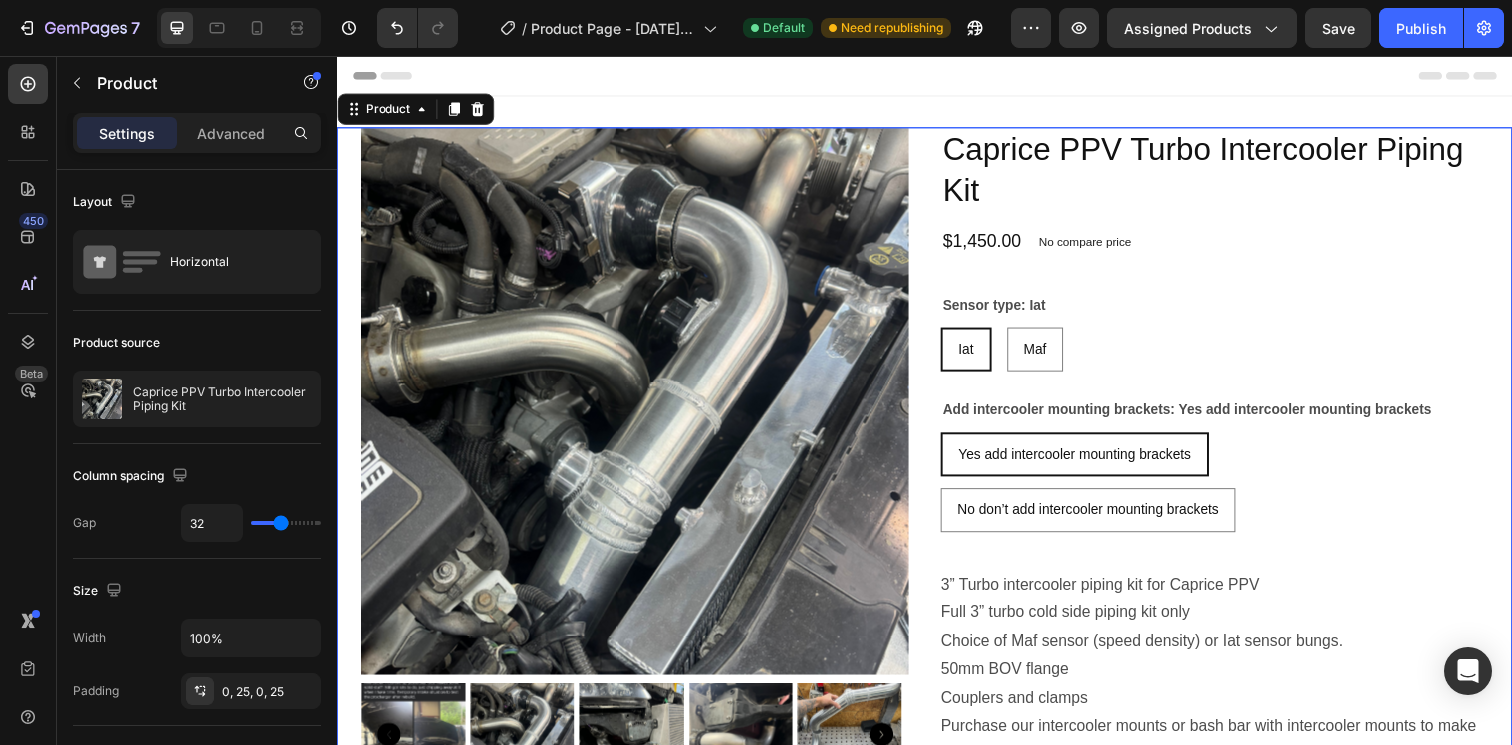 click on "Caprice PPV Turbo Intercooler Piping Kit Product Title $1,450.00 Product Price Product Price No compare price Product Price Row Sensor type: Iat Iat Iat Iat Maf Maf Maf Add intercooler mounting brackets: Yes add intercooler mounting brackets Yes add intercooler mounting brackets Yes add intercooler mounting brackets Yes add intercooler mounting brackets No don’t add intercooler mounting brackets No don’t add intercooler mounting brackets No don’t add intercooler mounting brackets Product Variants & Swatches 3” Turbo intercooler piping kit for Caprice PPV
Full 3” turbo cold side piping kit only
Choice of Maf sensor (speed density) or Iat sensor bungs.
50mm BOV flange
Couplers and clamps
Purchase our intercooler mounts or bash bar with intercooler mounts to make life easier
Best fitting intercooler rated for 1000hp is TR1245 from Treadstone, We are dealers email too add intercooler to order Product Description Production & Tracking: 1" at bounding box center [1232, 731] 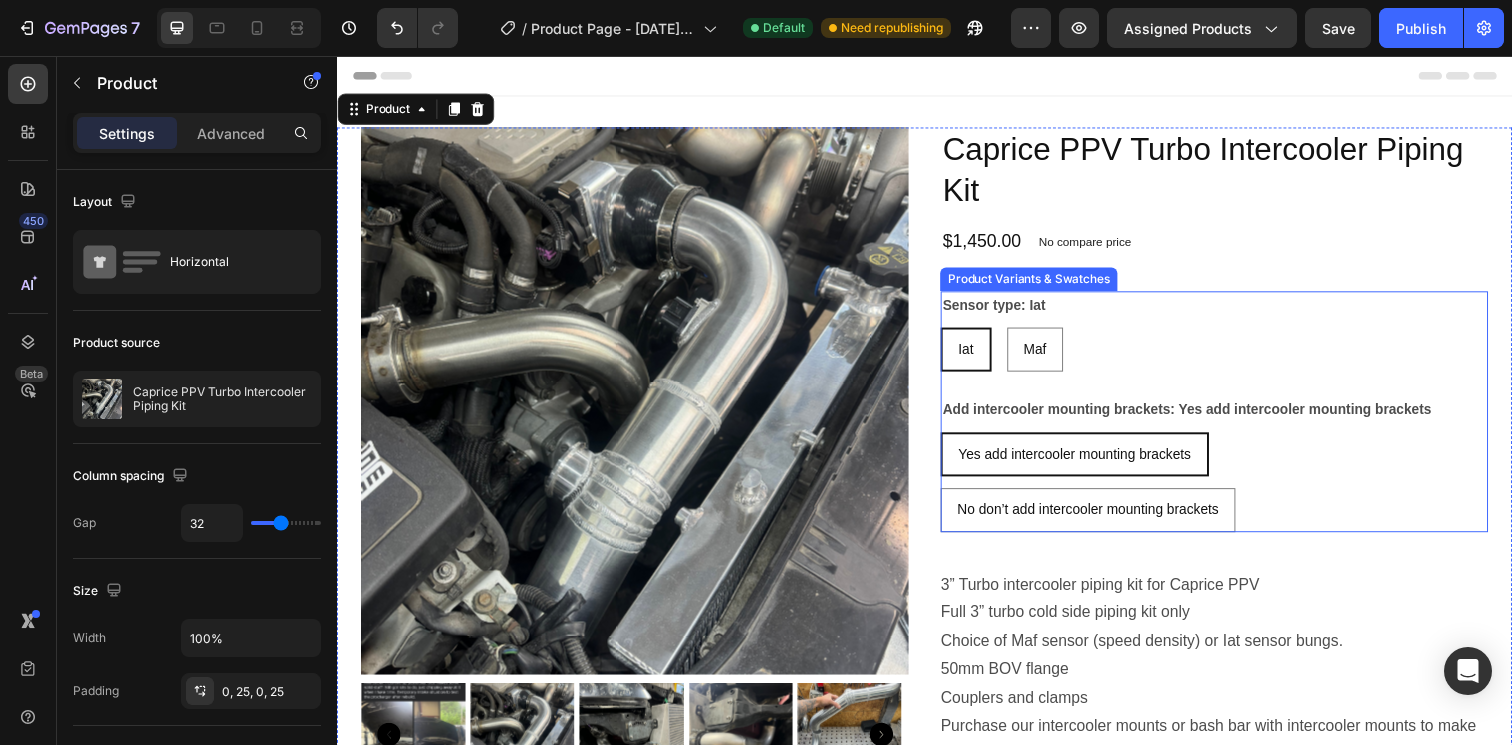 click on "Iat Iat Iat Maf Maf Maf" at bounding box center [1232, 355] 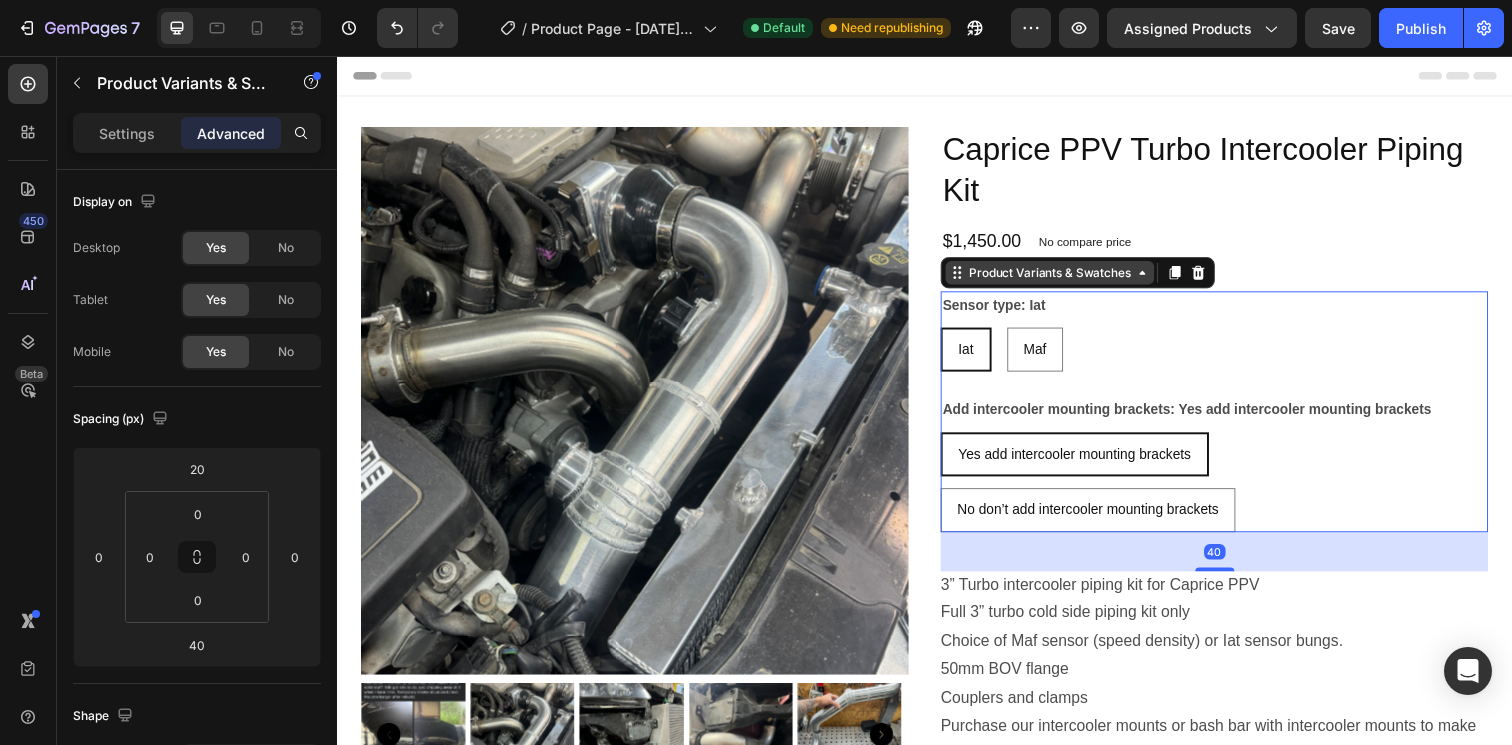 click on "Product Variants & Swatches" at bounding box center [1064, 277] 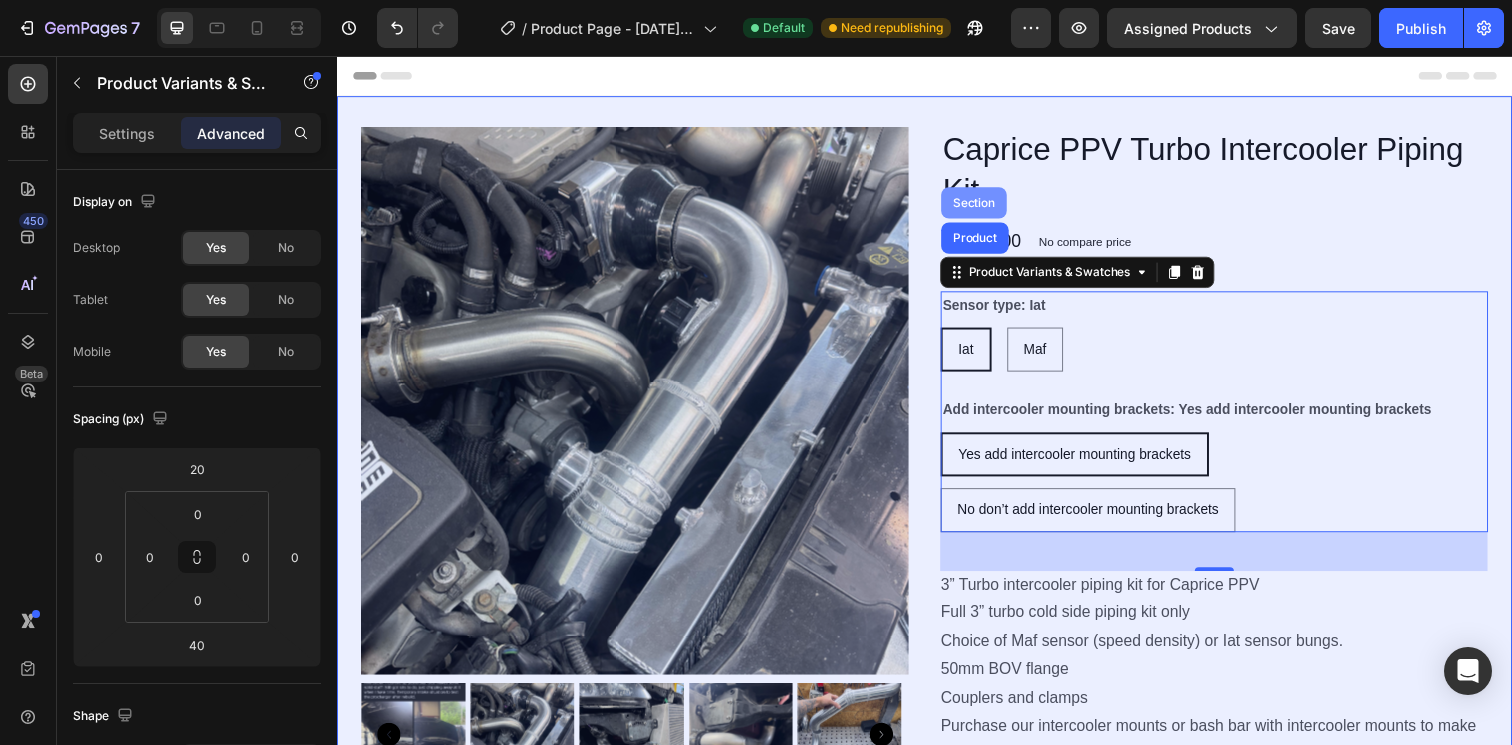 click on "Section" at bounding box center [987, 206] 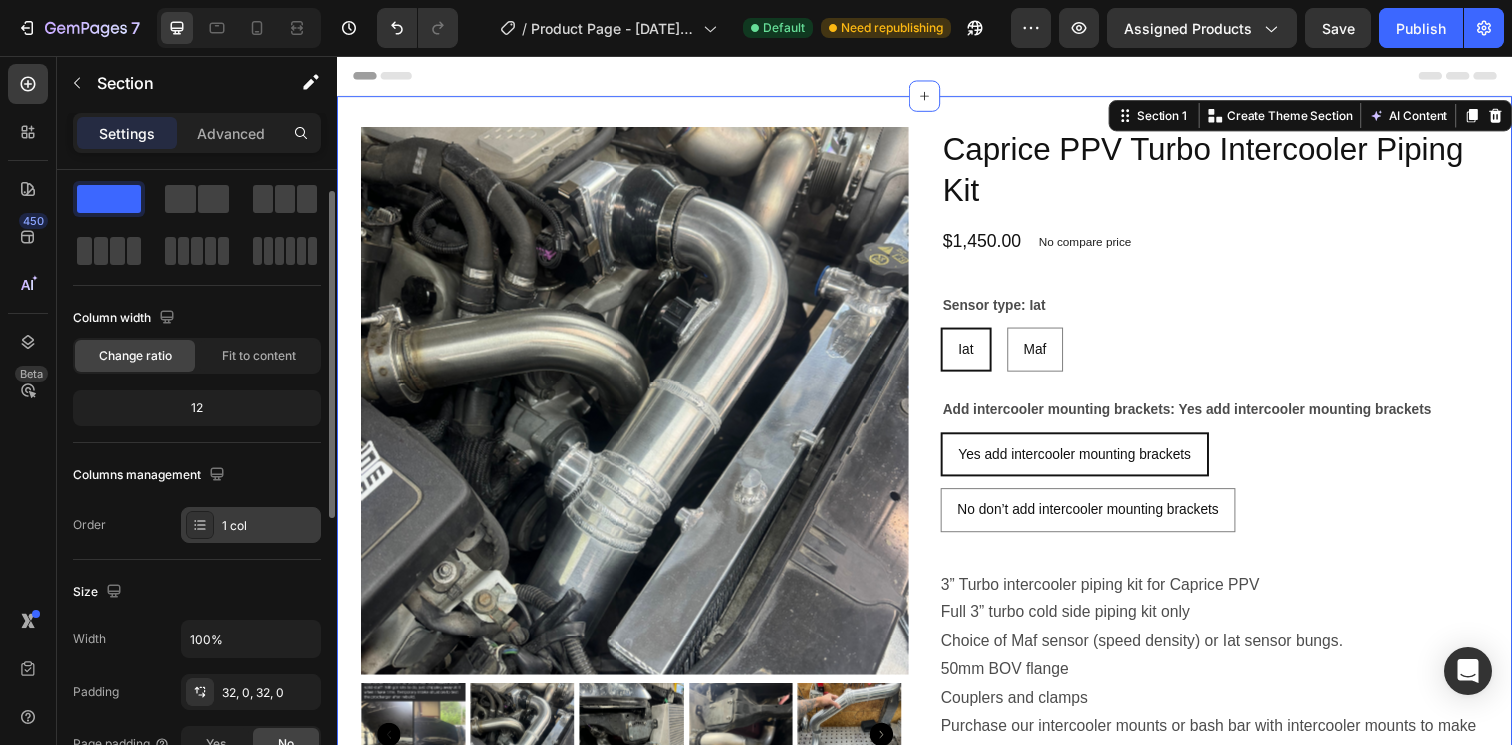 scroll, scrollTop: 0, scrollLeft: 0, axis: both 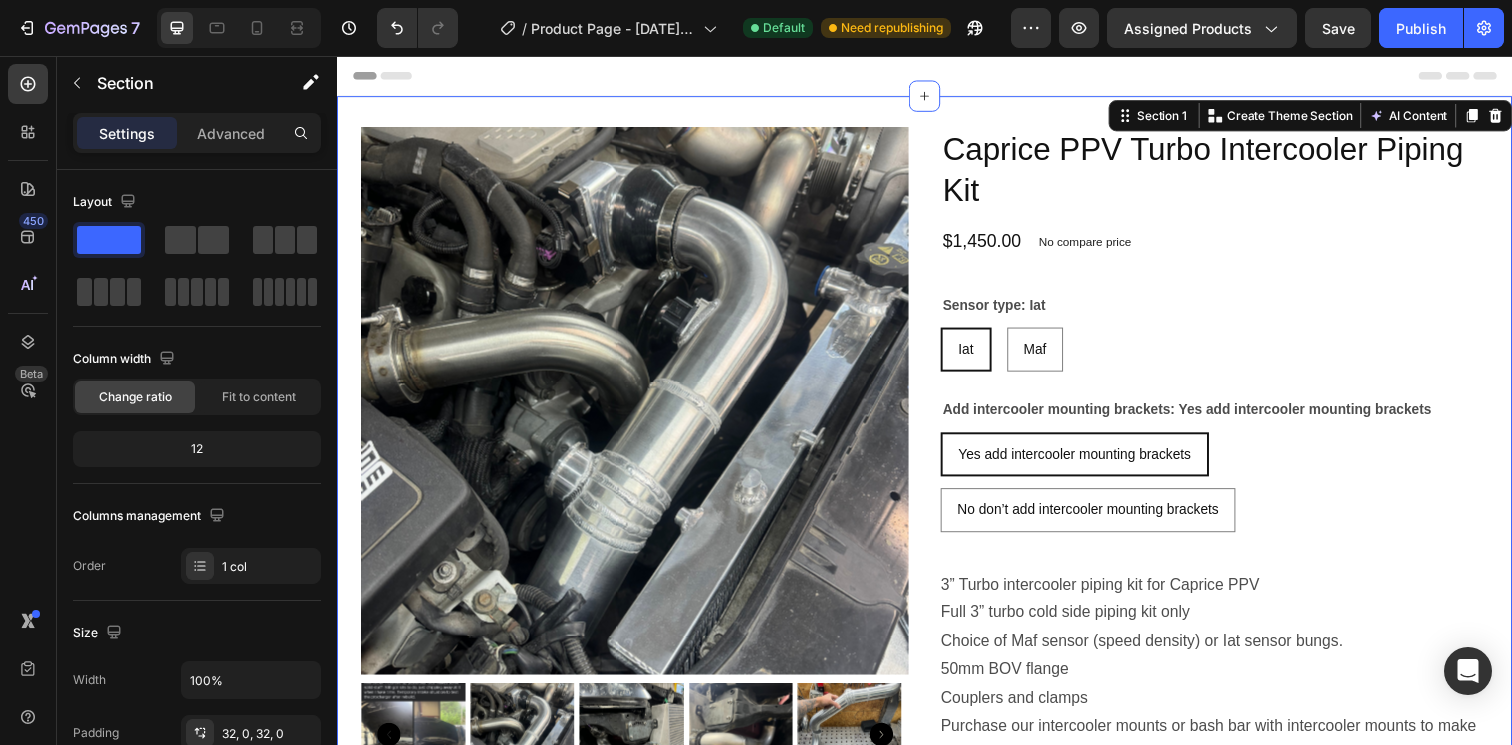 click on "Settings Advanced" at bounding box center [197, 141] 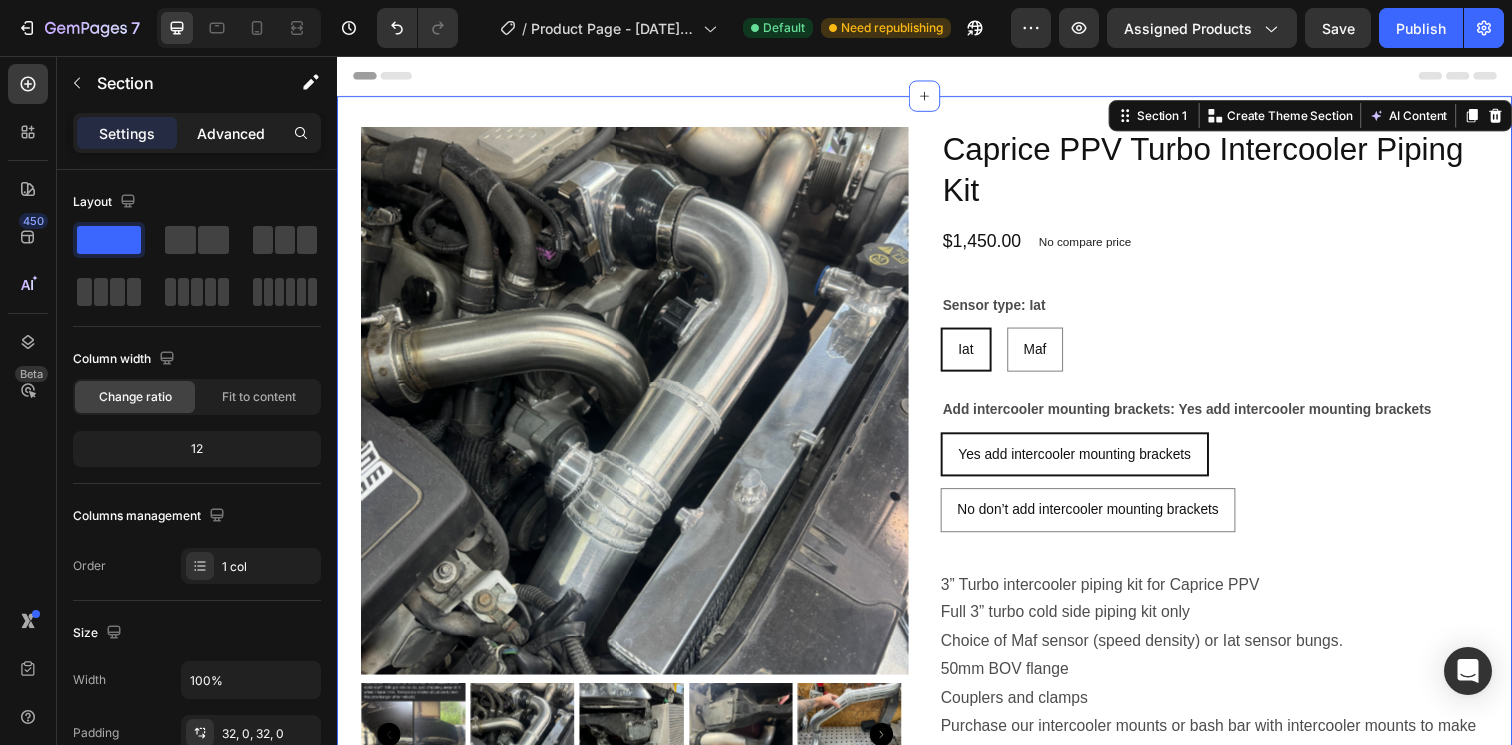 click on "Advanced" 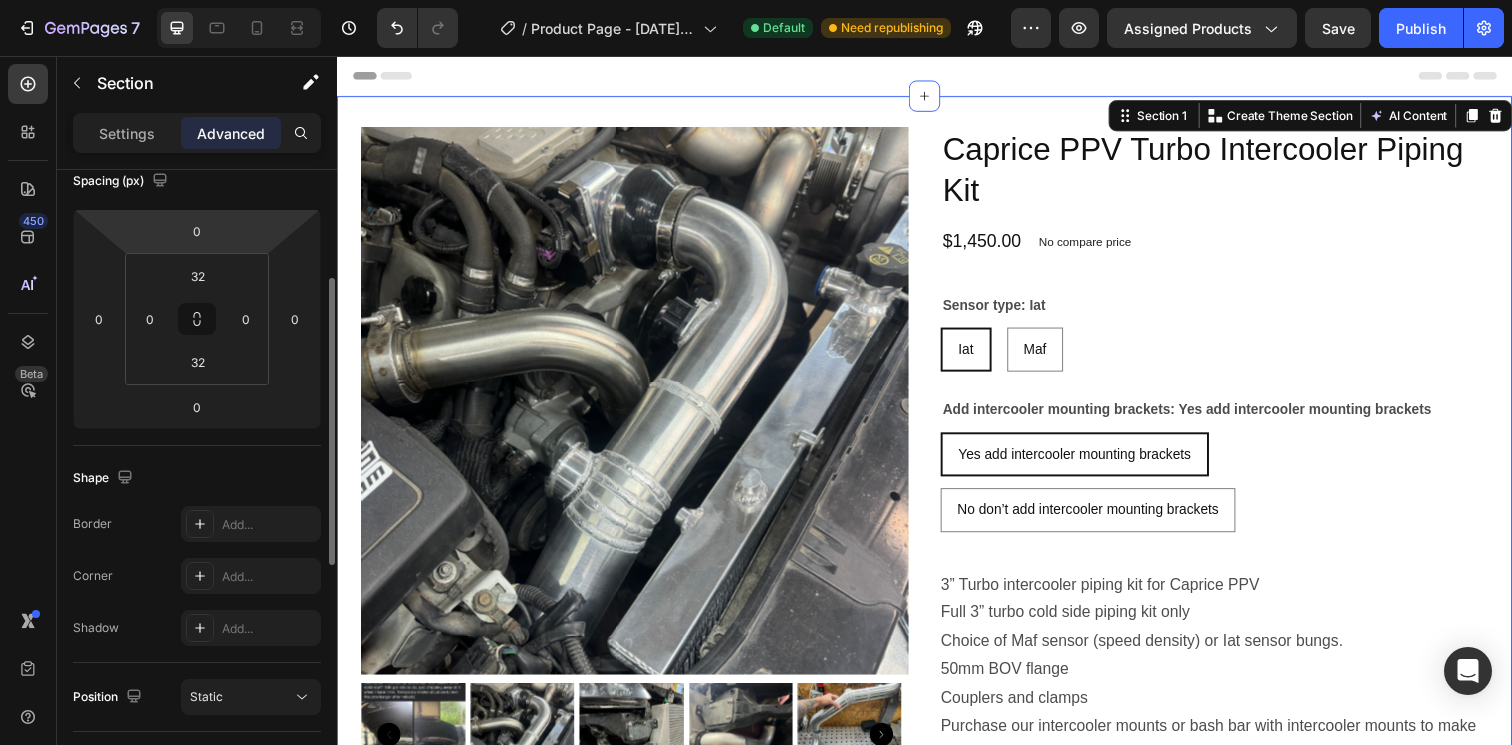 scroll, scrollTop: 0, scrollLeft: 0, axis: both 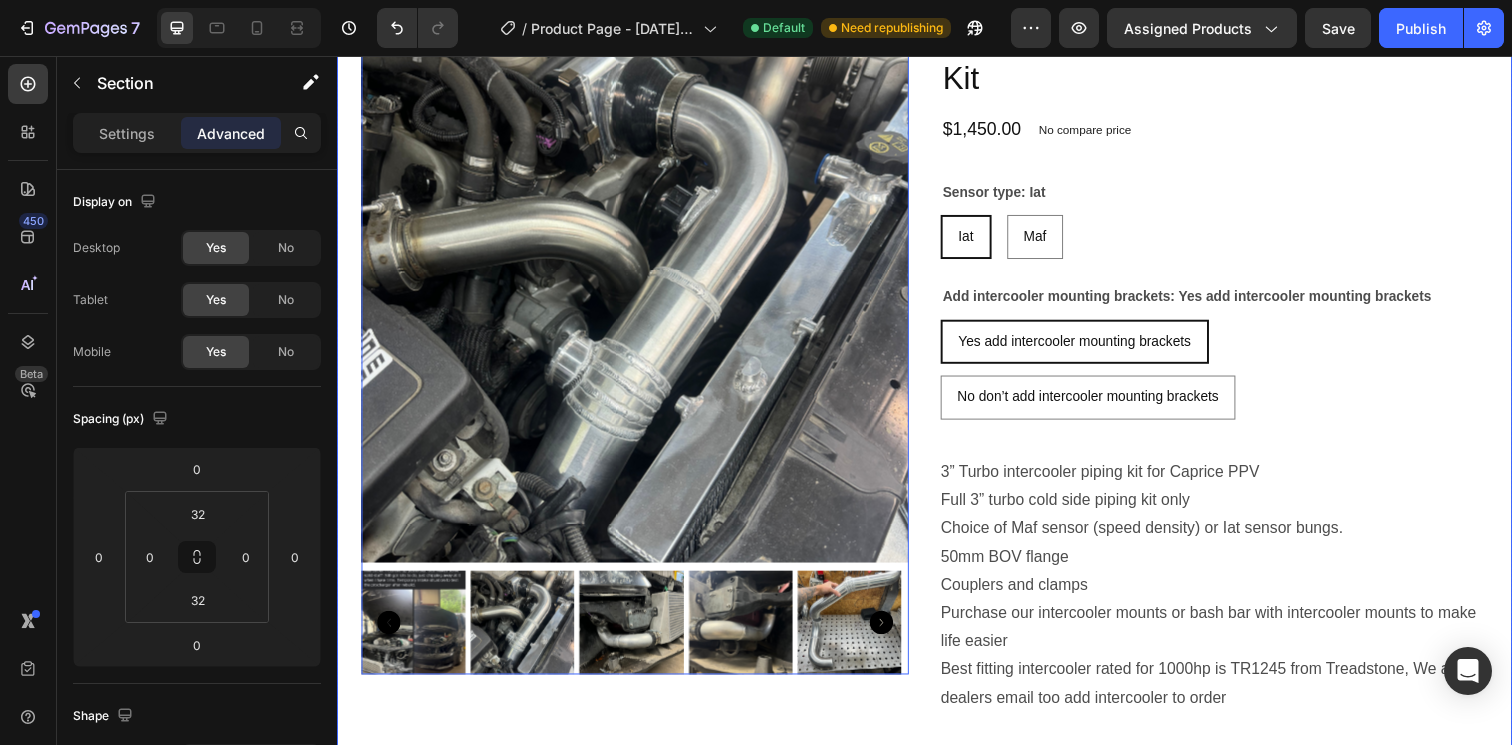 click at bounding box center (526, 634) 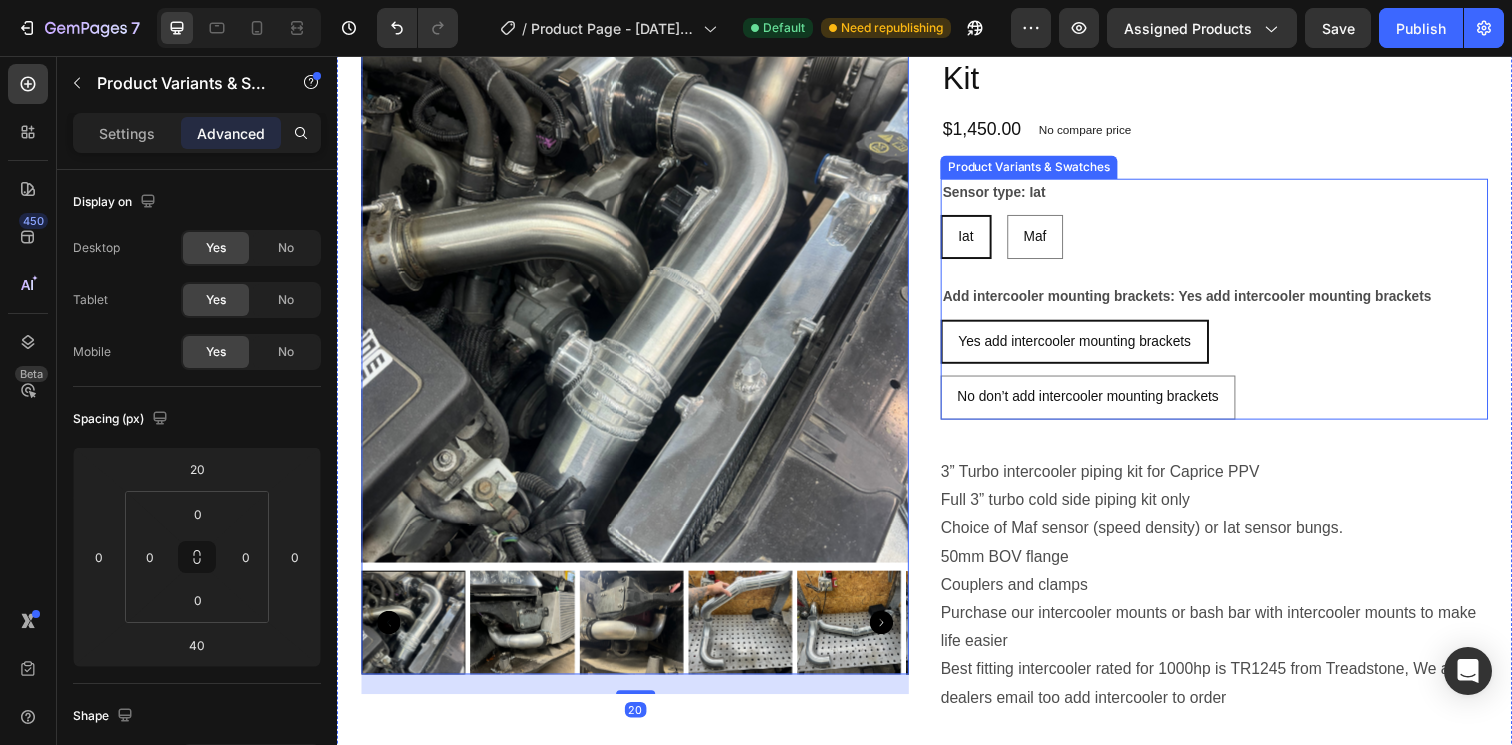 click on "Yes add intercooler mounting brackets Yes add intercooler mounting brackets Yes add intercooler mounting brackets No don’t add intercooler mounting brackets No don’t add intercooler mounting brackets No don’t add intercooler mounting brackets" at bounding box center (1232, 376) 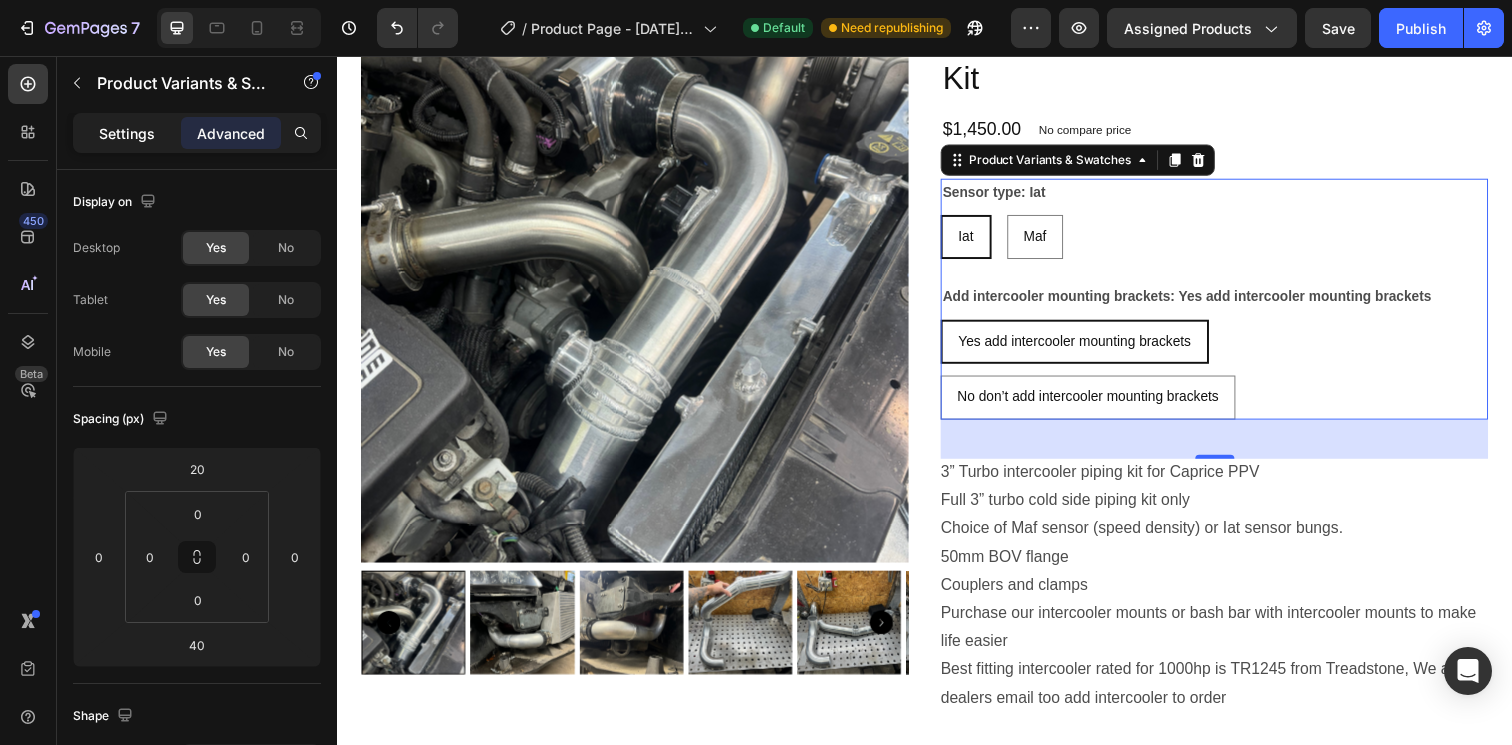 click on "Settings" at bounding box center (127, 133) 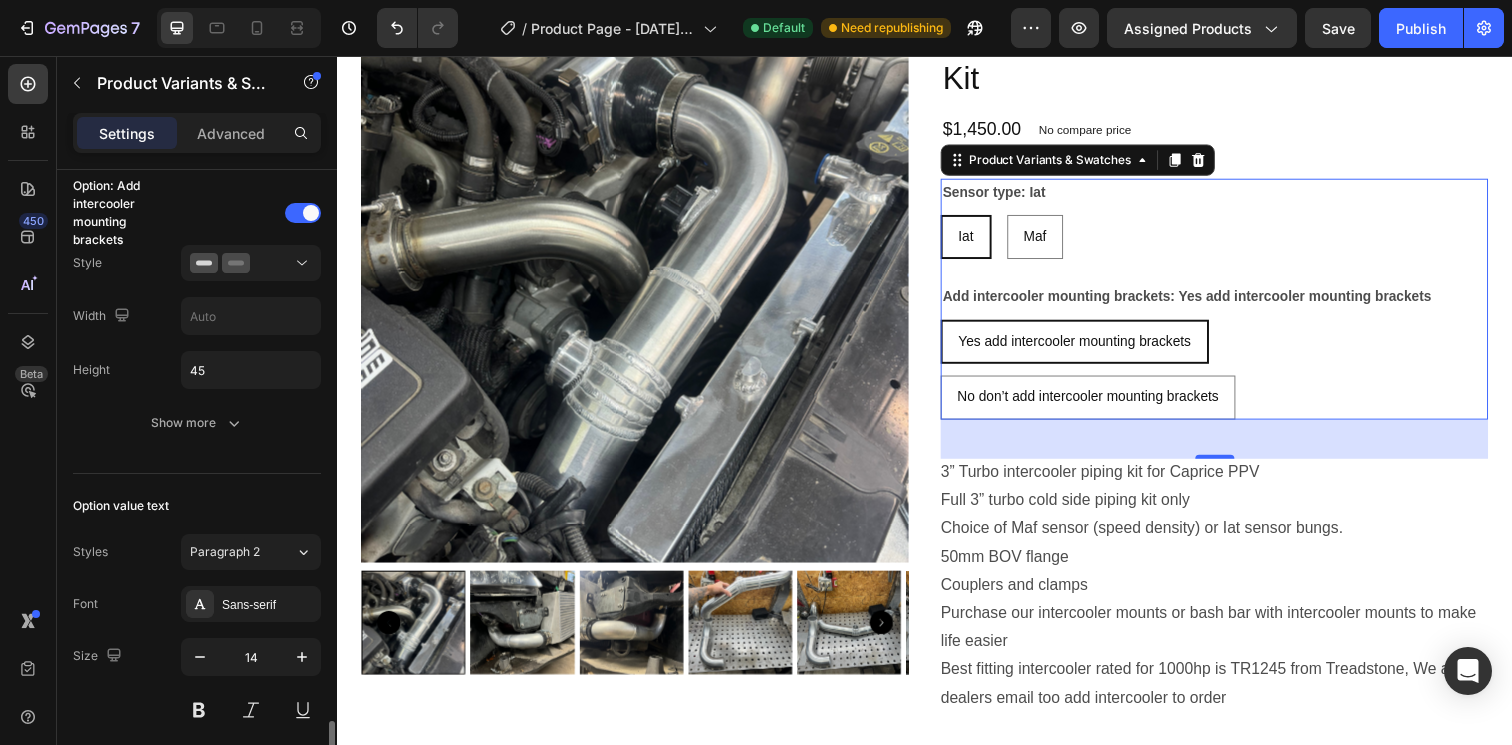 scroll, scrollTop: 1081, scrollLeft: 0, axis: vertical 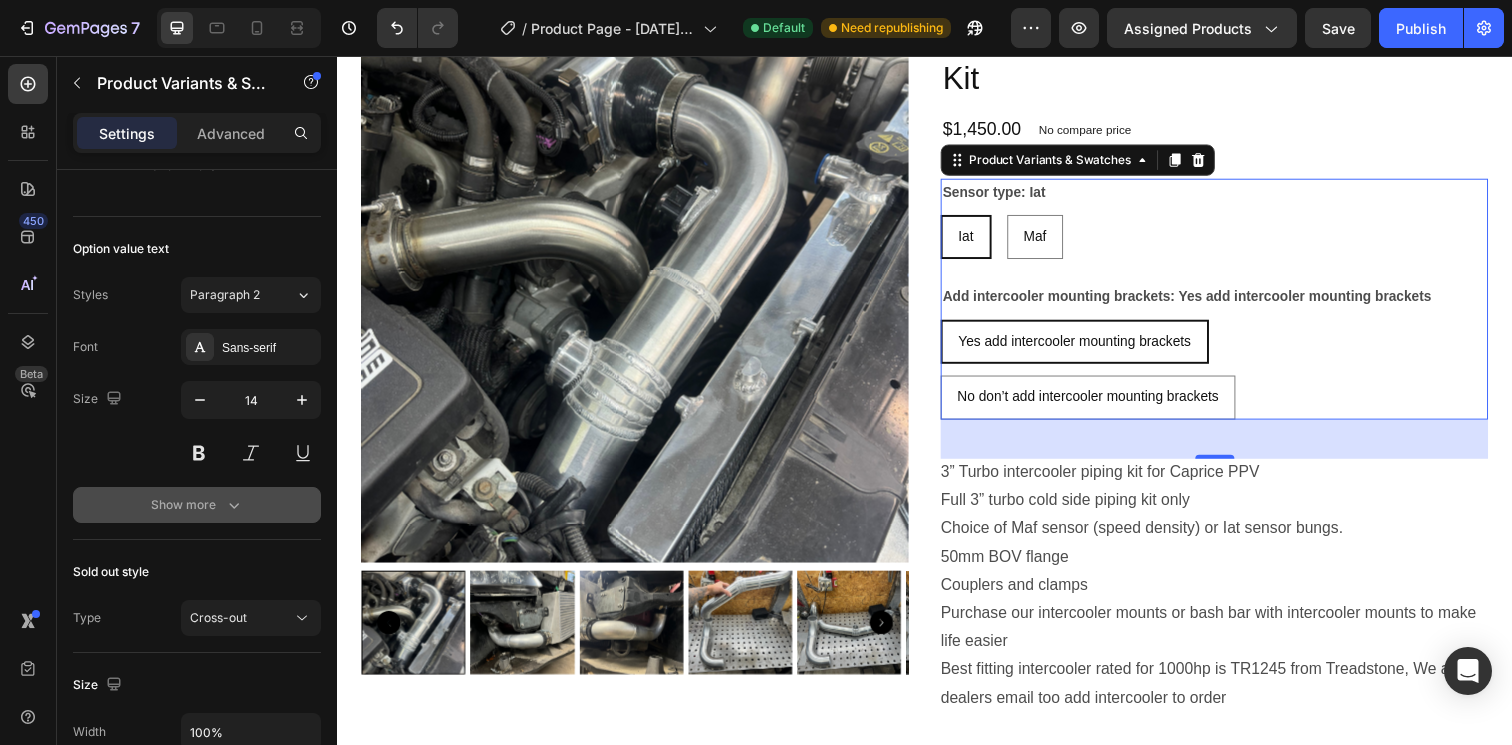 click 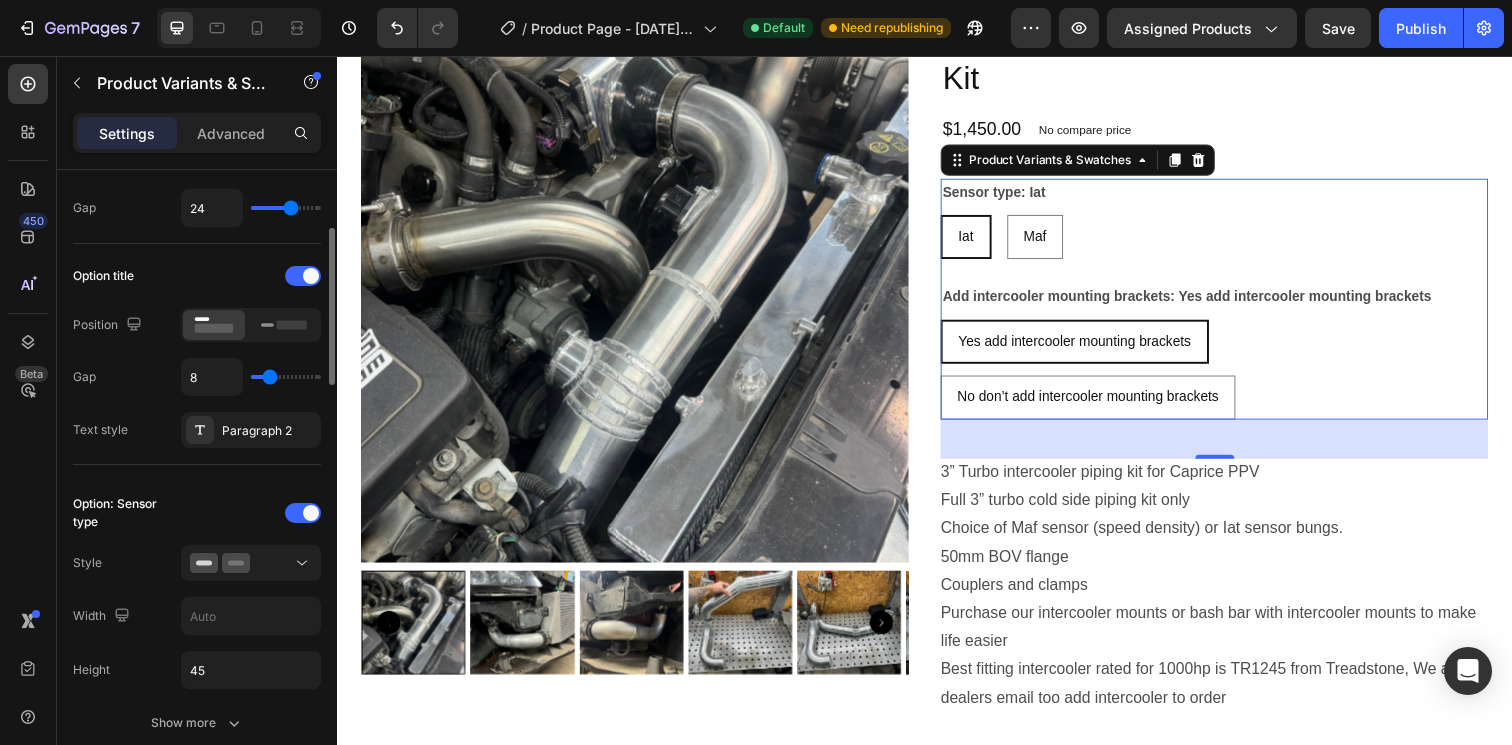 scroll, scrollTop: 0, scrollLeft: 0, axis: both 